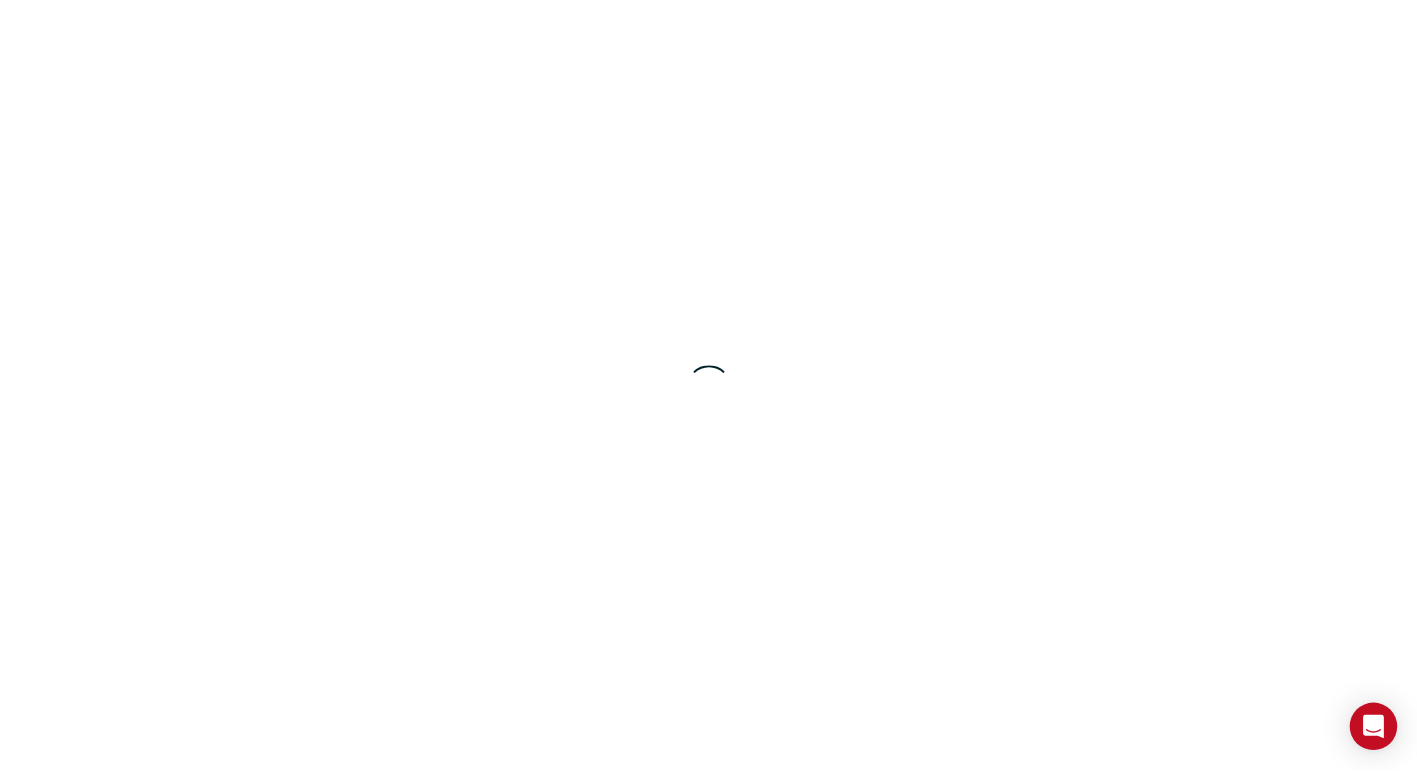 scroll, scrollTop: 0, scrollLeft: 0, axis: both 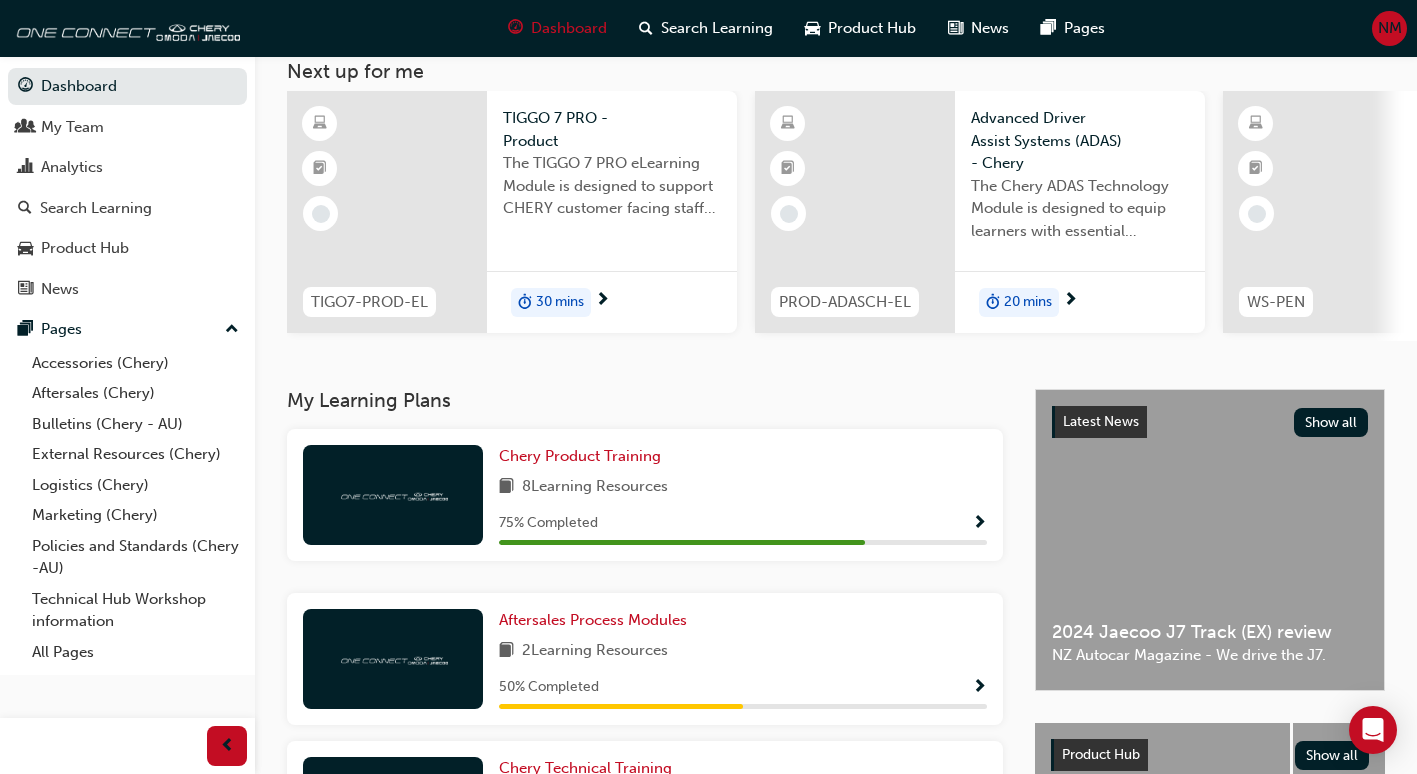 click on "The TIGGO 7 PRO eLearning Module is designed to support CHERY customer facing staff with the product and sales information for the introduction and demonstration of its unique features and benefits." at bounding box center [612, 186] 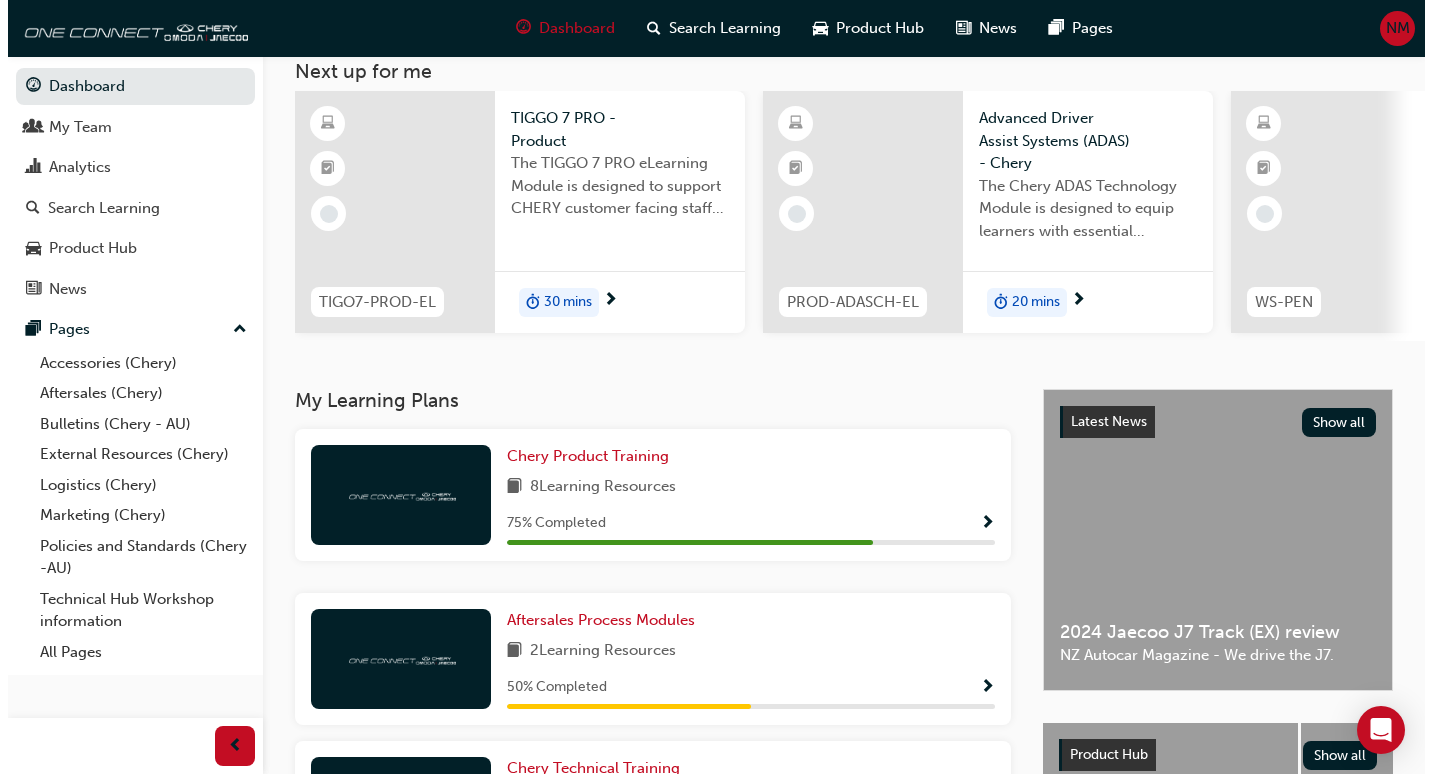 scroll, scrollTop: 0, scrollLeft: 0, axis: both 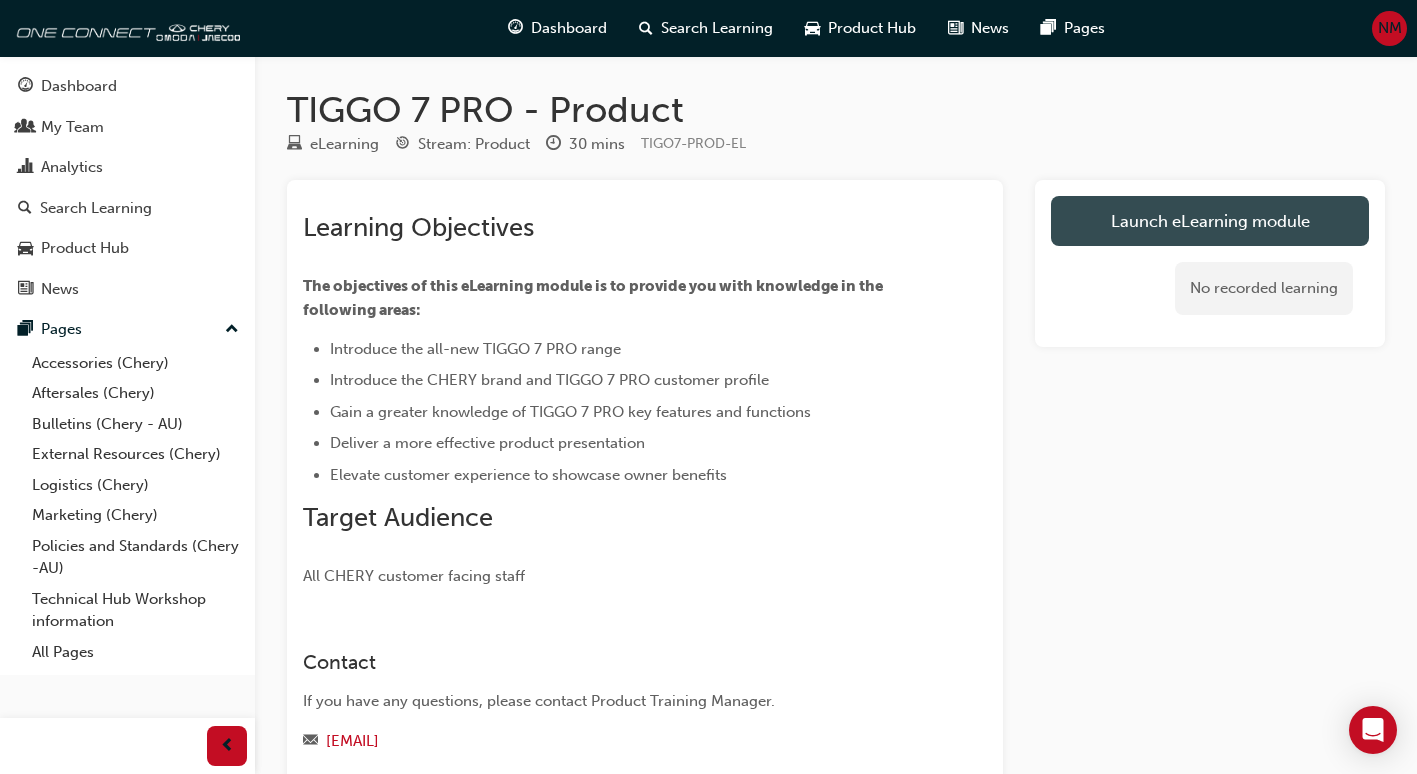 click on "Launch eLearning module" at bounding box center [1210, 221] 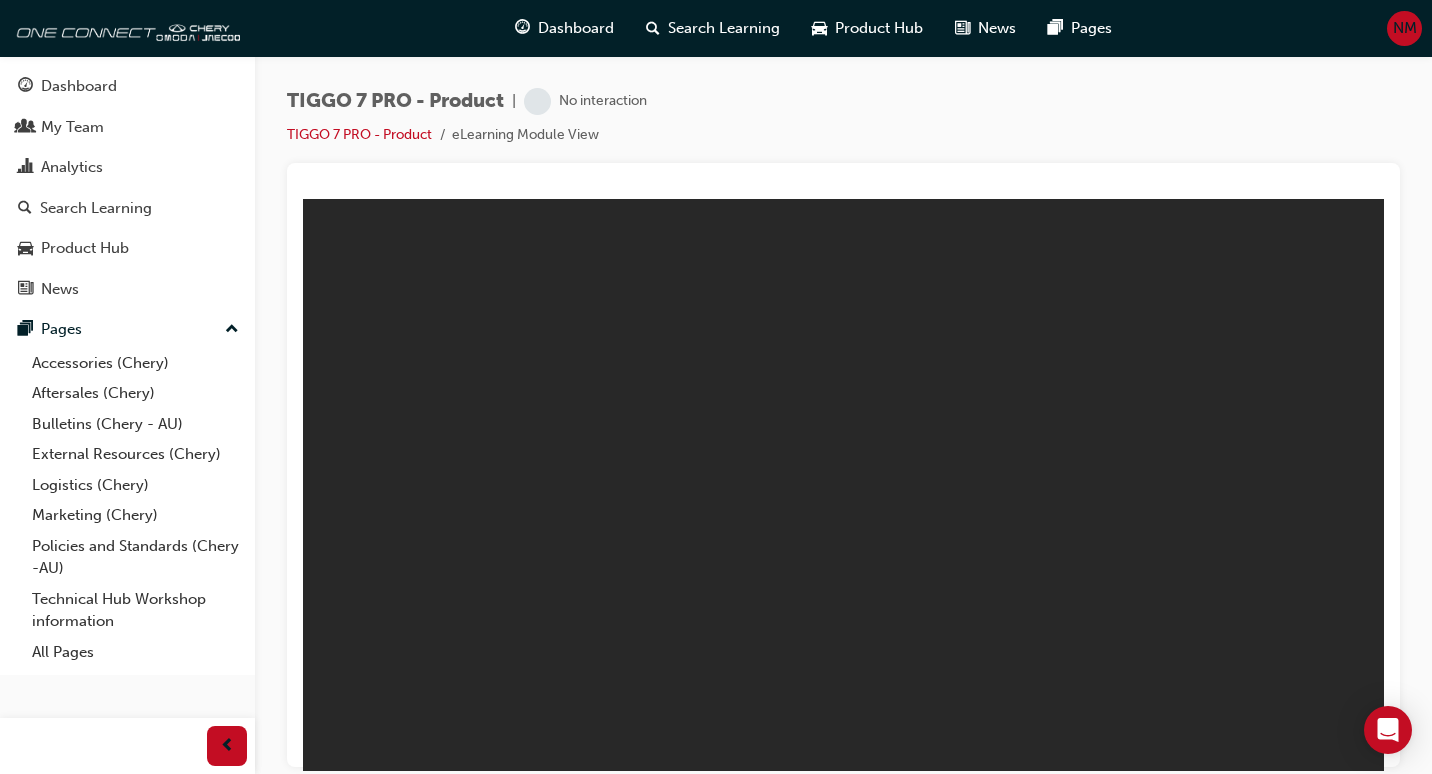 scroll, scrollTop: 0, scrollLeft: 0, axis: both 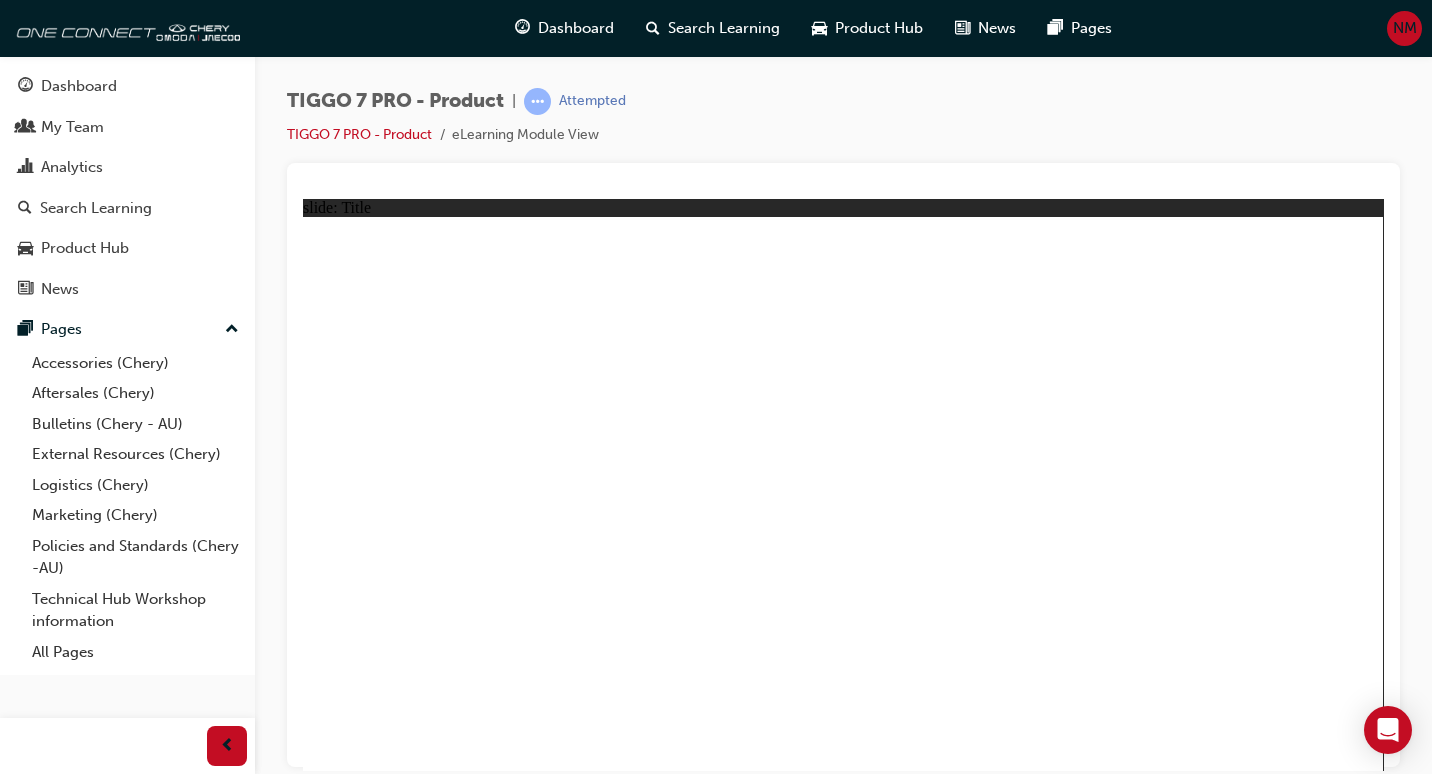 click 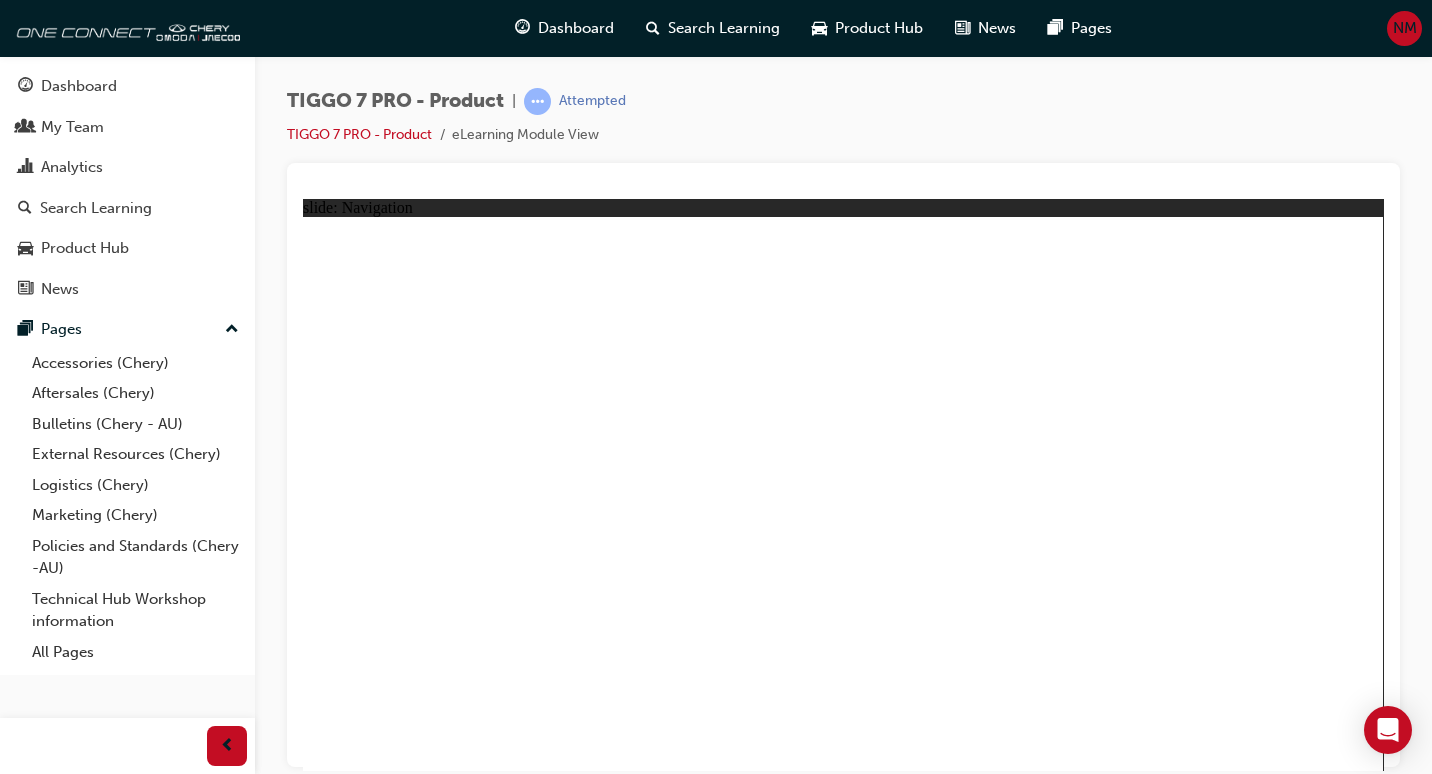 click 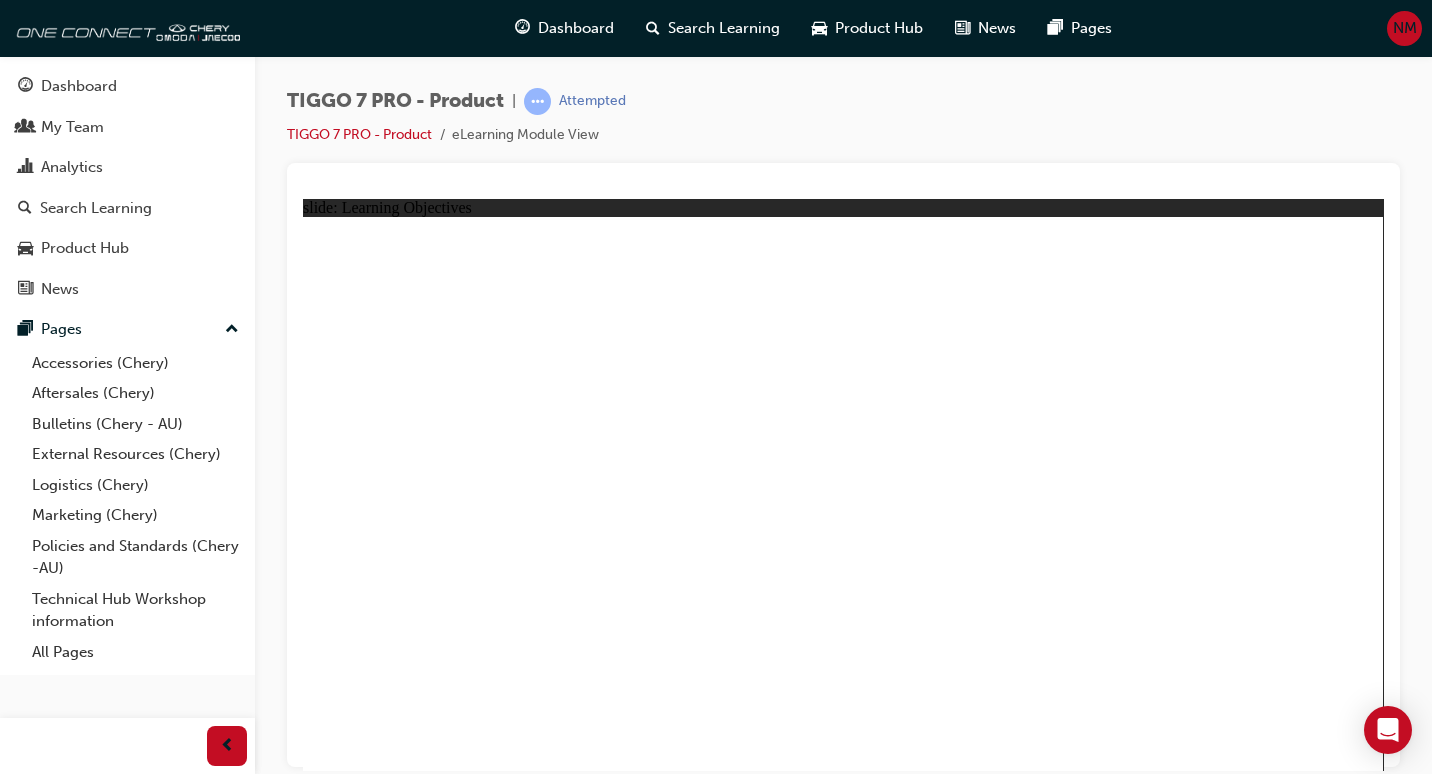 click 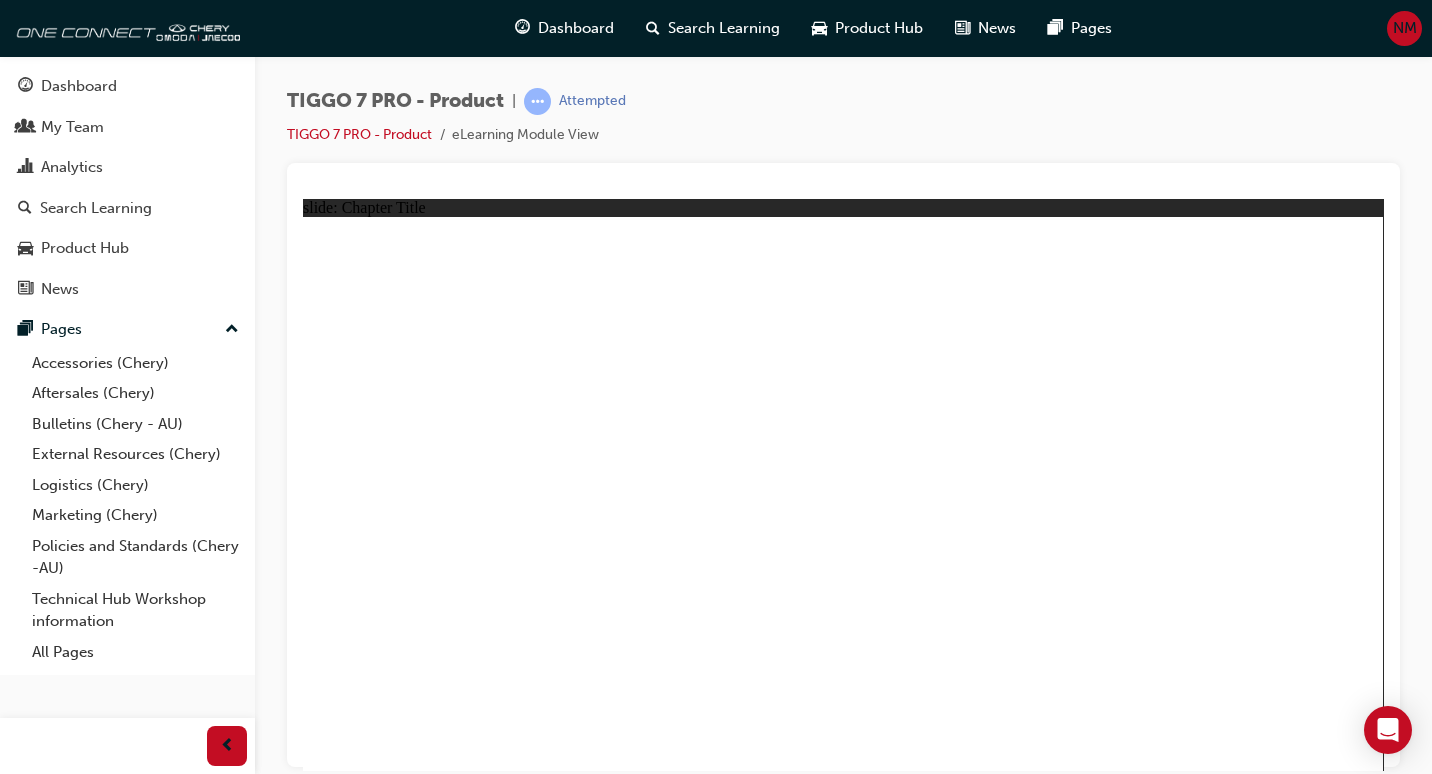 click 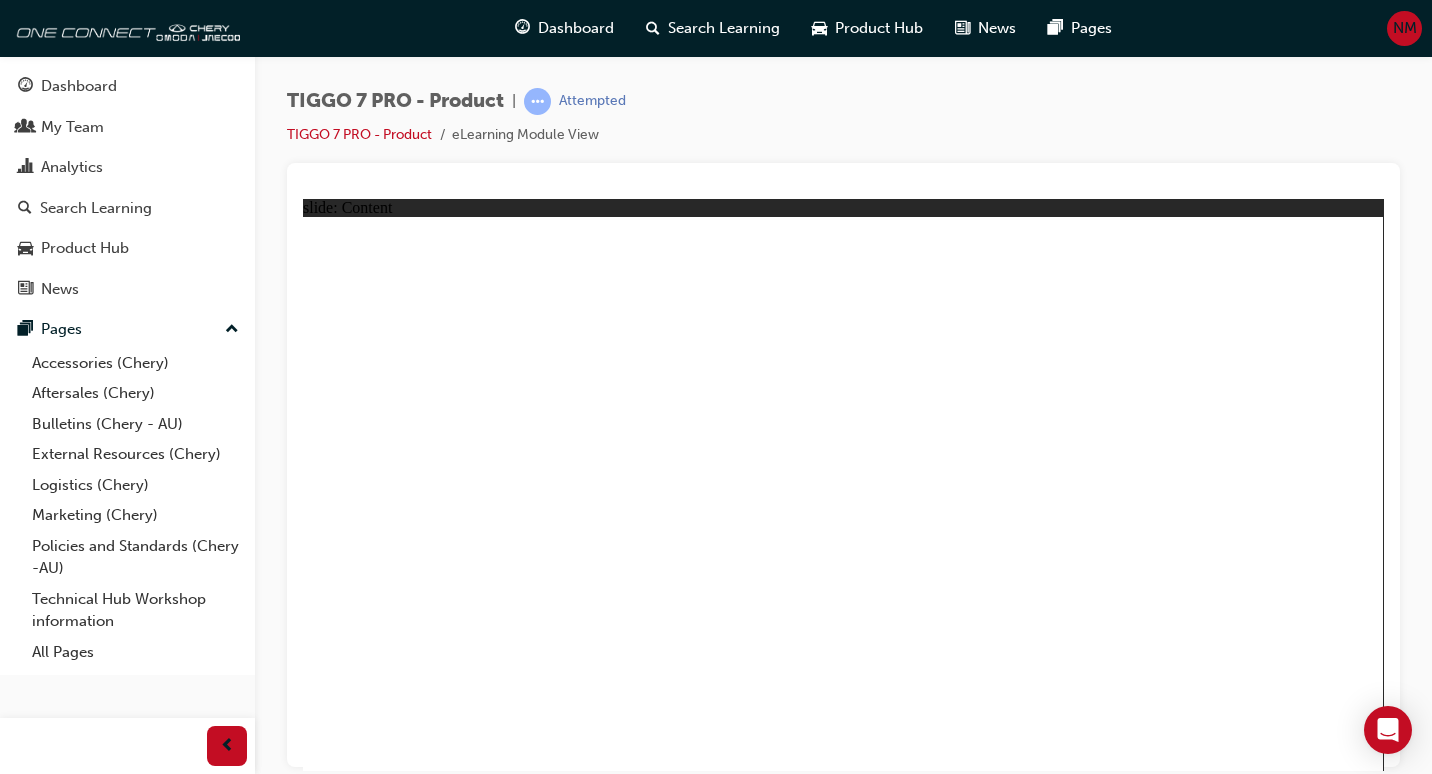 click 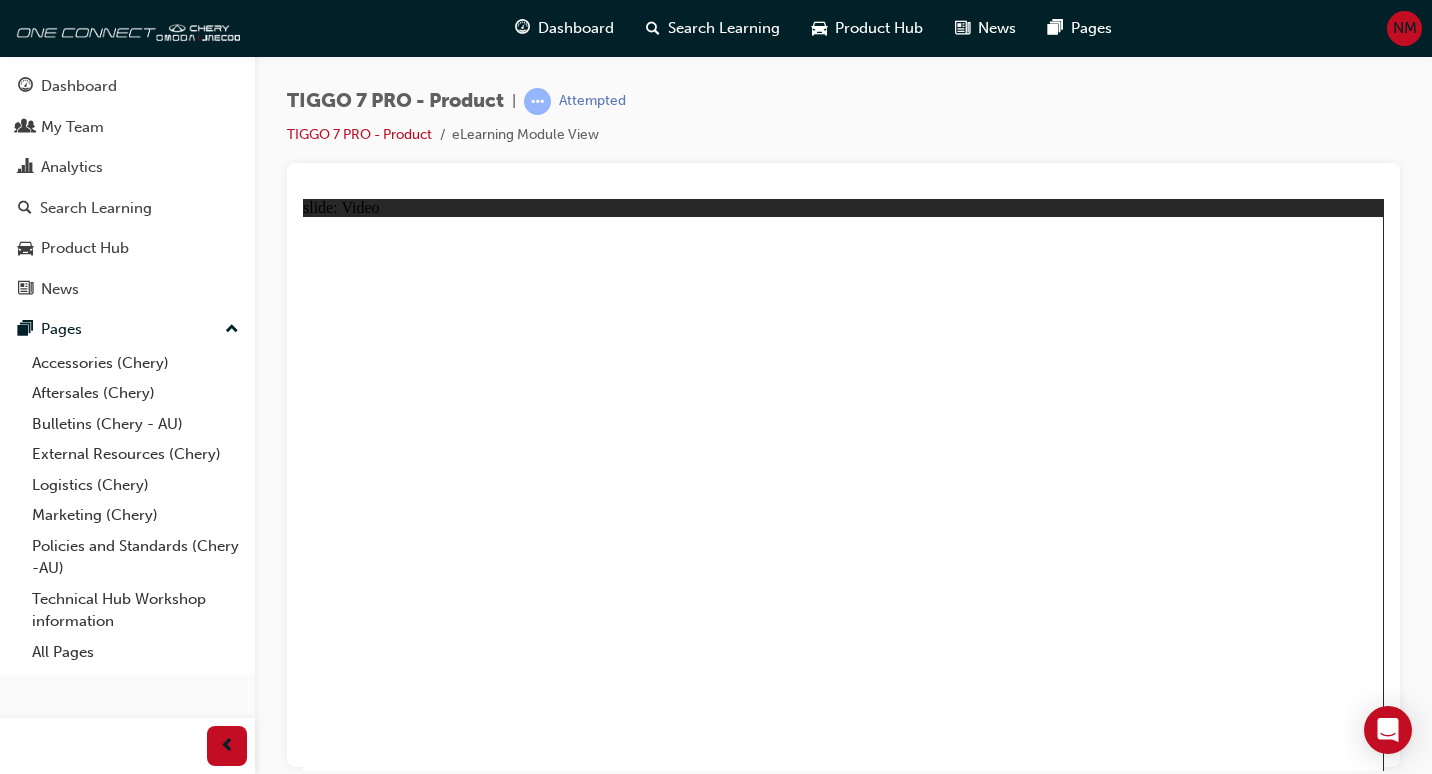 click 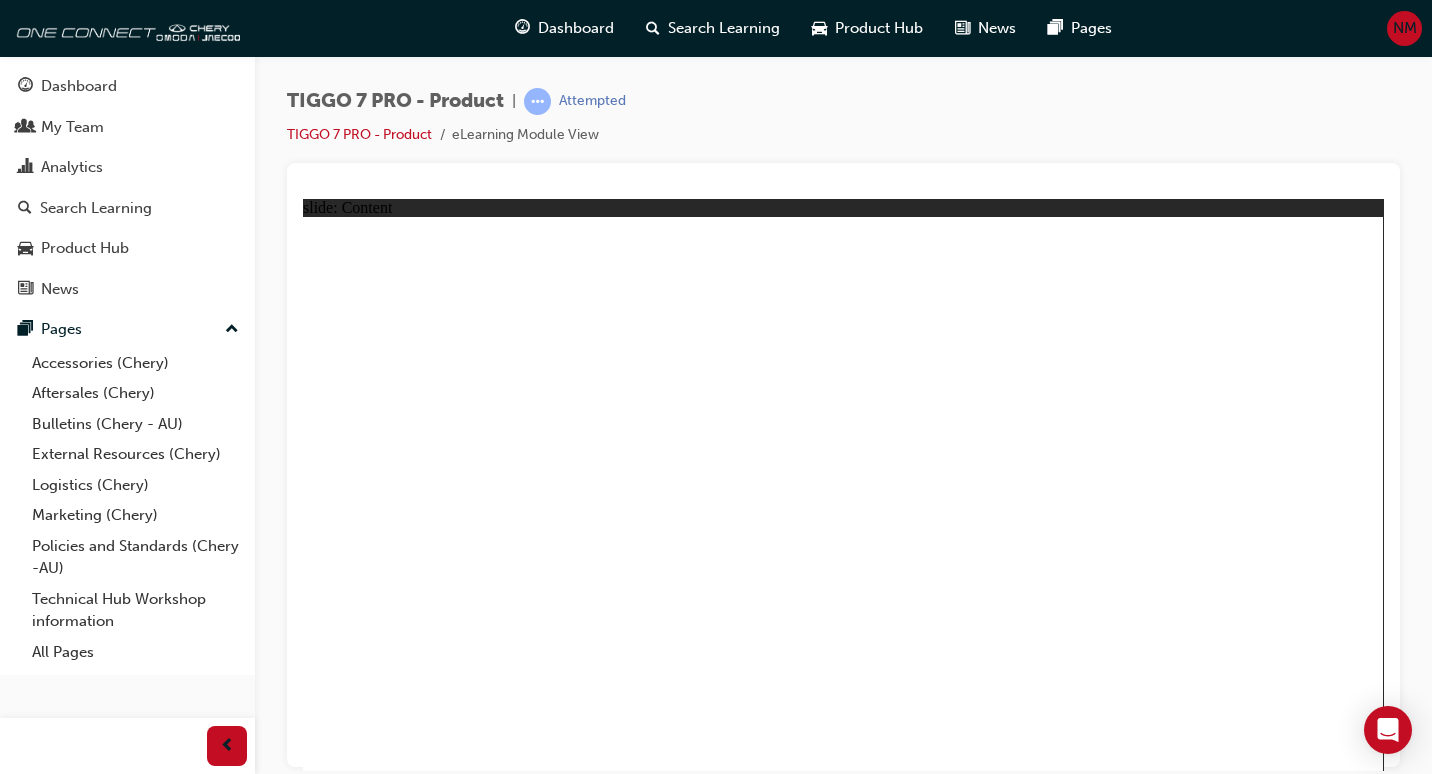 click 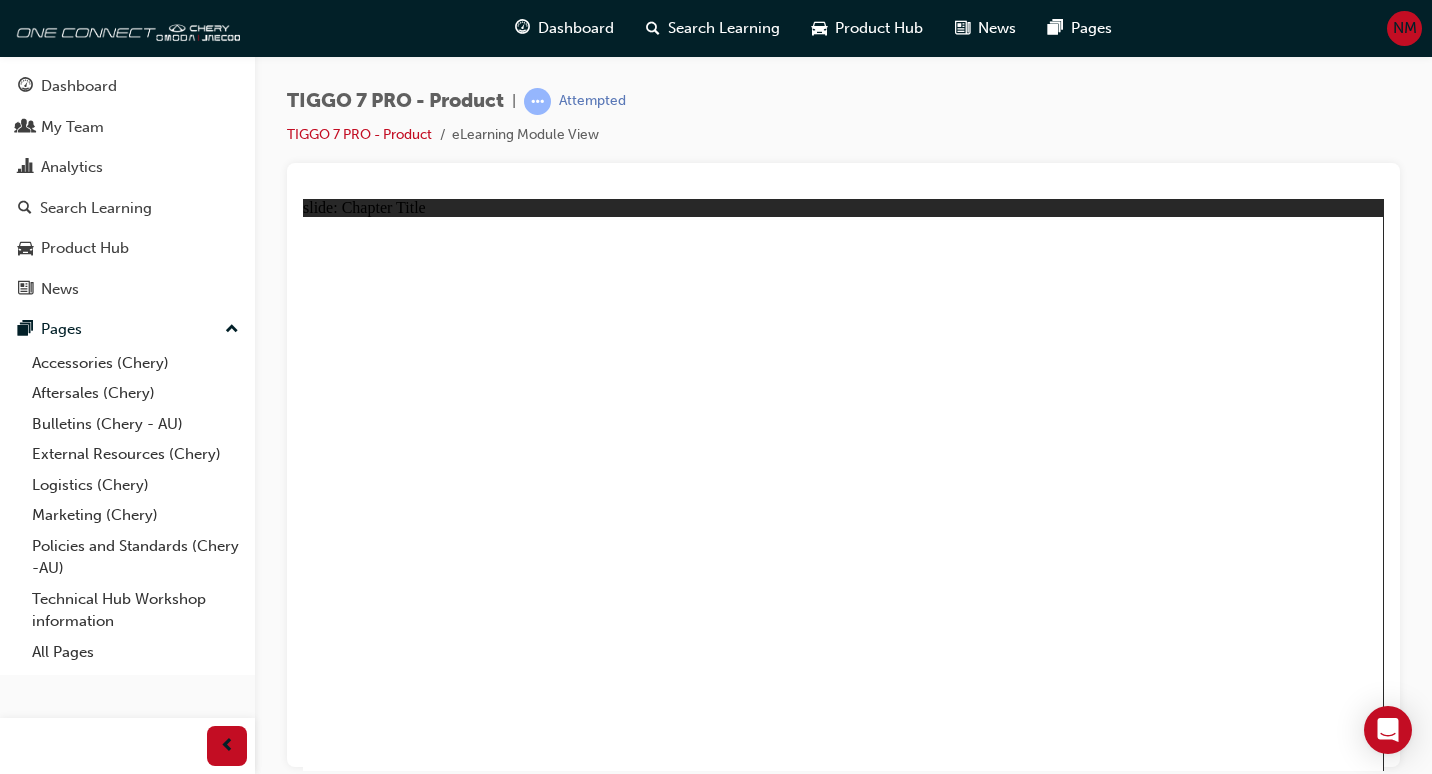 click 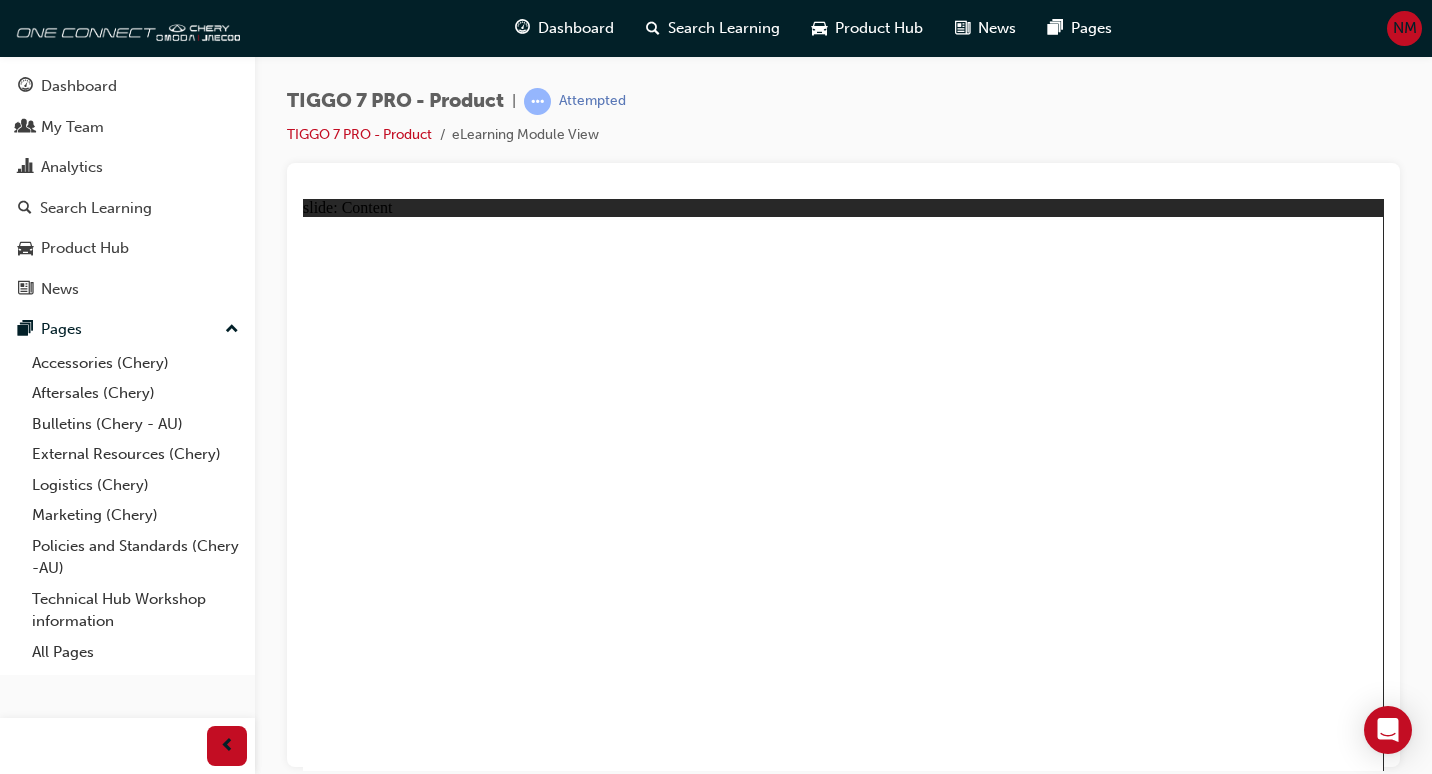 click 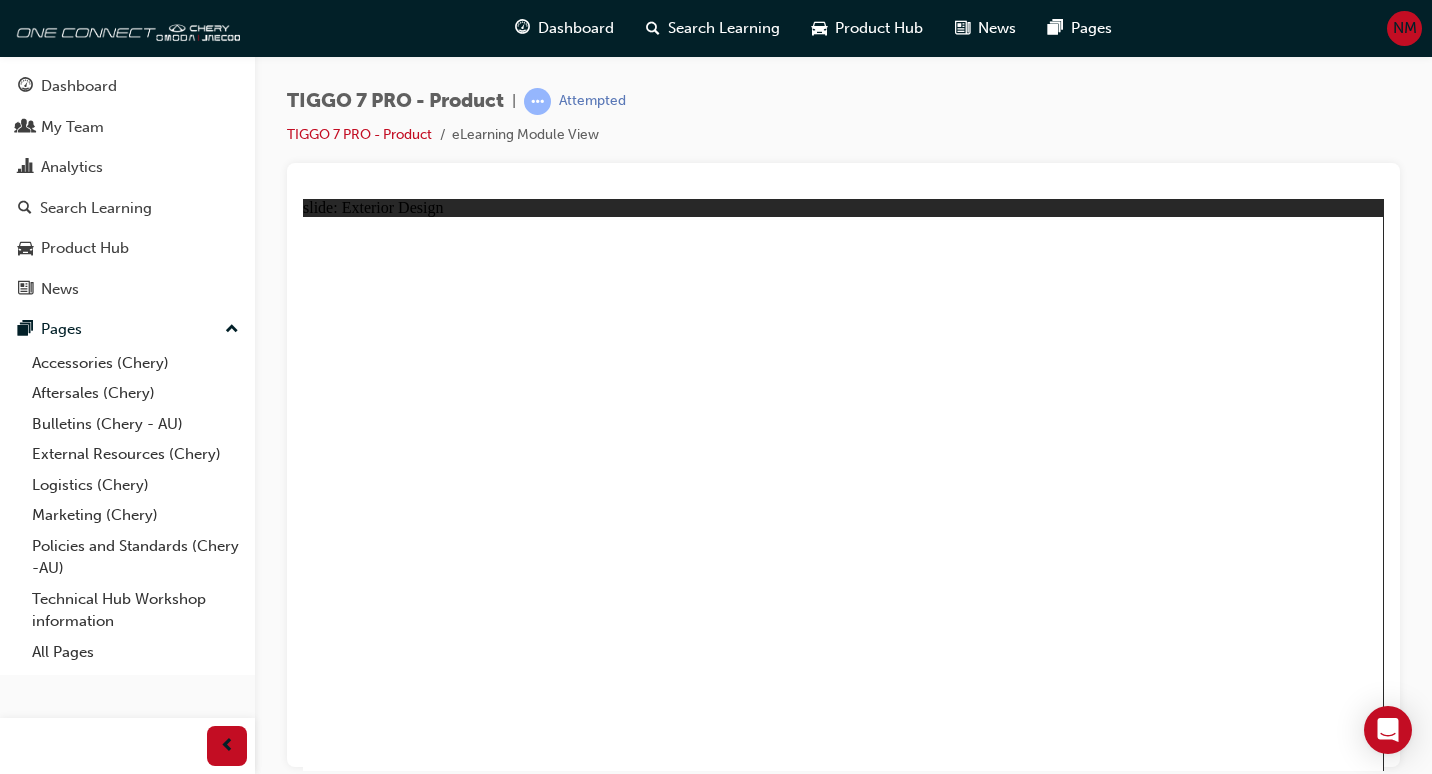 click 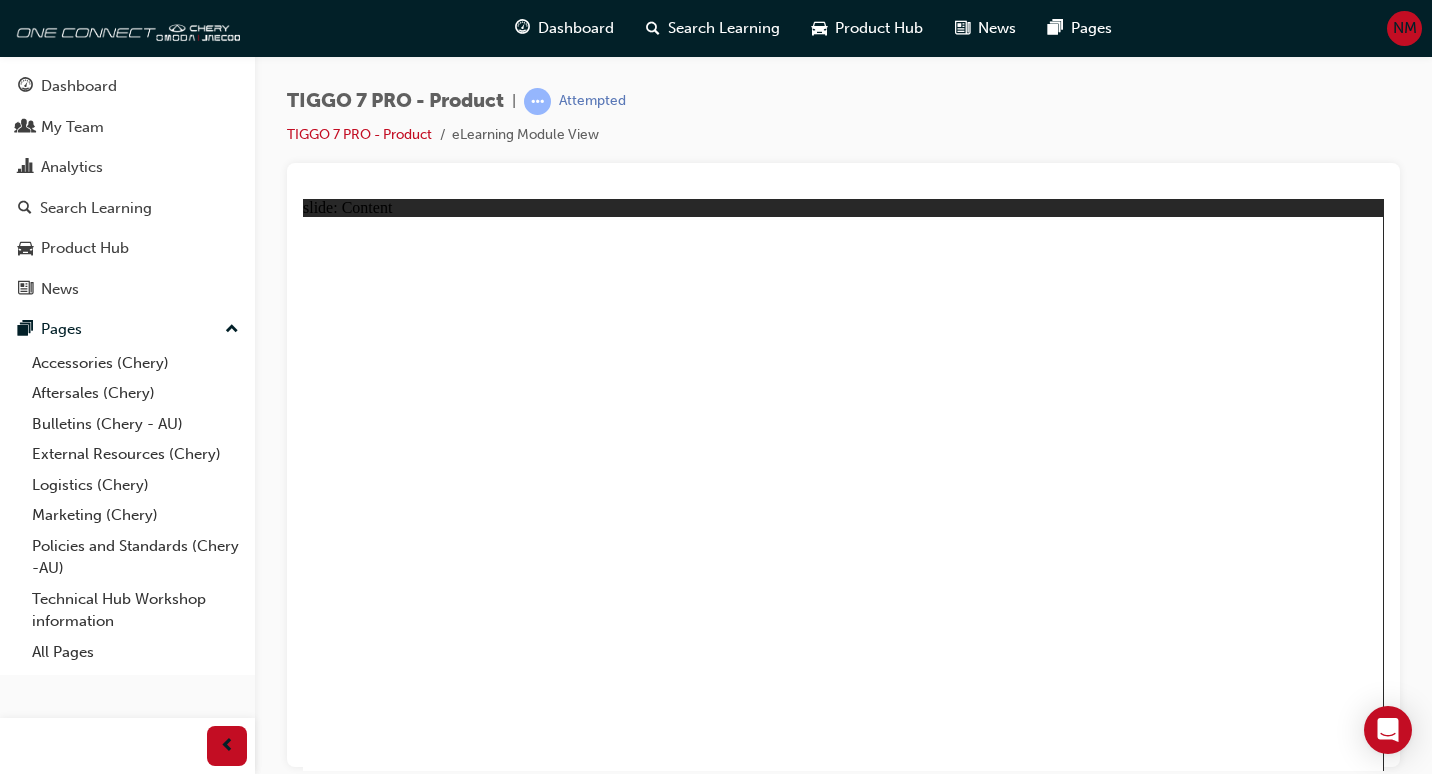 click 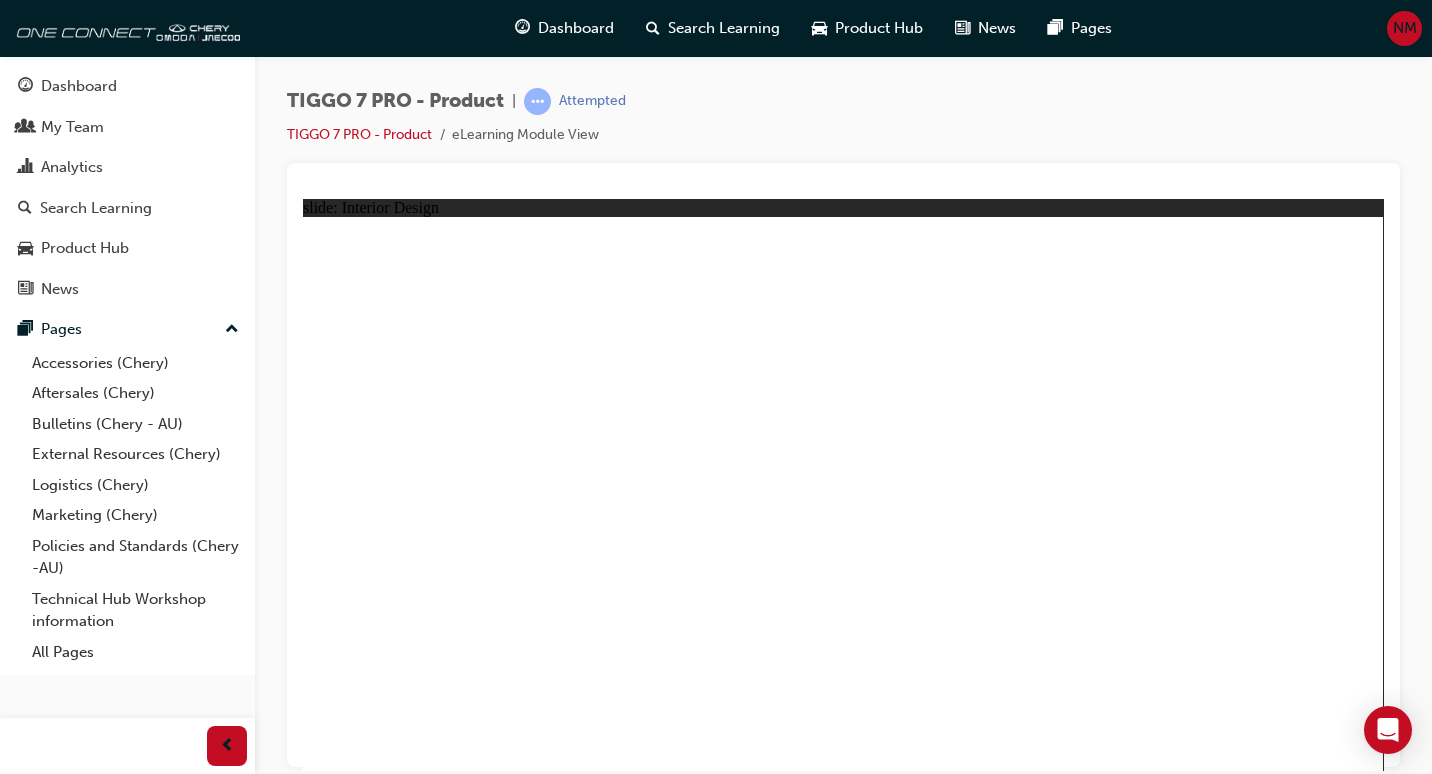 click 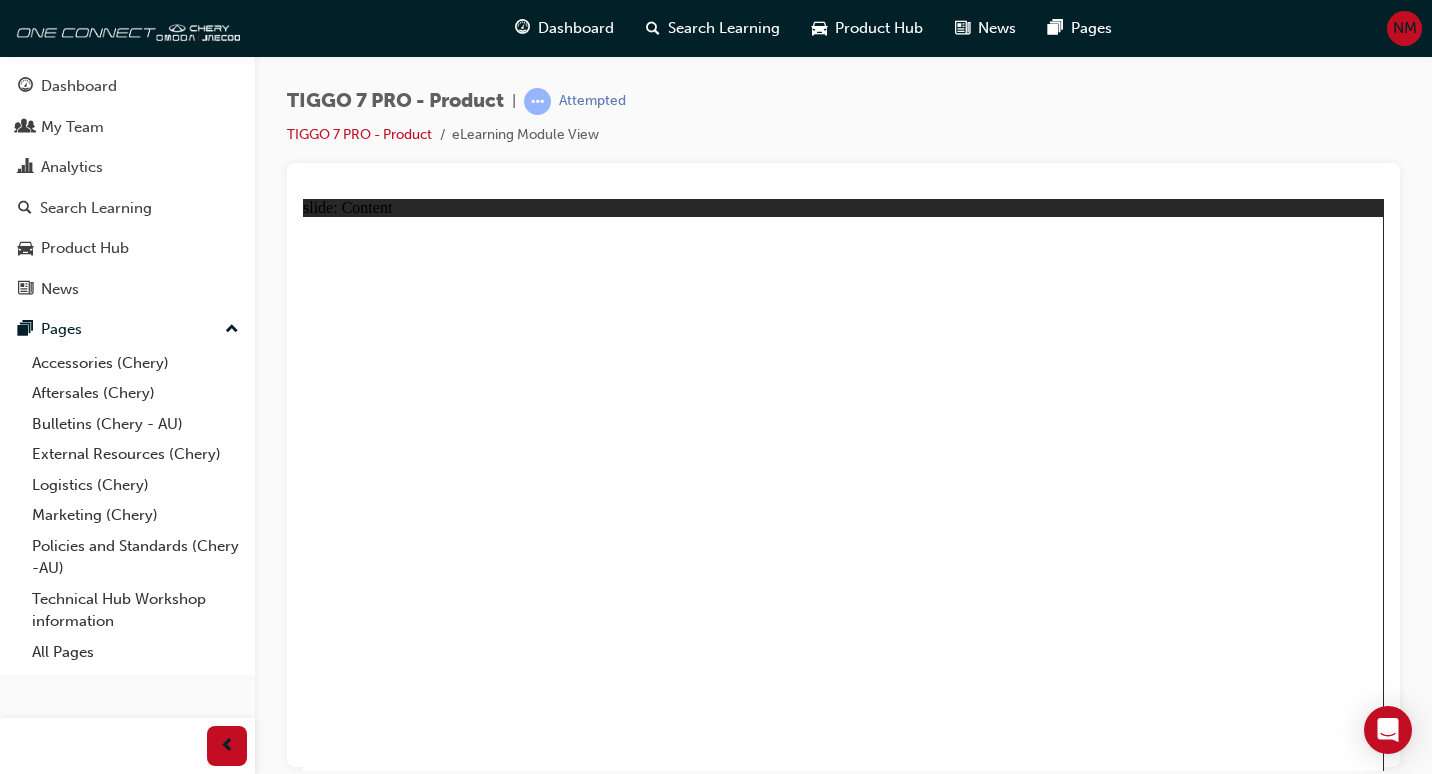 click 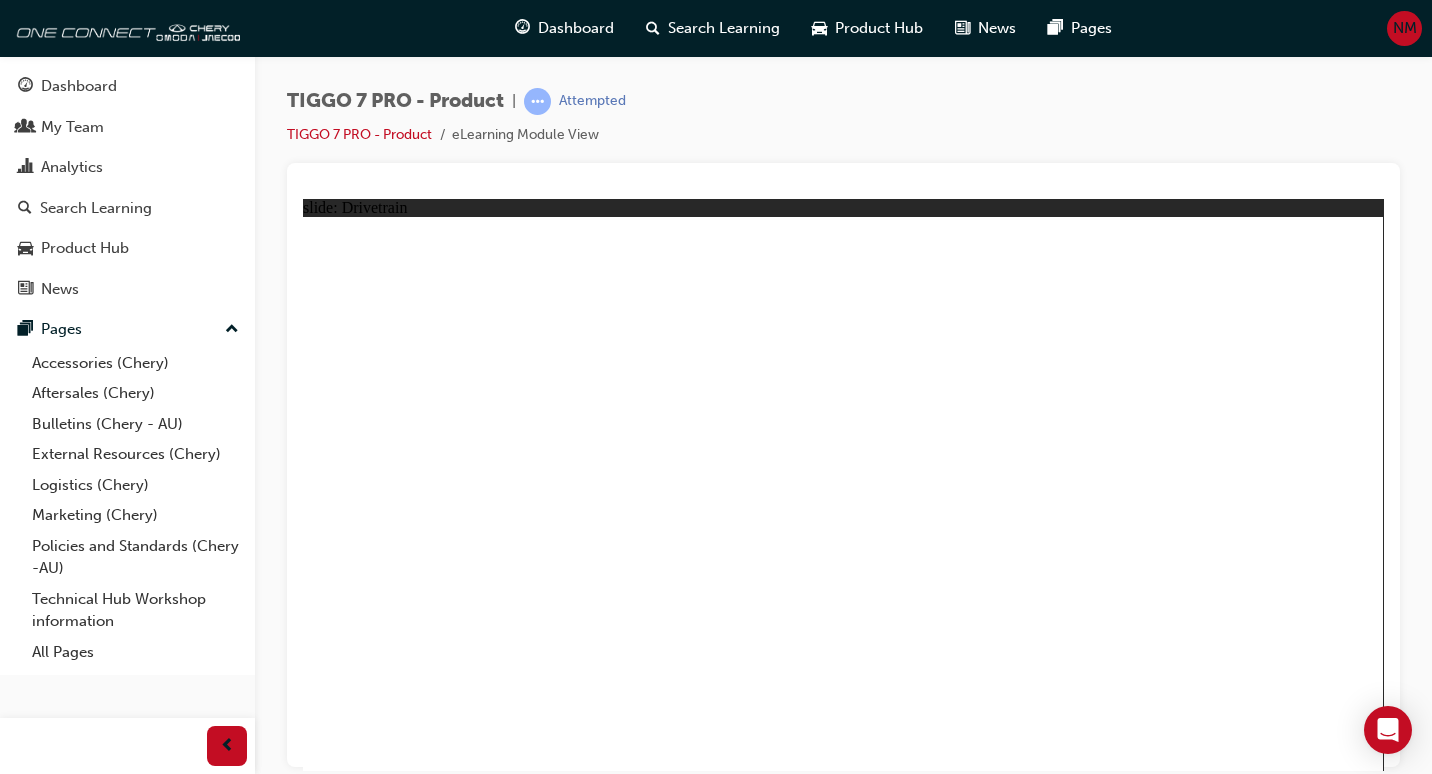 click 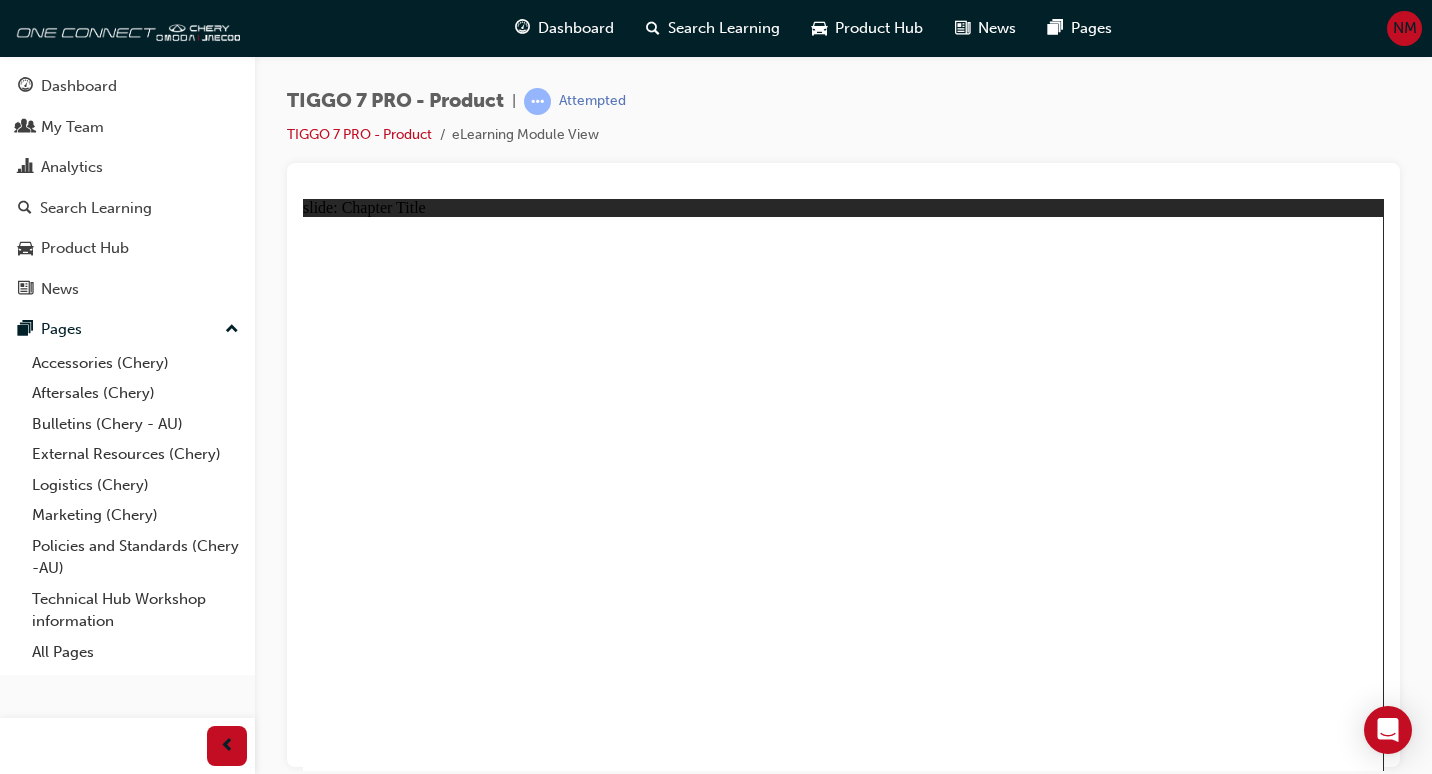 click 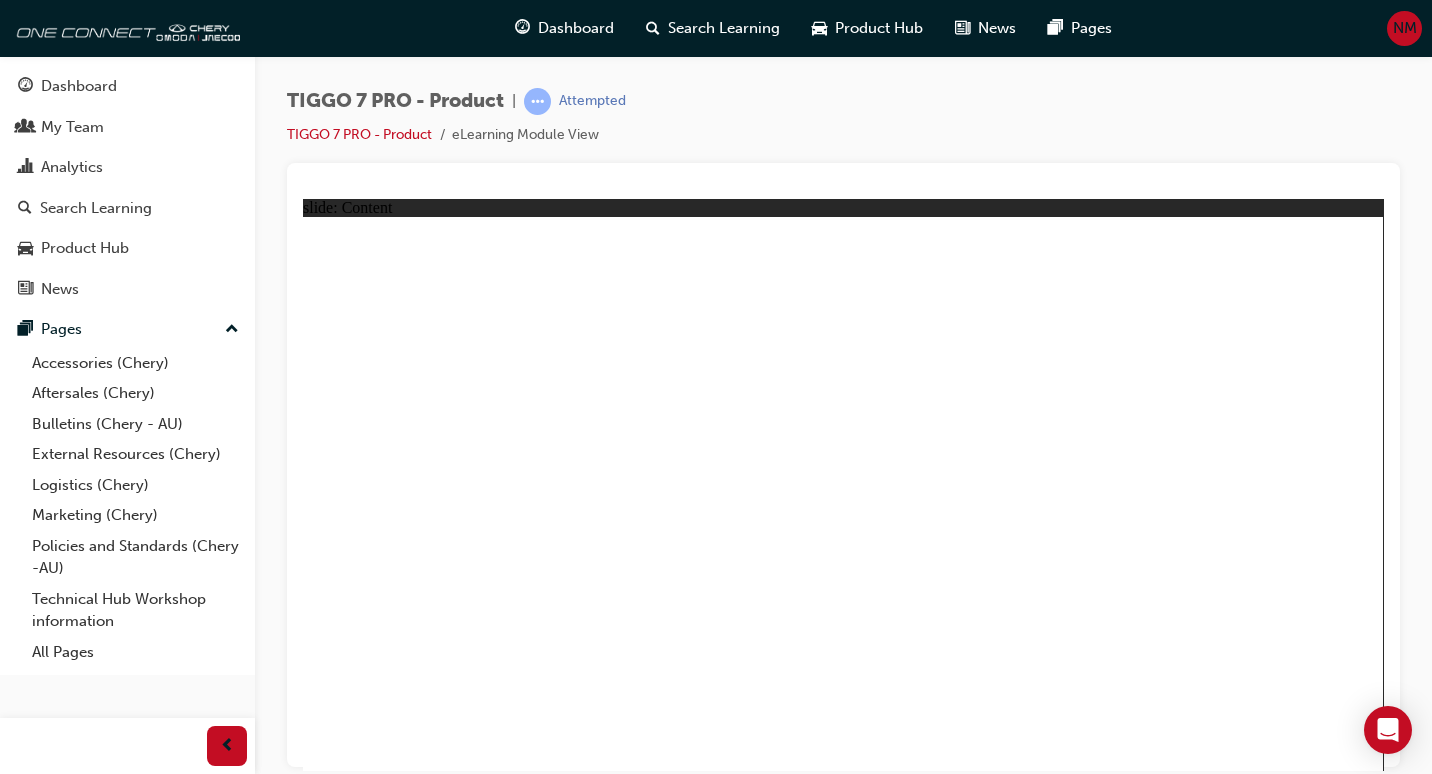 click 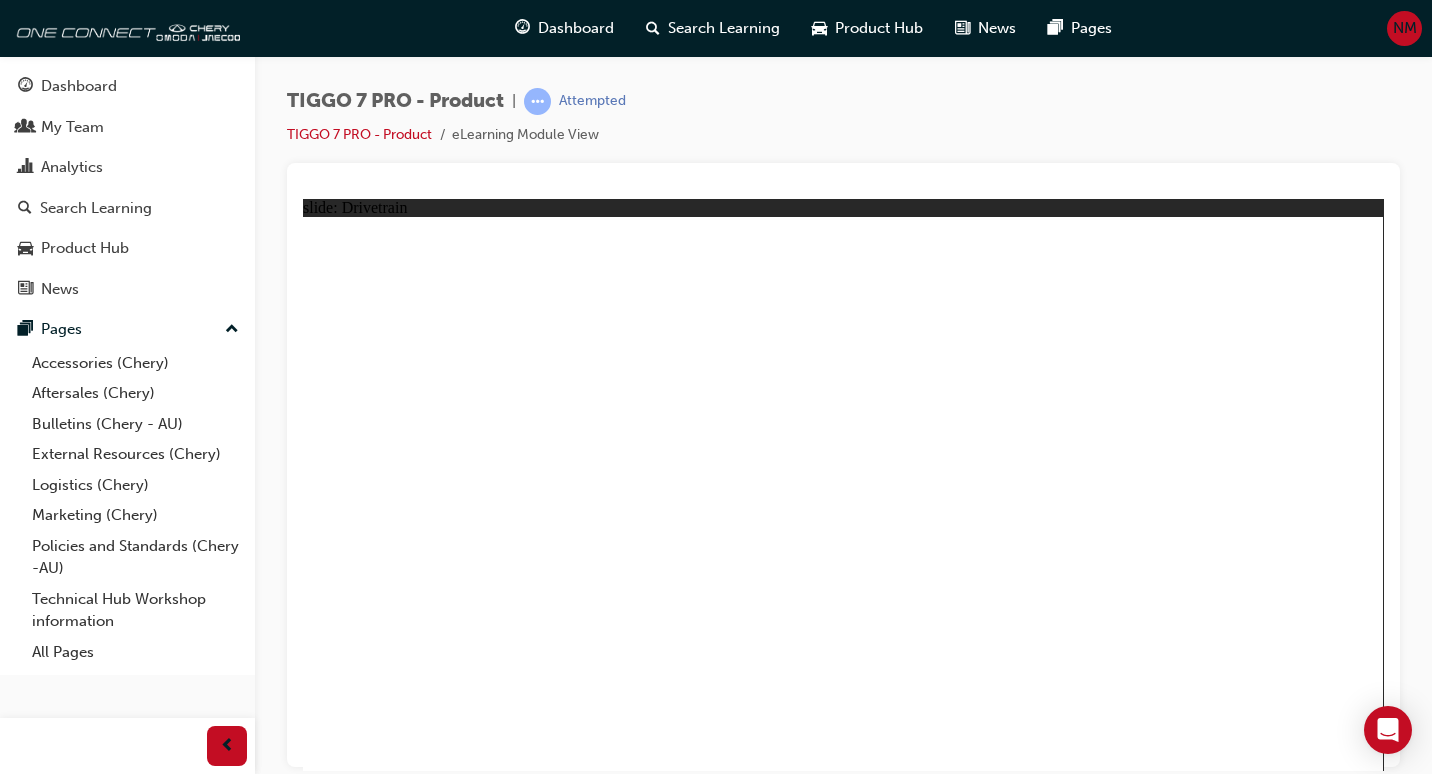 drag, startPoint x: 455, startPoint y: 536, endPoint x: 542, endPoint y: 458, distance: 116.846054 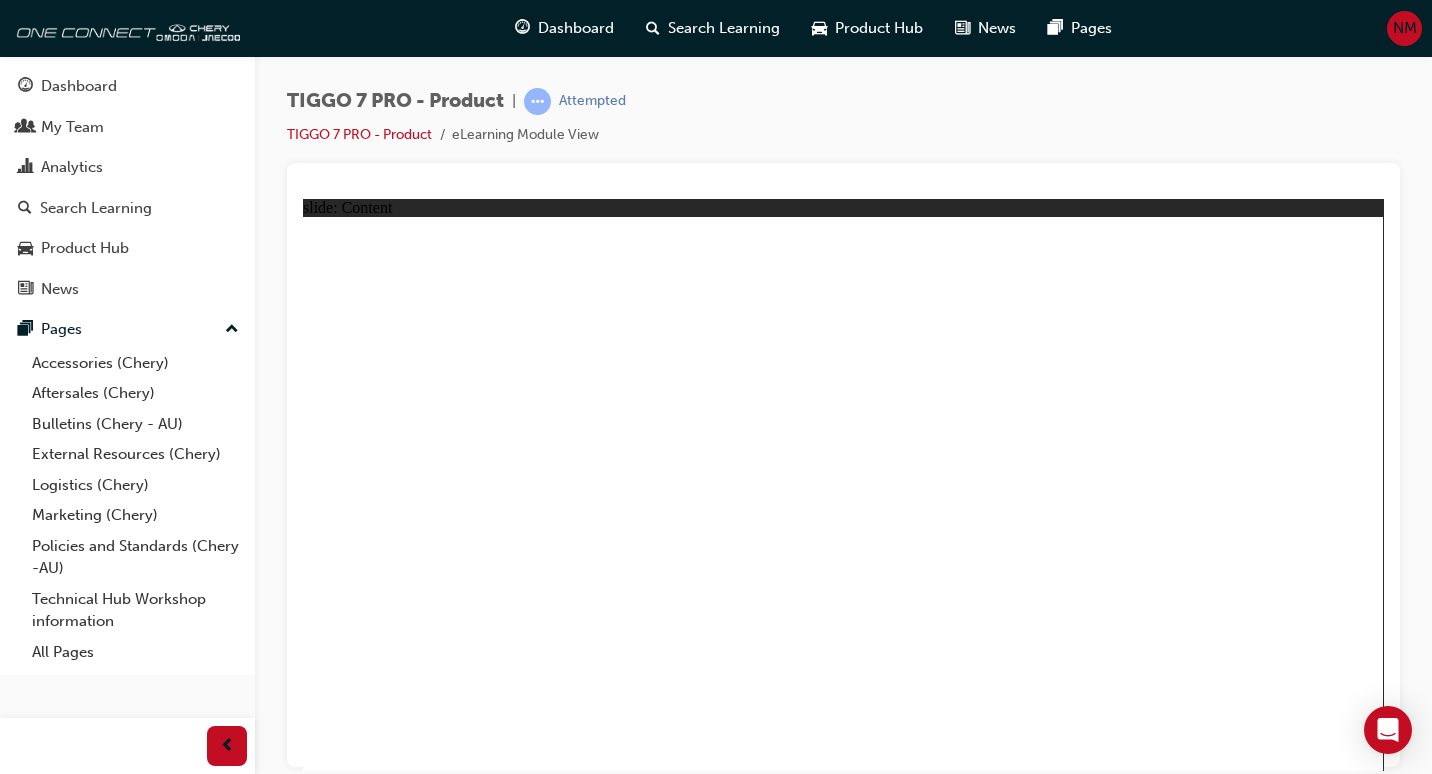 click 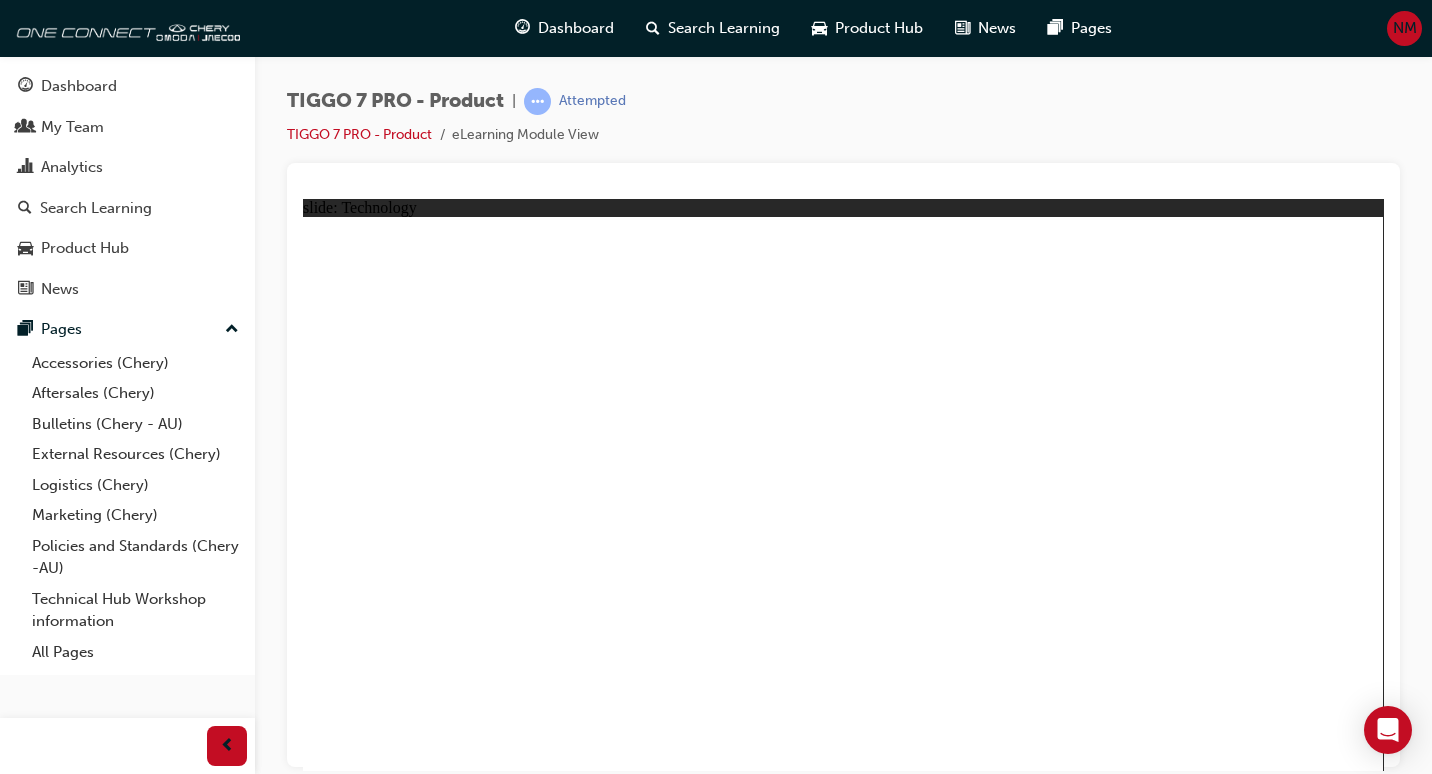 click 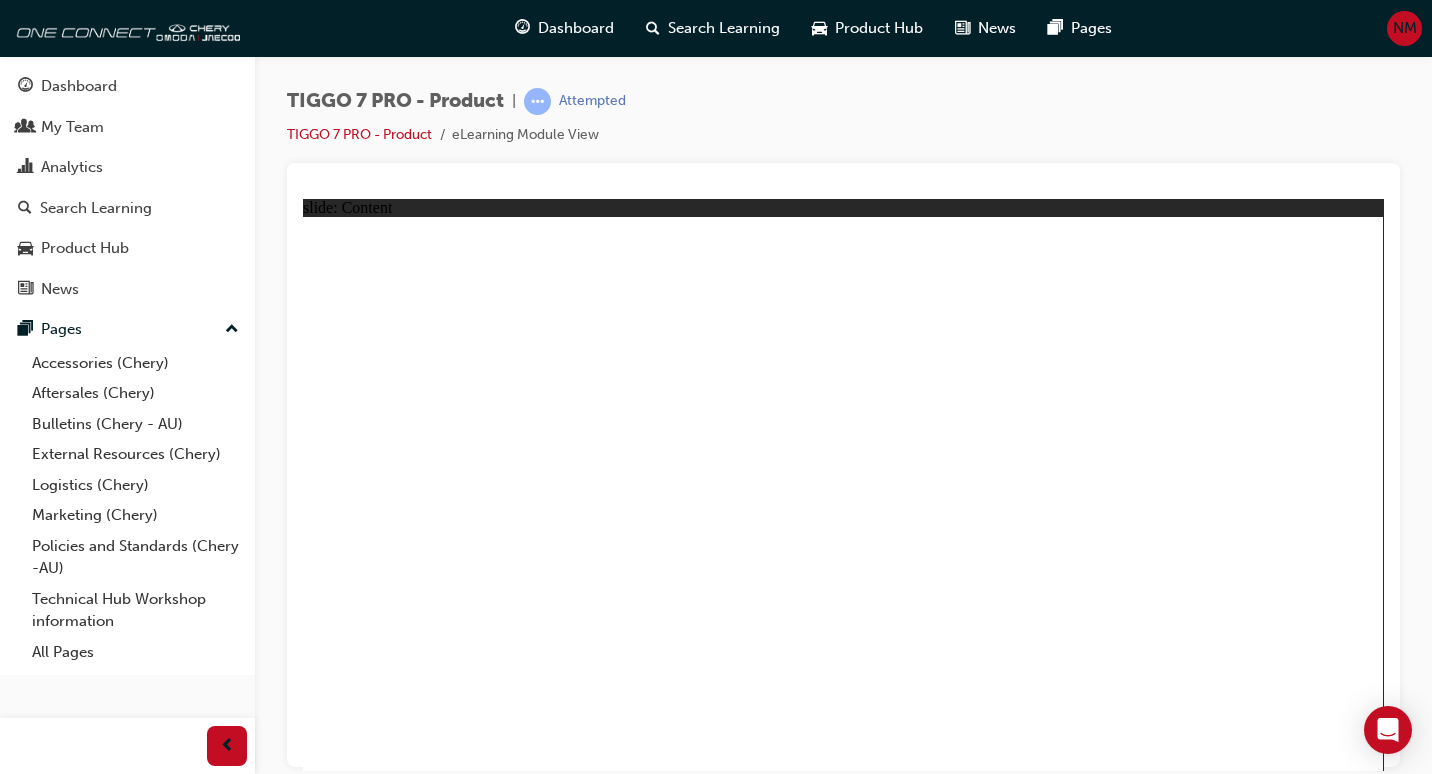 click 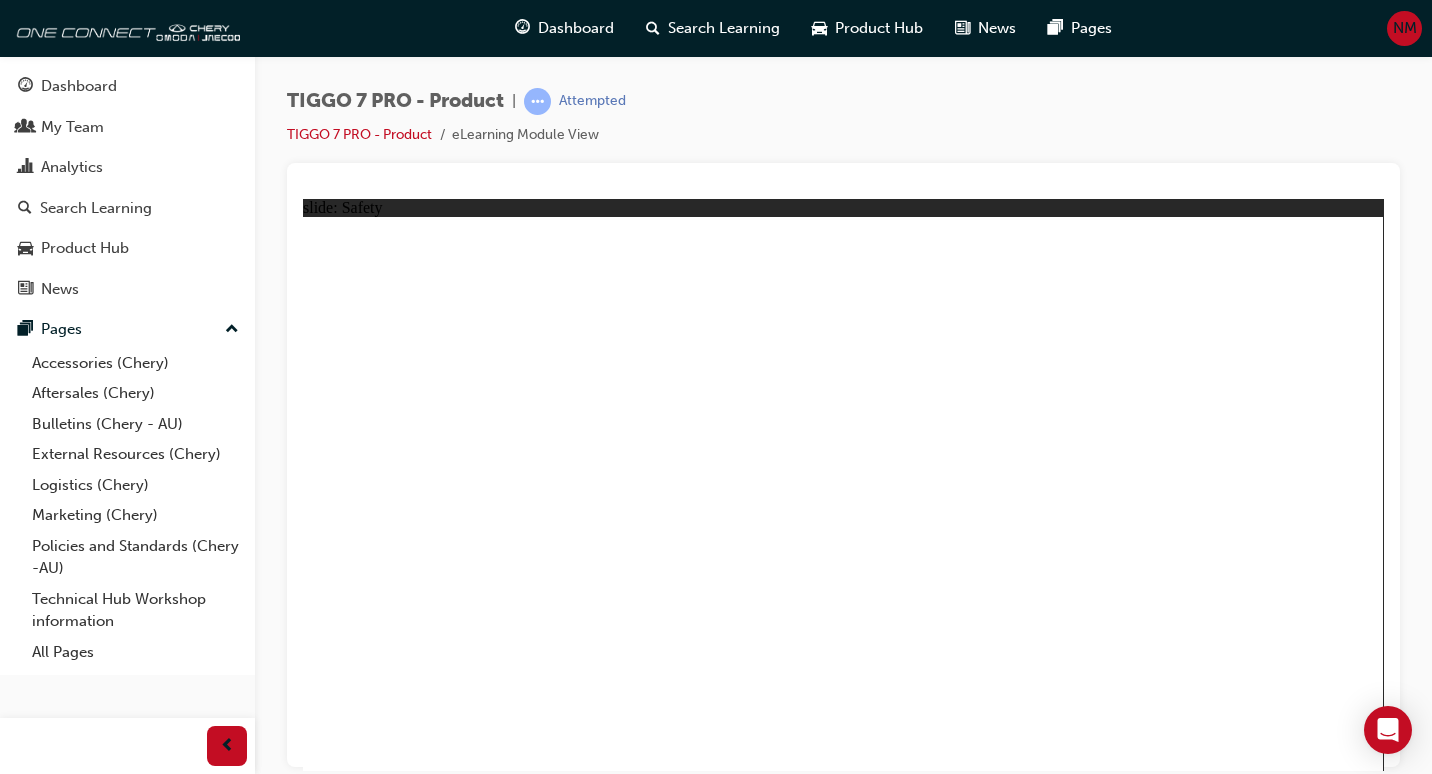 click 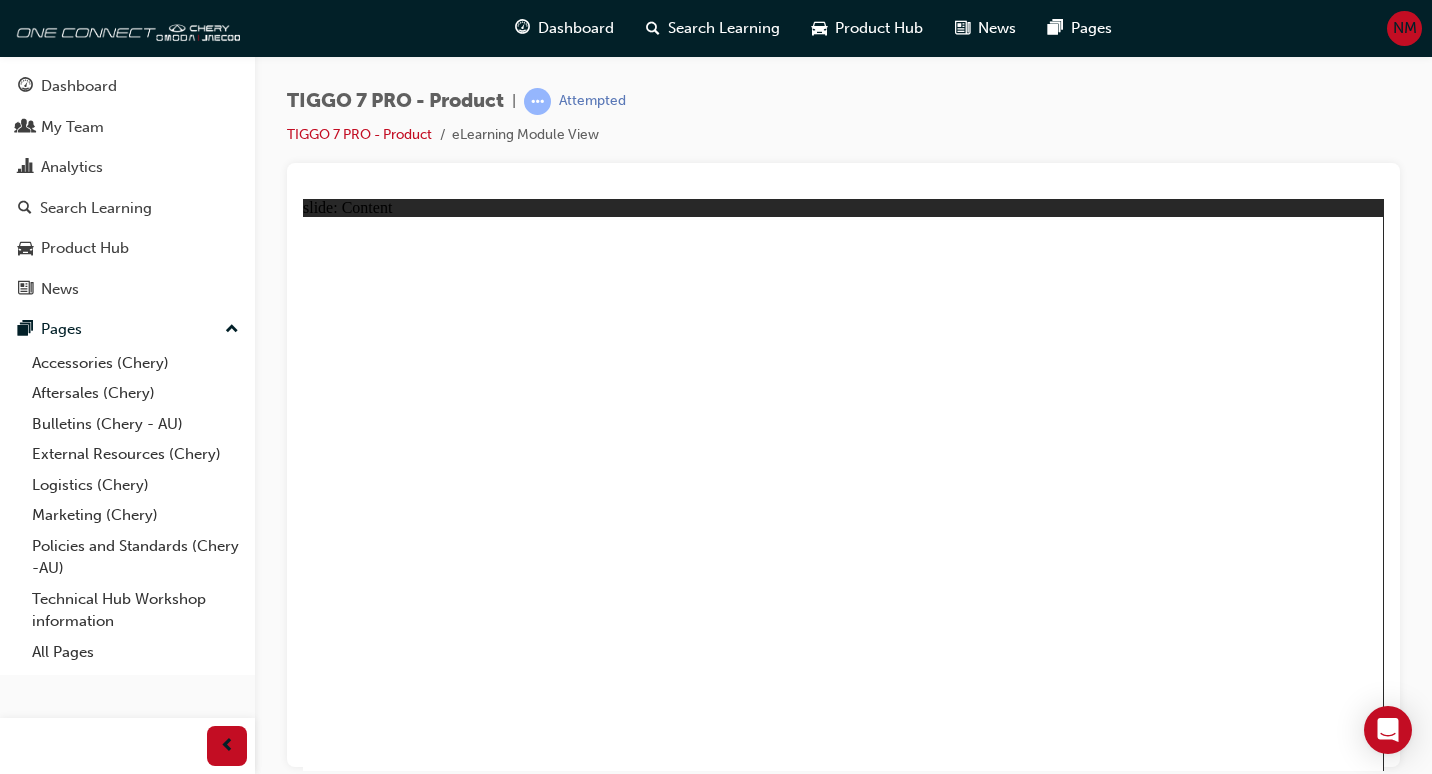 click 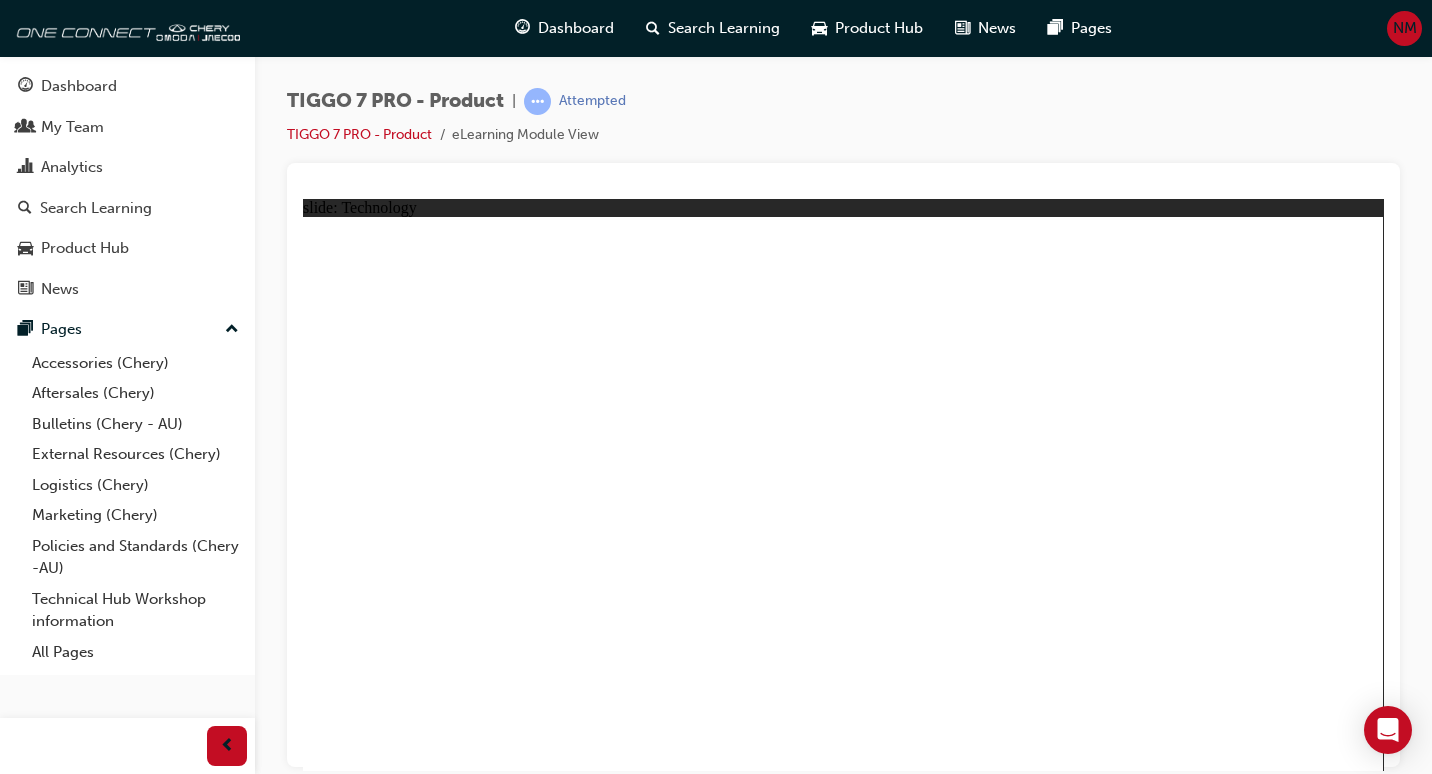 click 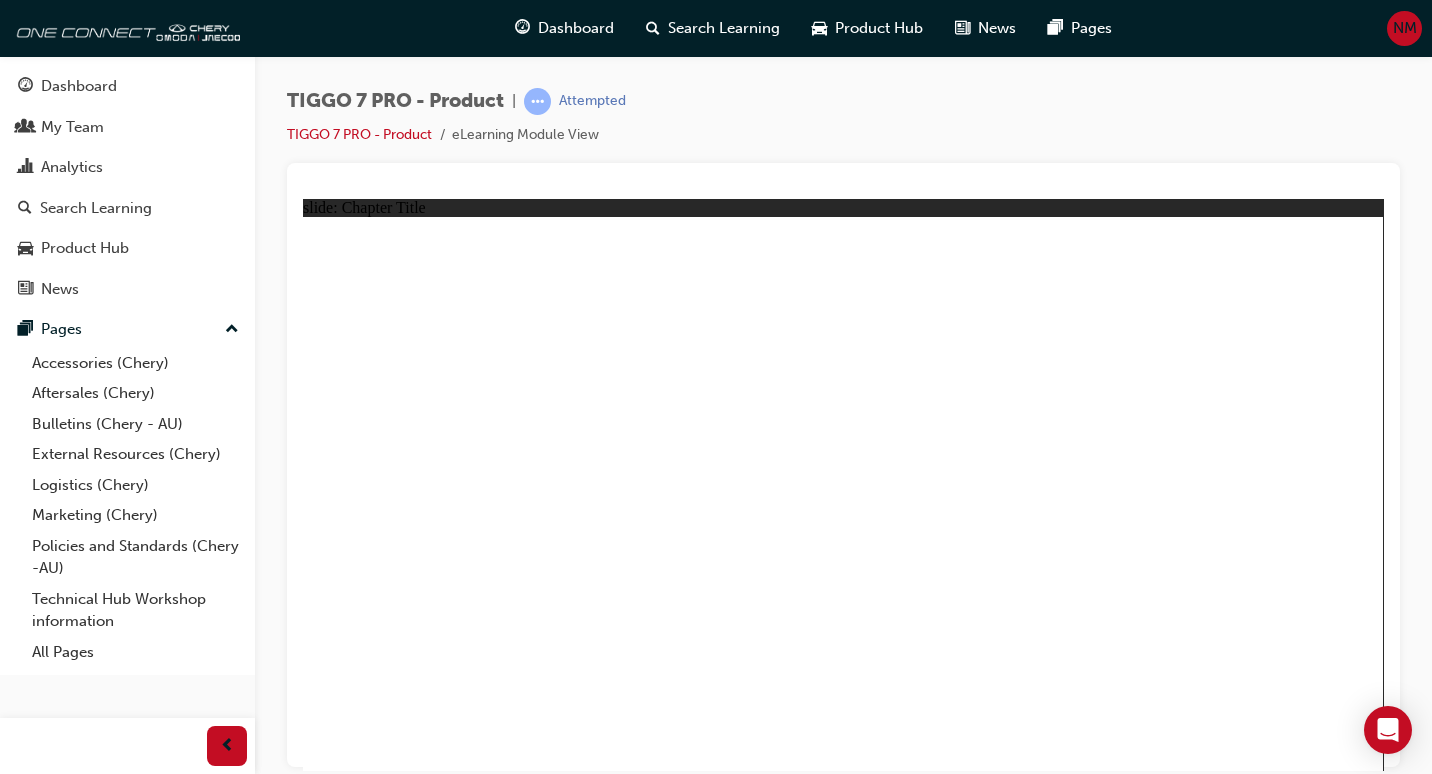 click 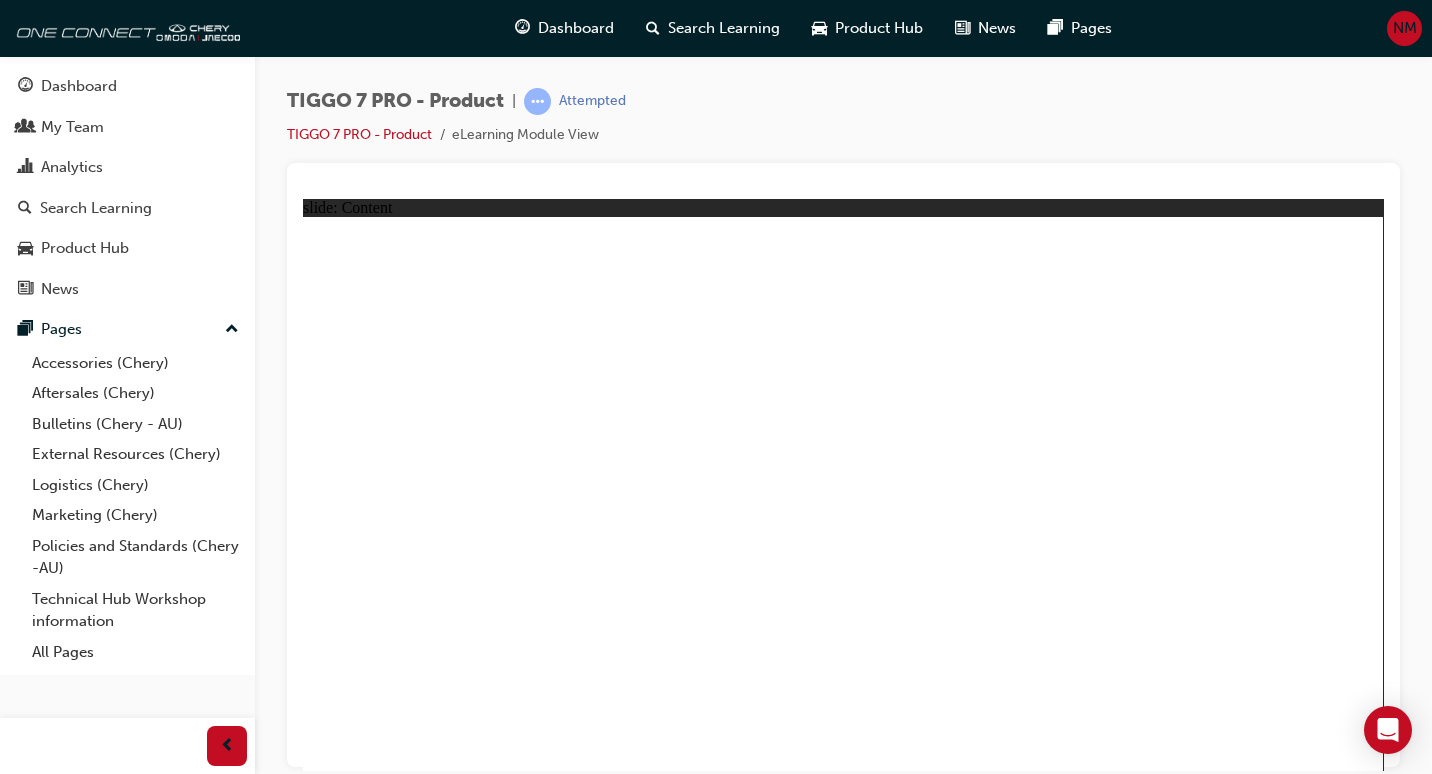 click 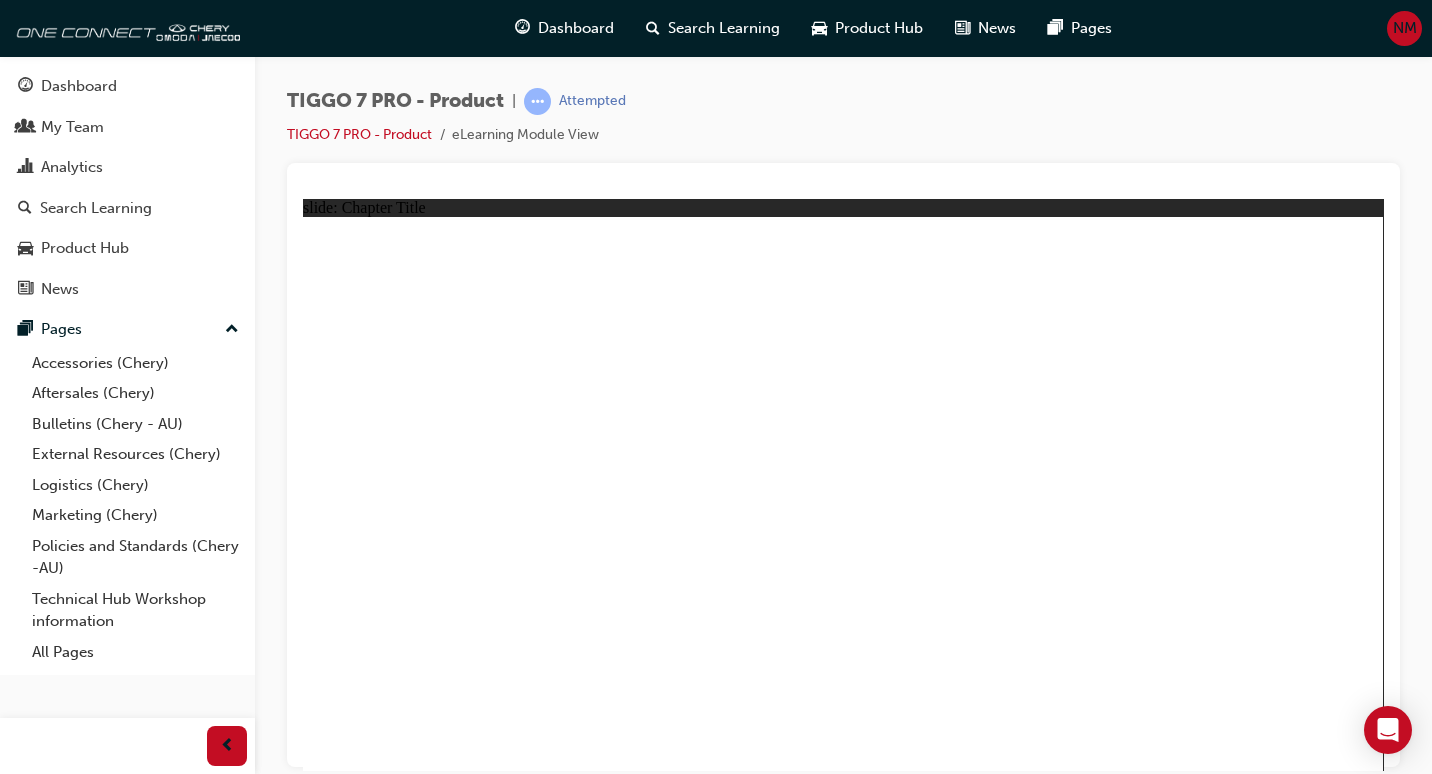 click 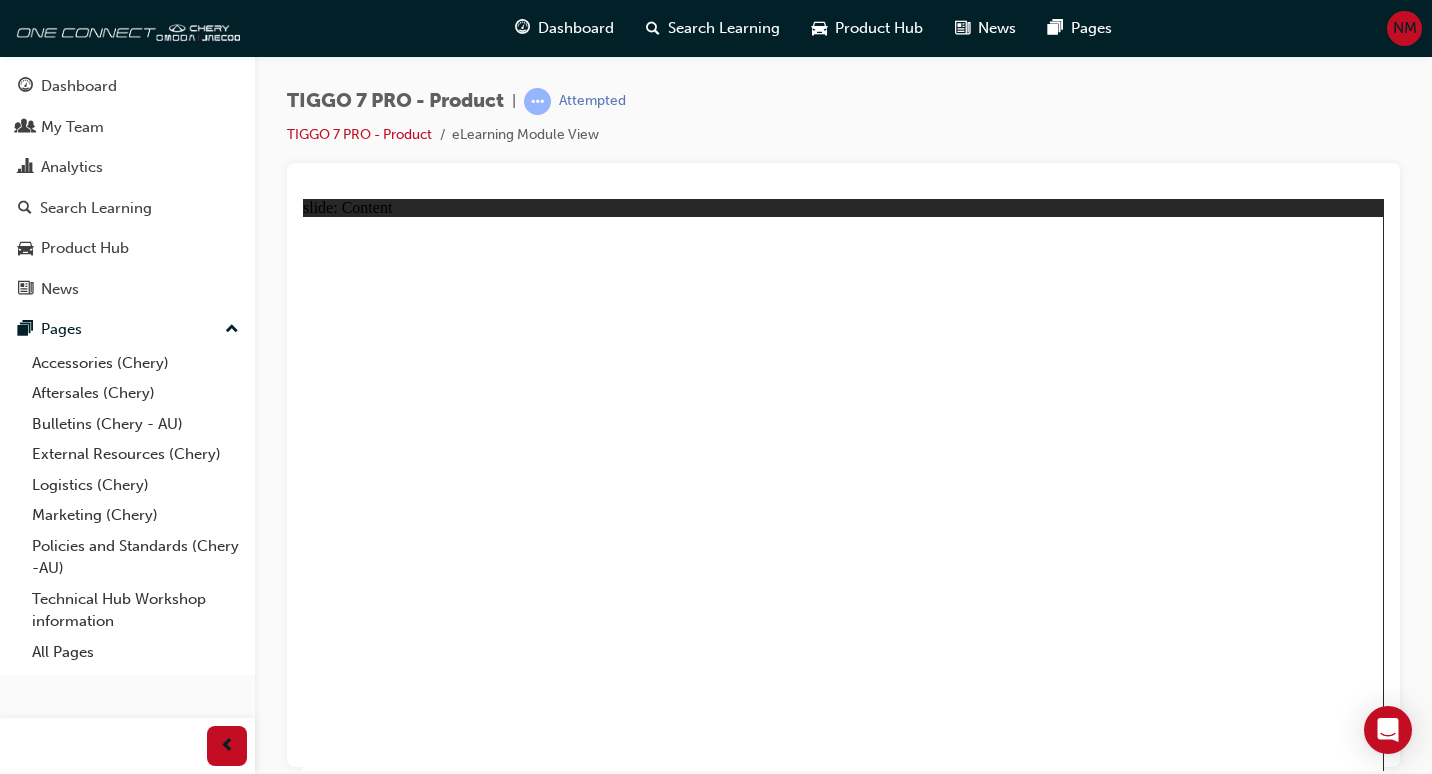 click 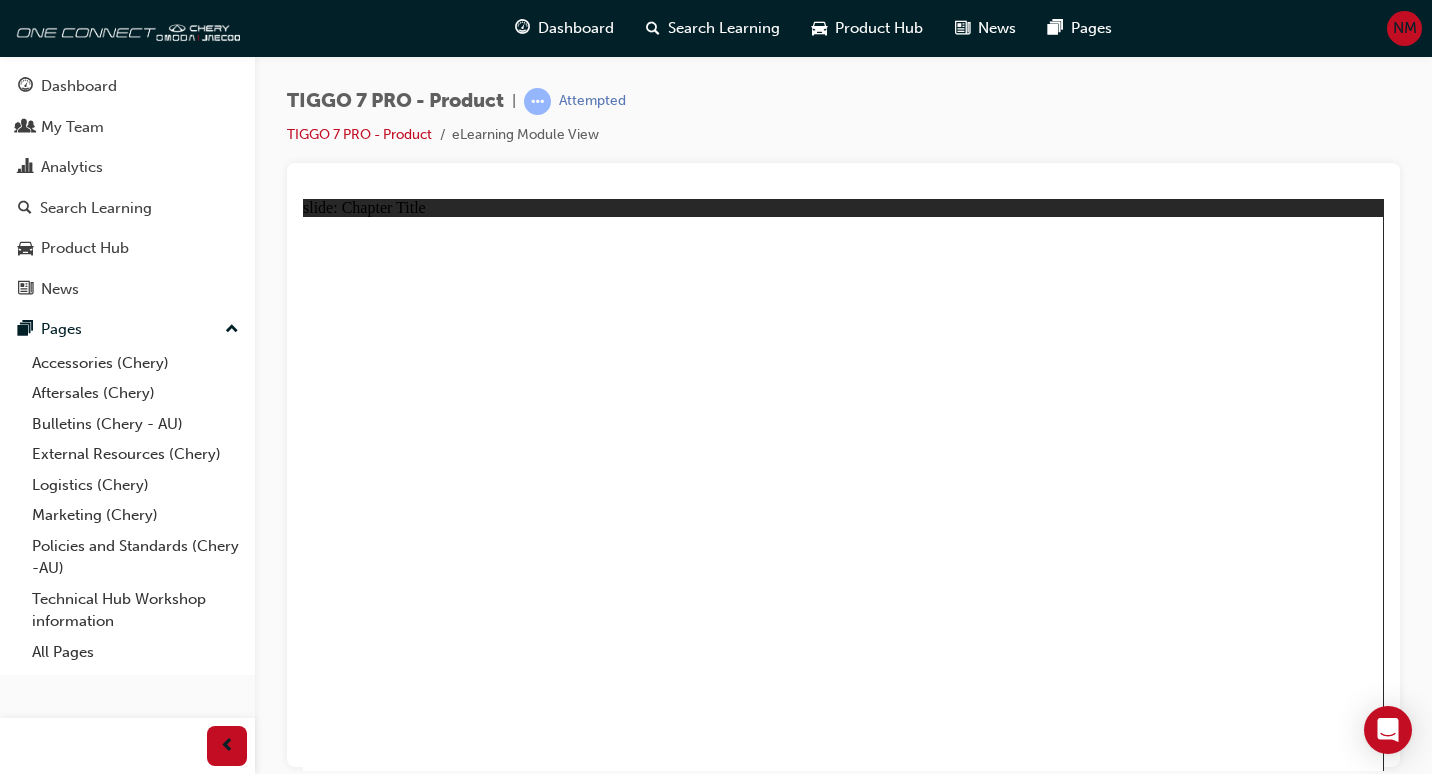 click 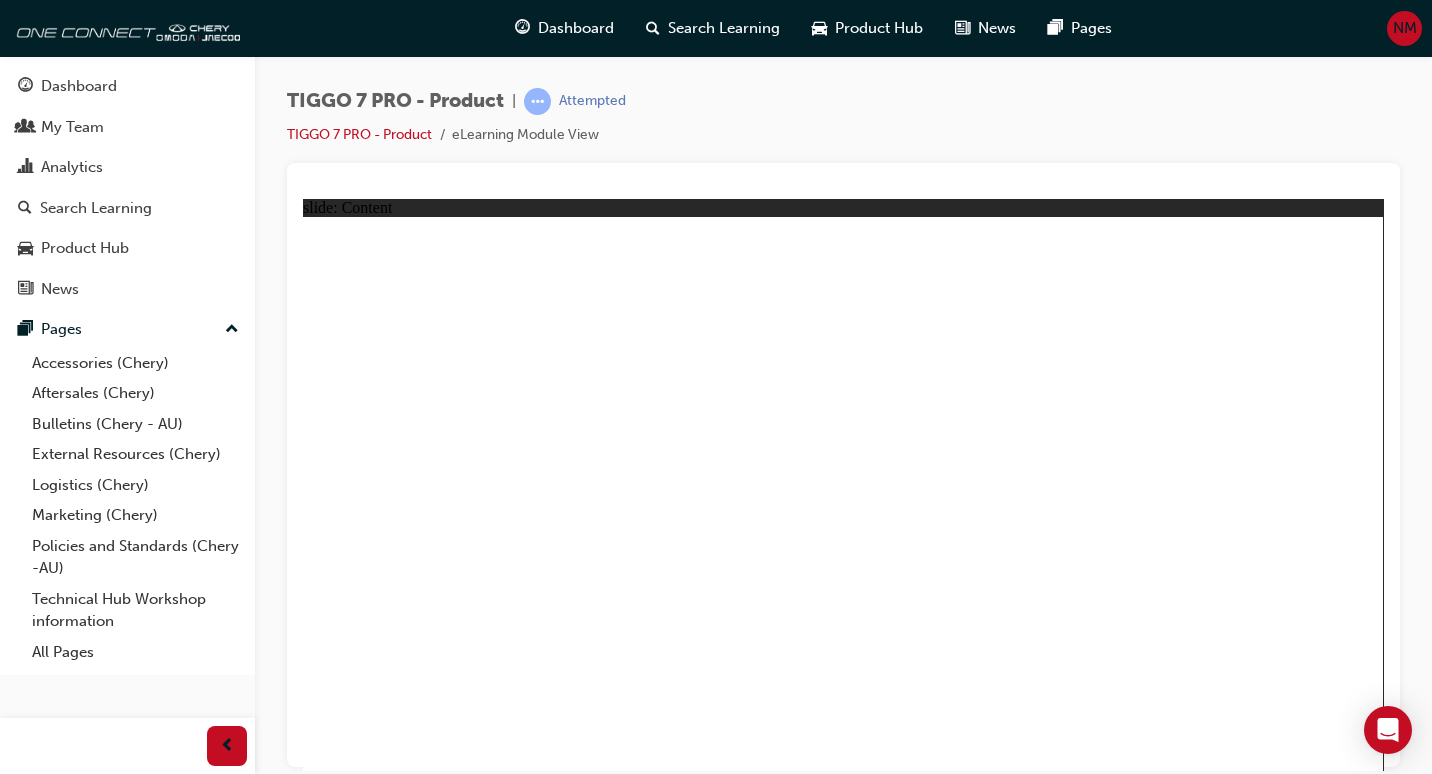 click 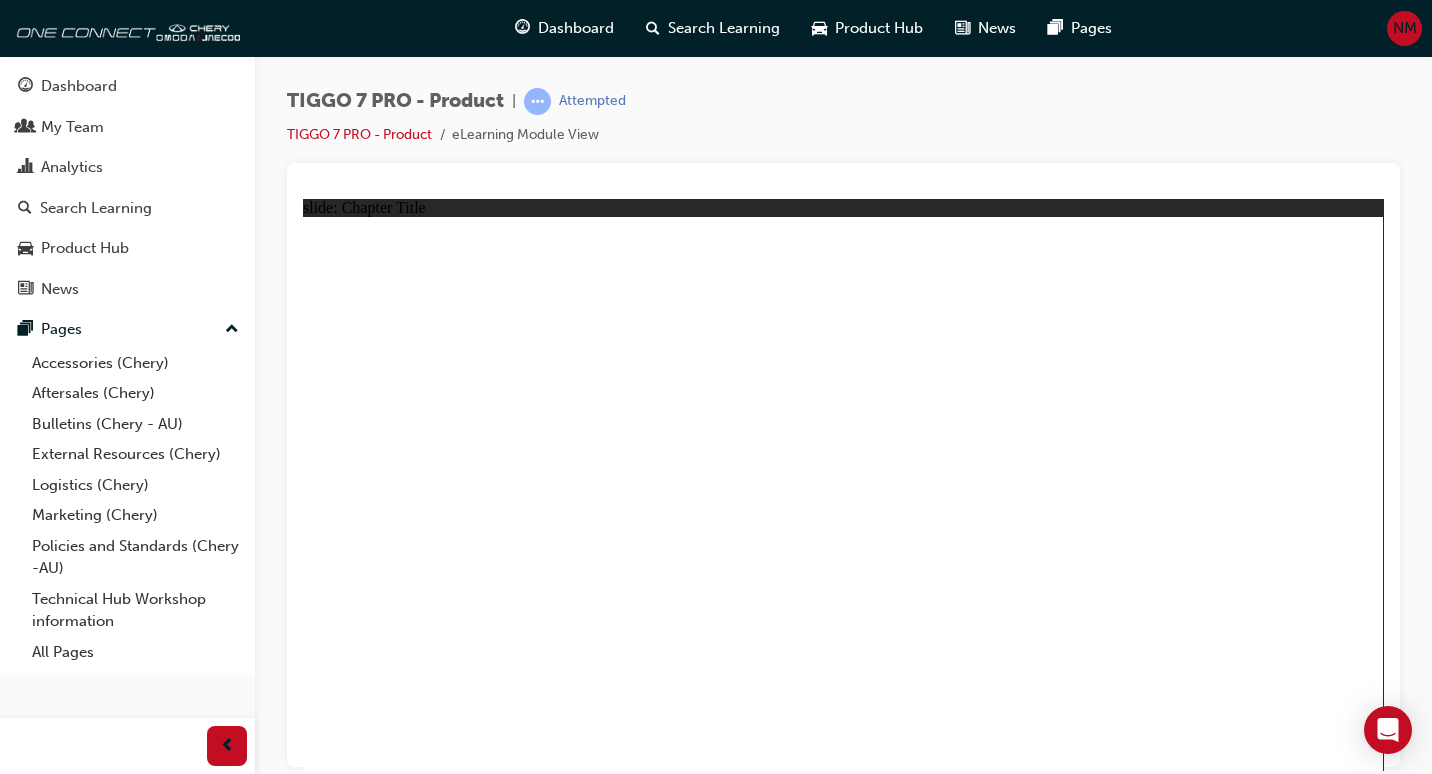 click 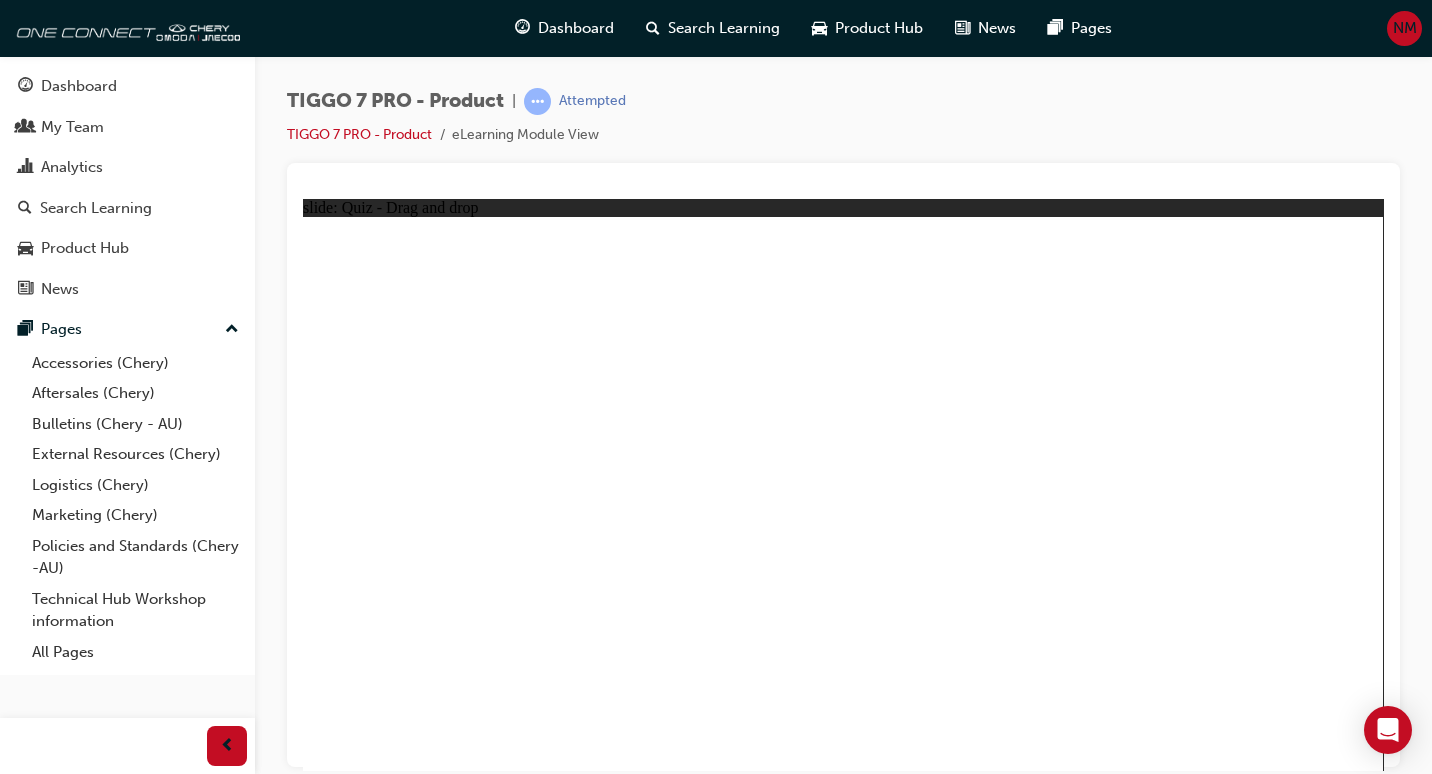 drag, startPoint x: 890, startPoint y: 390, endPoint x: 610, endPoint y: 526, distance: 311.28122 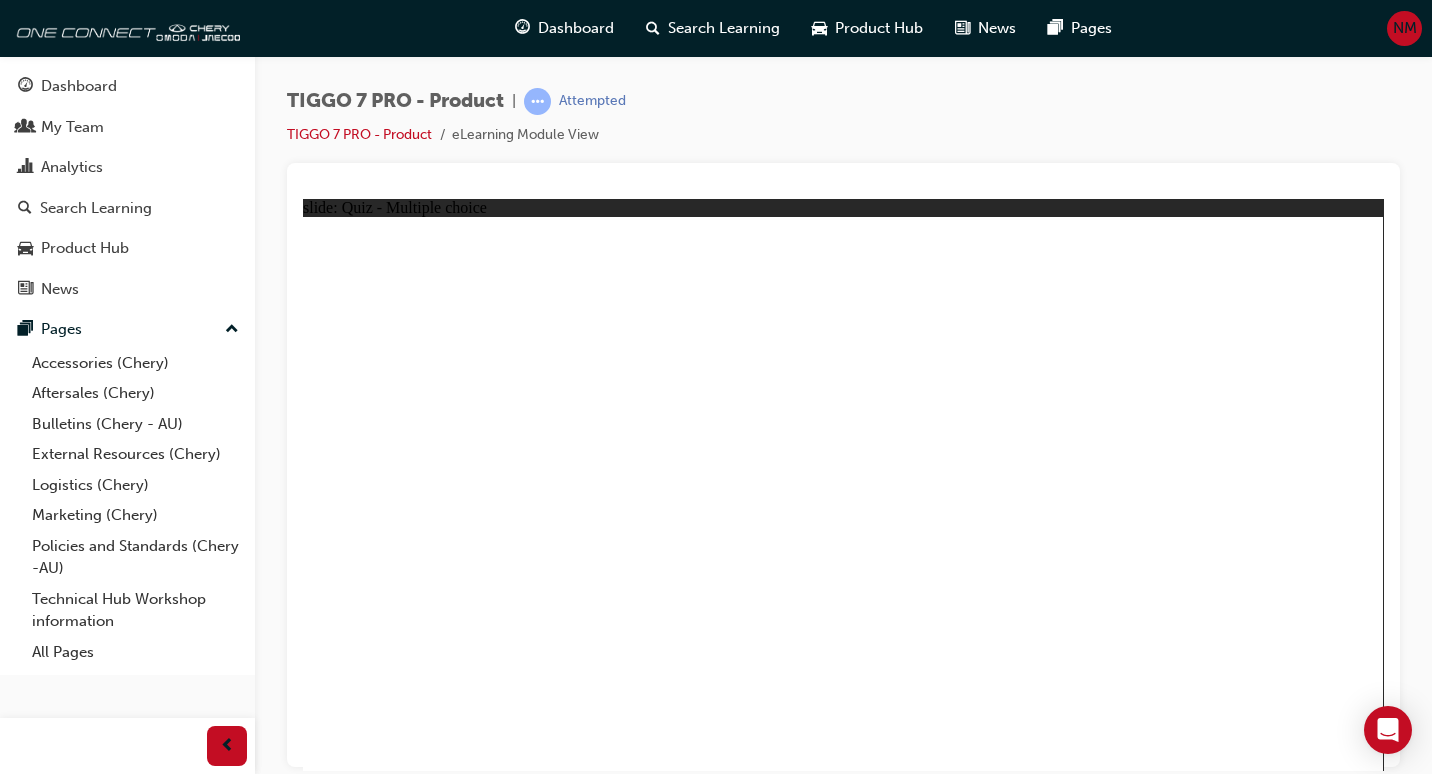 click 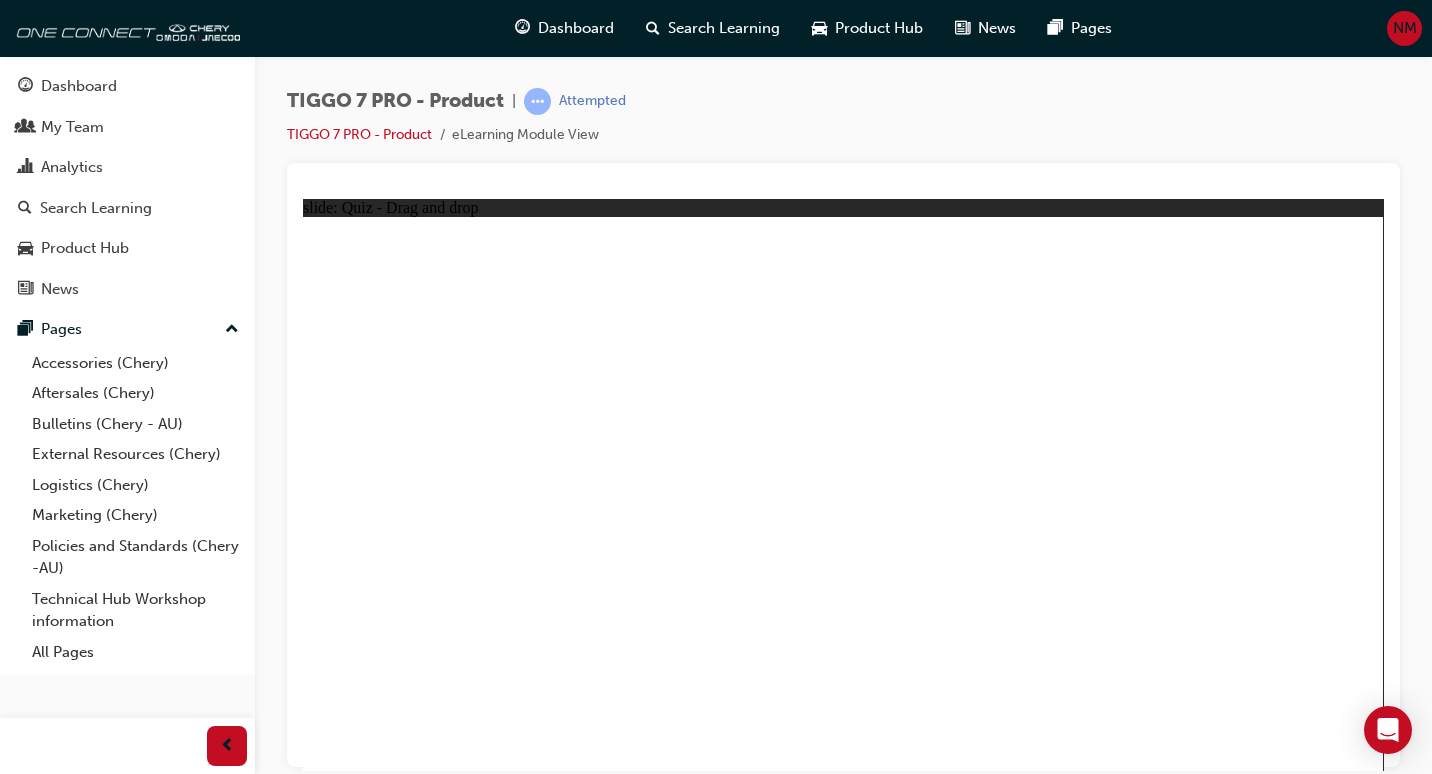 drag, startPoint x: 830, startPoint y: 276, endPoint x: 901, endPoint y: 544, distance: 277.2454 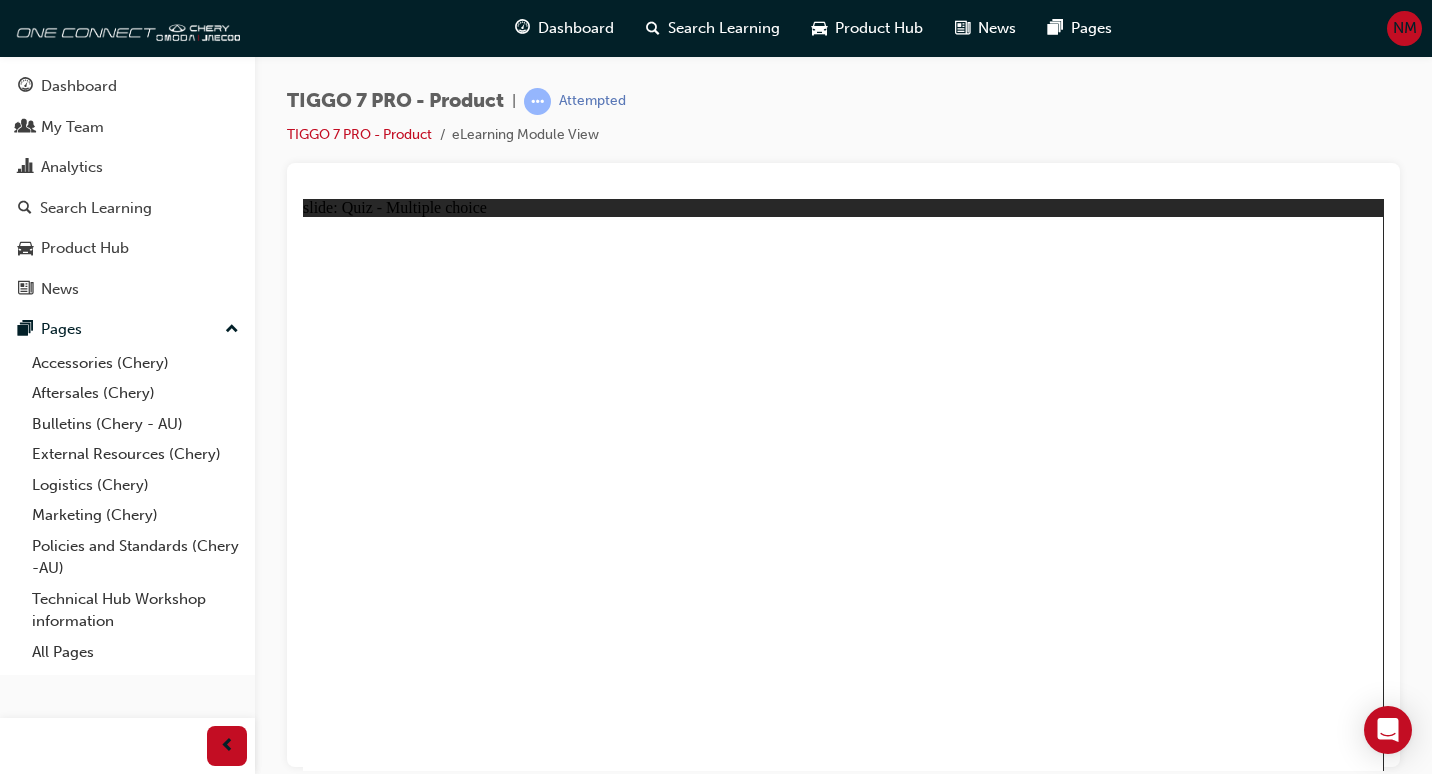 click 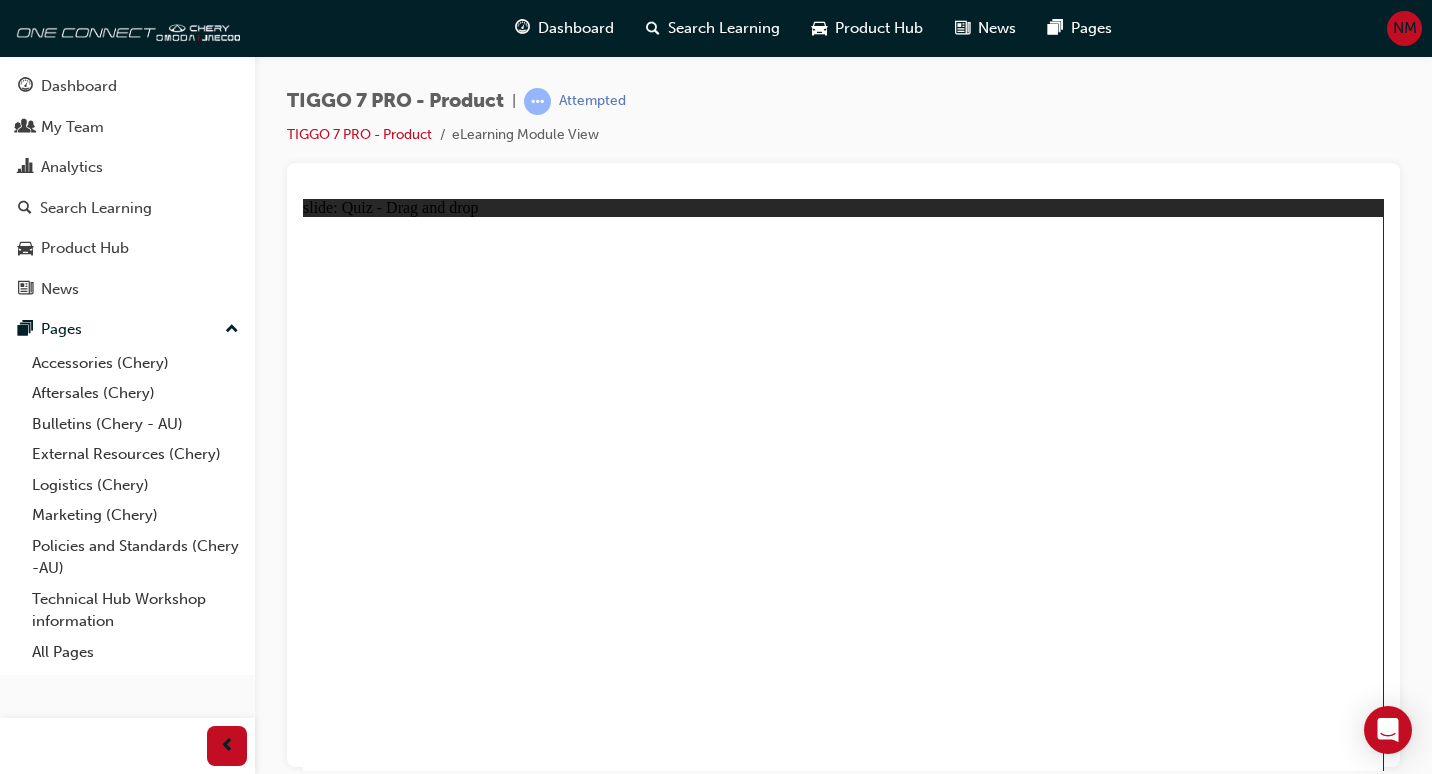 drag, startPoint x: 904, startPoint y: 395, endPoint x: 1041, endPoint y: 543, distance: 201.67548 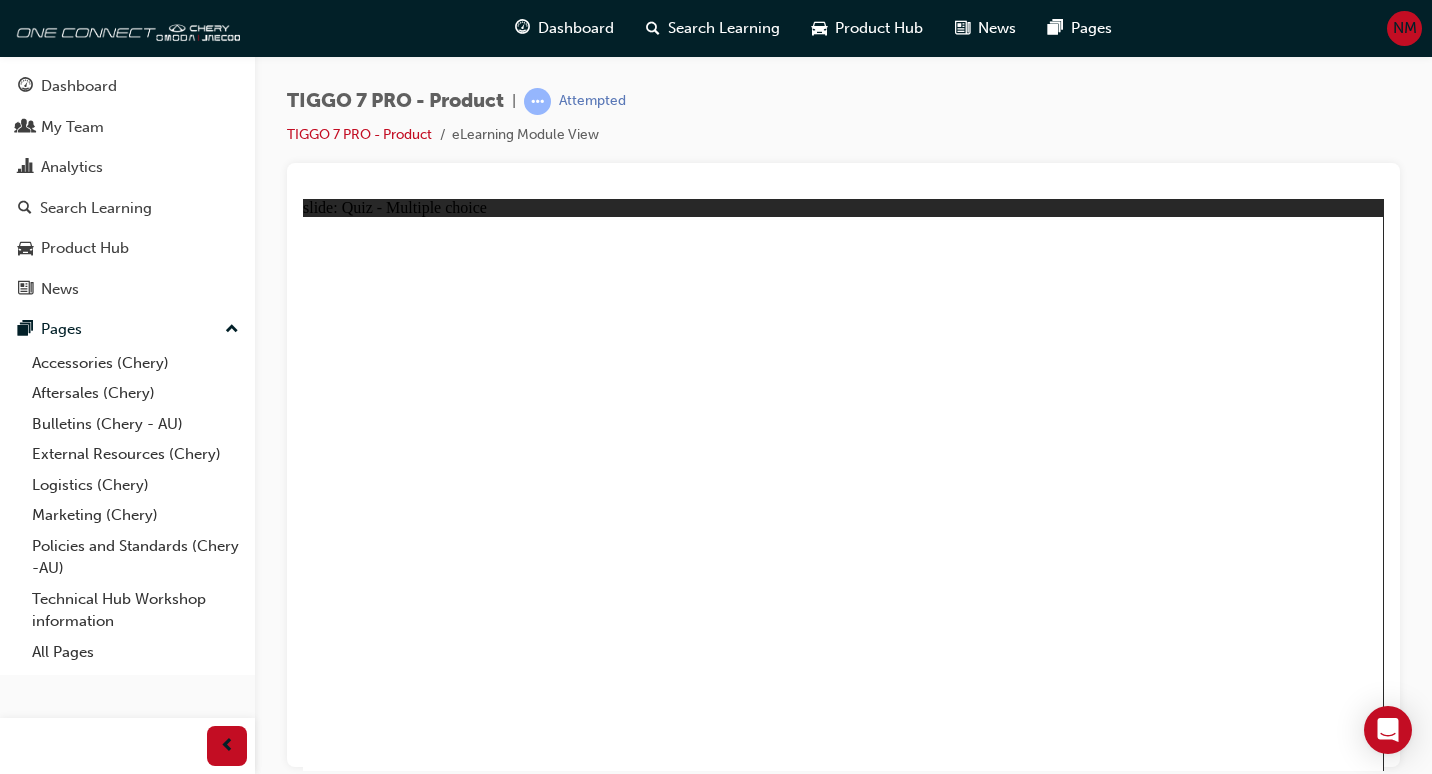 click 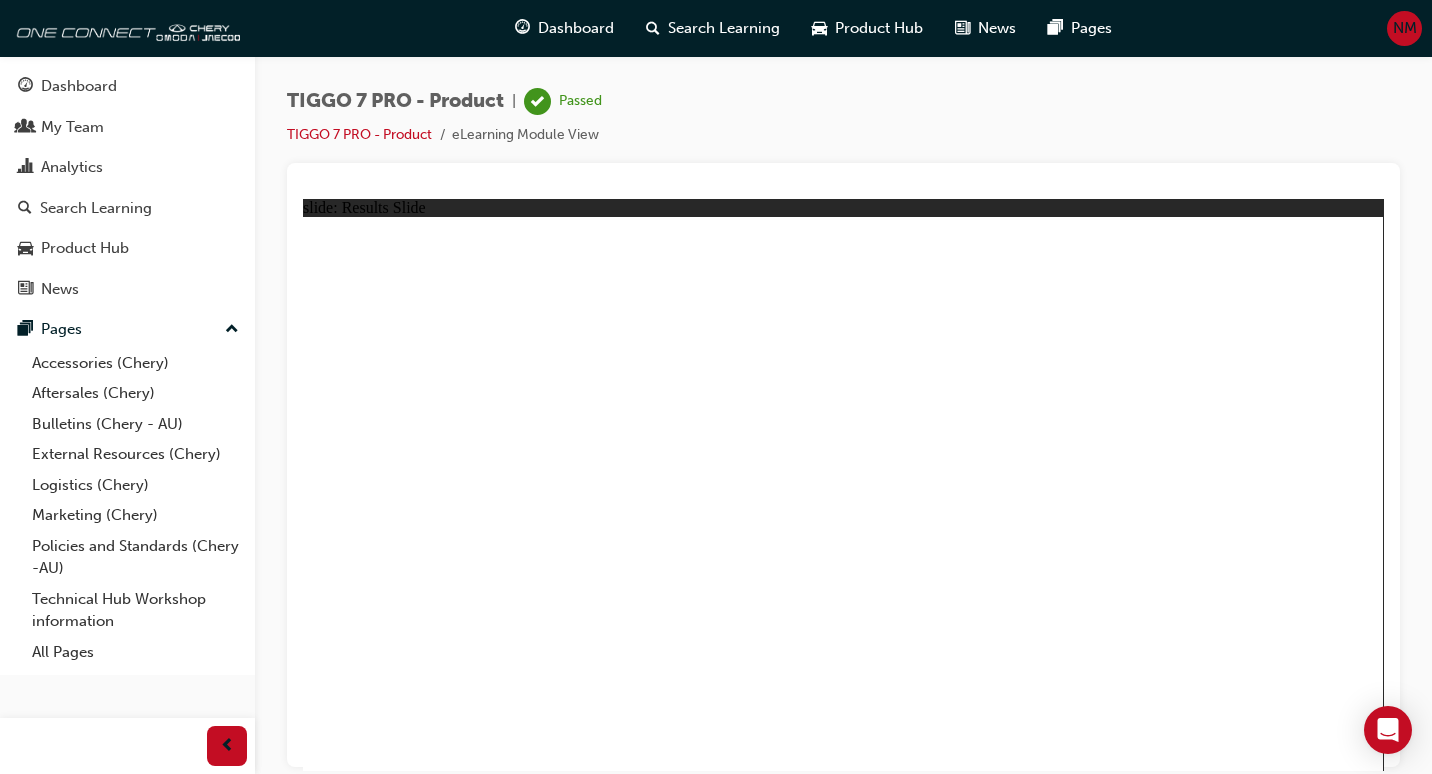 click 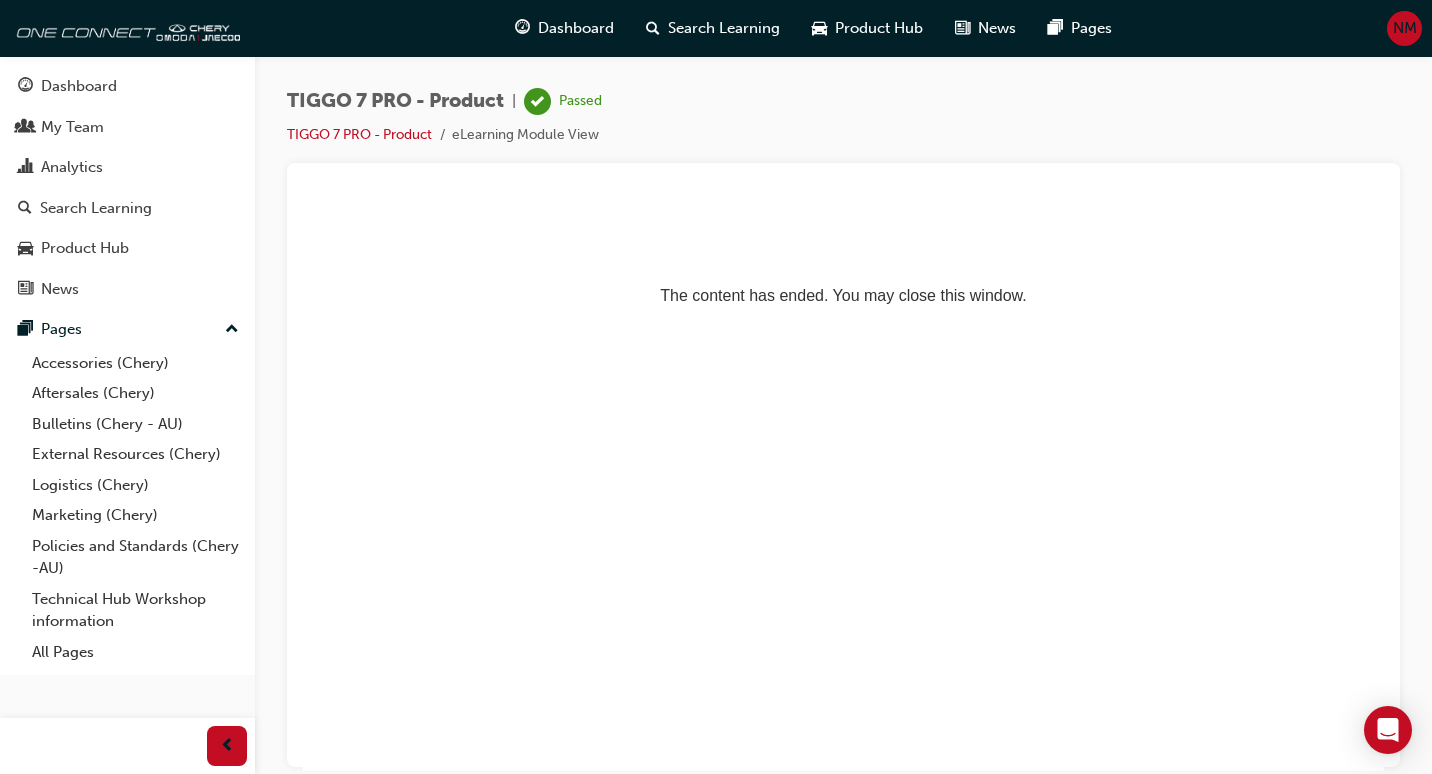 scroll, scrollTop: 0, scrollLeft: 0, axis: both 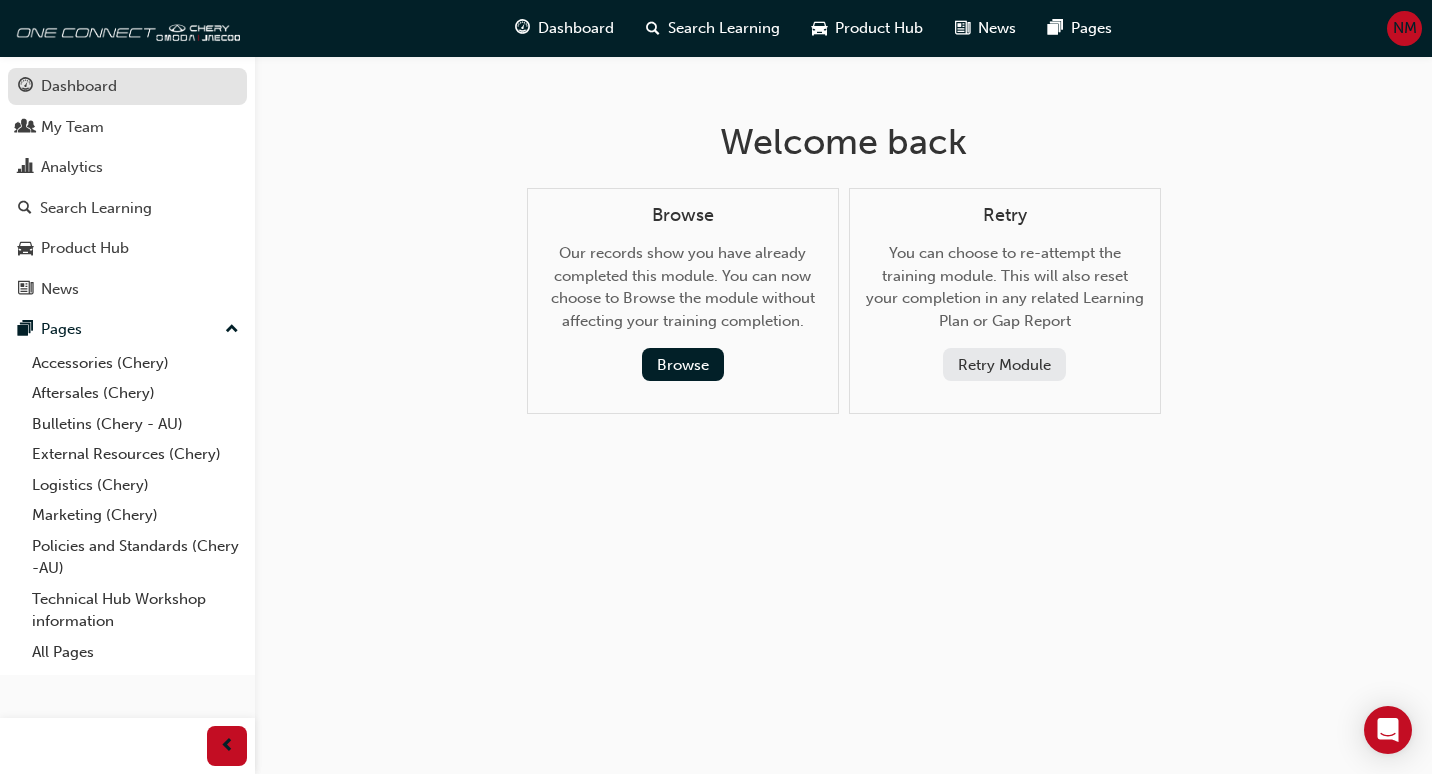 click on "Dashboard" at bounding box center (127, 86) 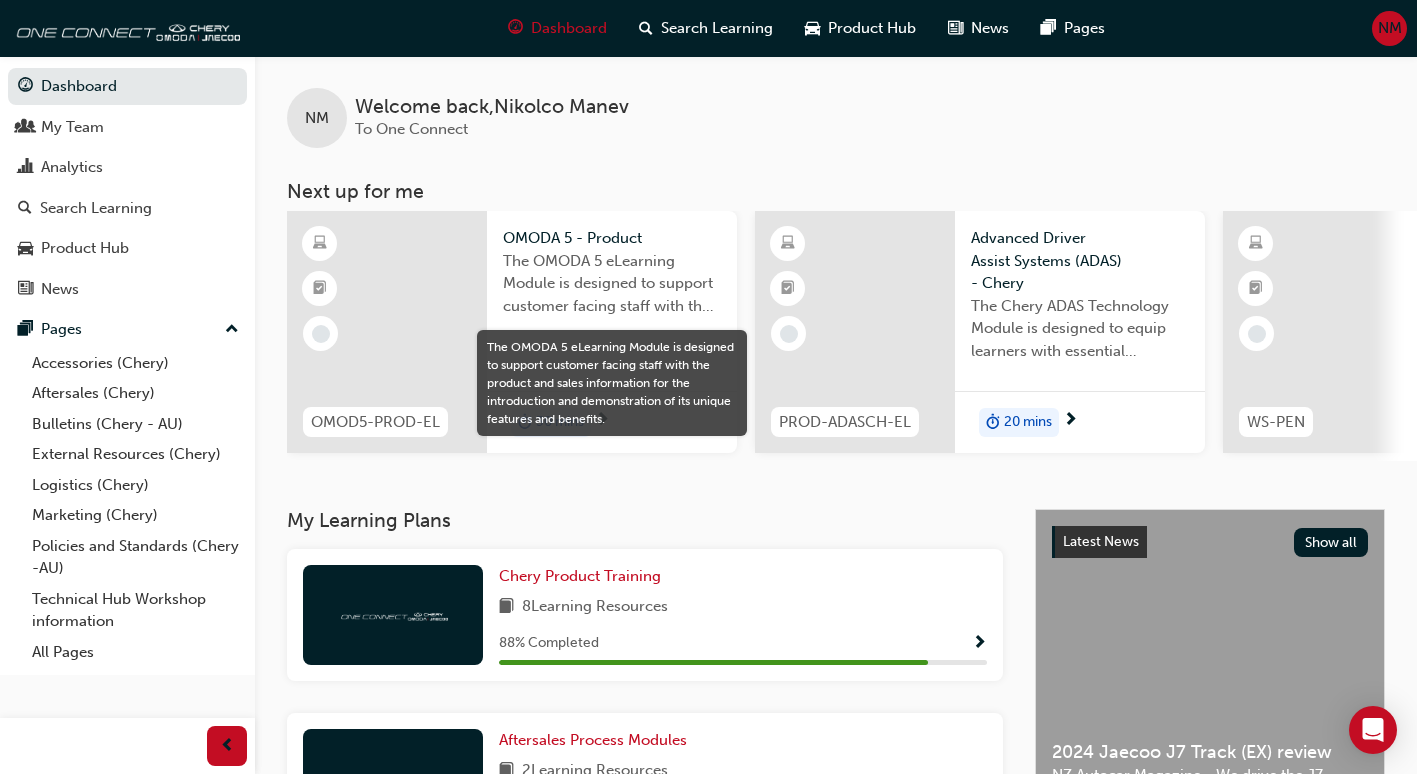 click on "The OMODA 5 eLearning Module is designed to support customer facing staff with the product and sales information for the introduction and demonstration of its unique features and benefits." at bounding box center (612, 284) 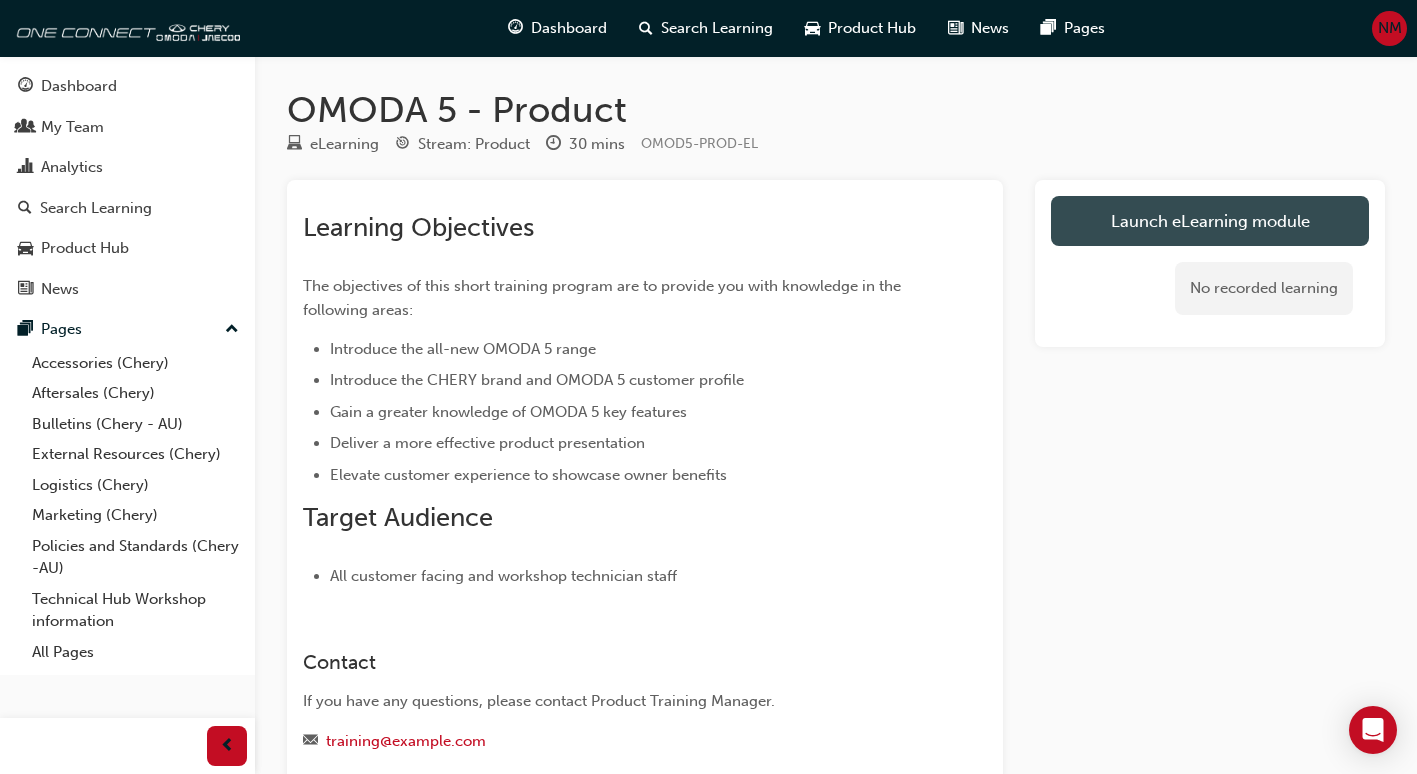 click on "Launch eLearning module" at bounding box center (1210, 221) 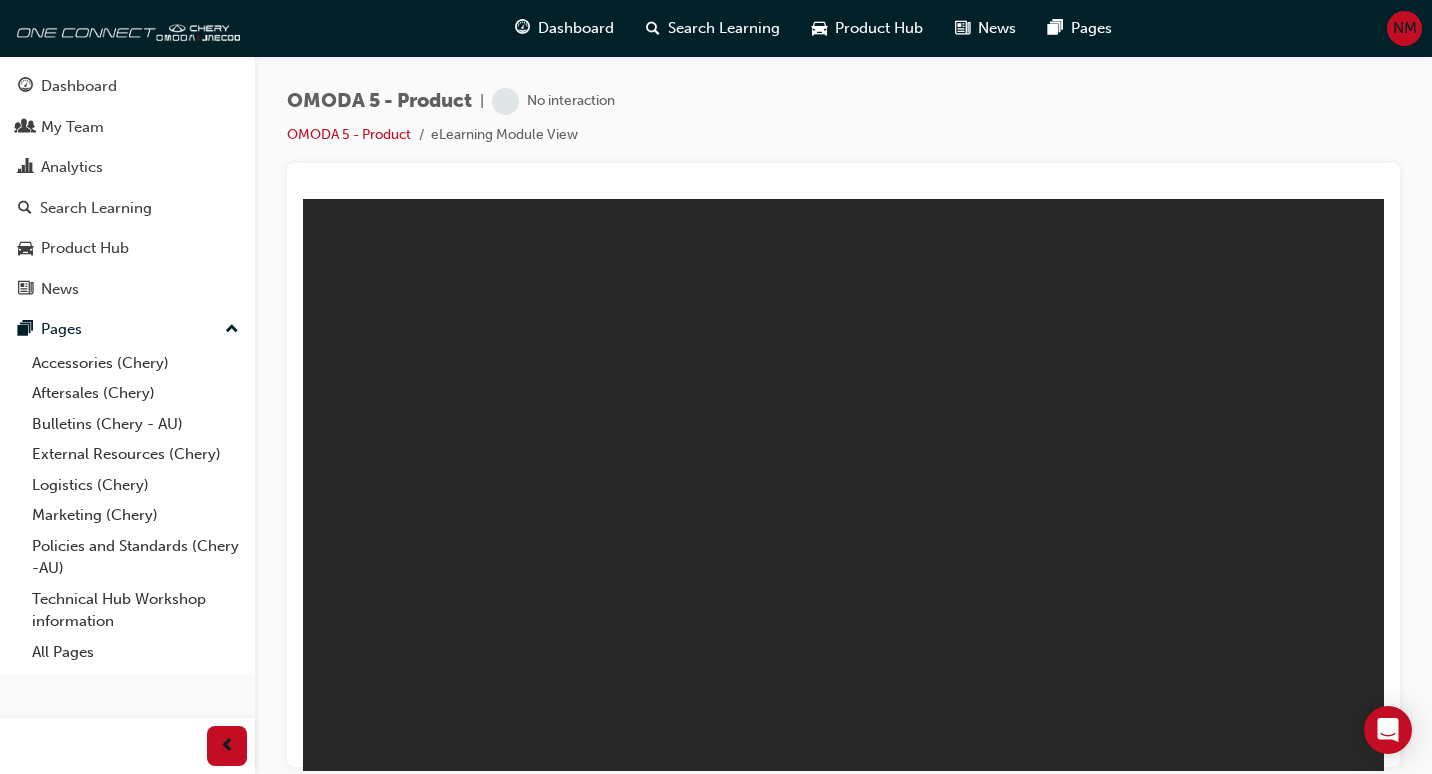 scroll, scrollTop: 0, scrollLeft: 0, axis: both 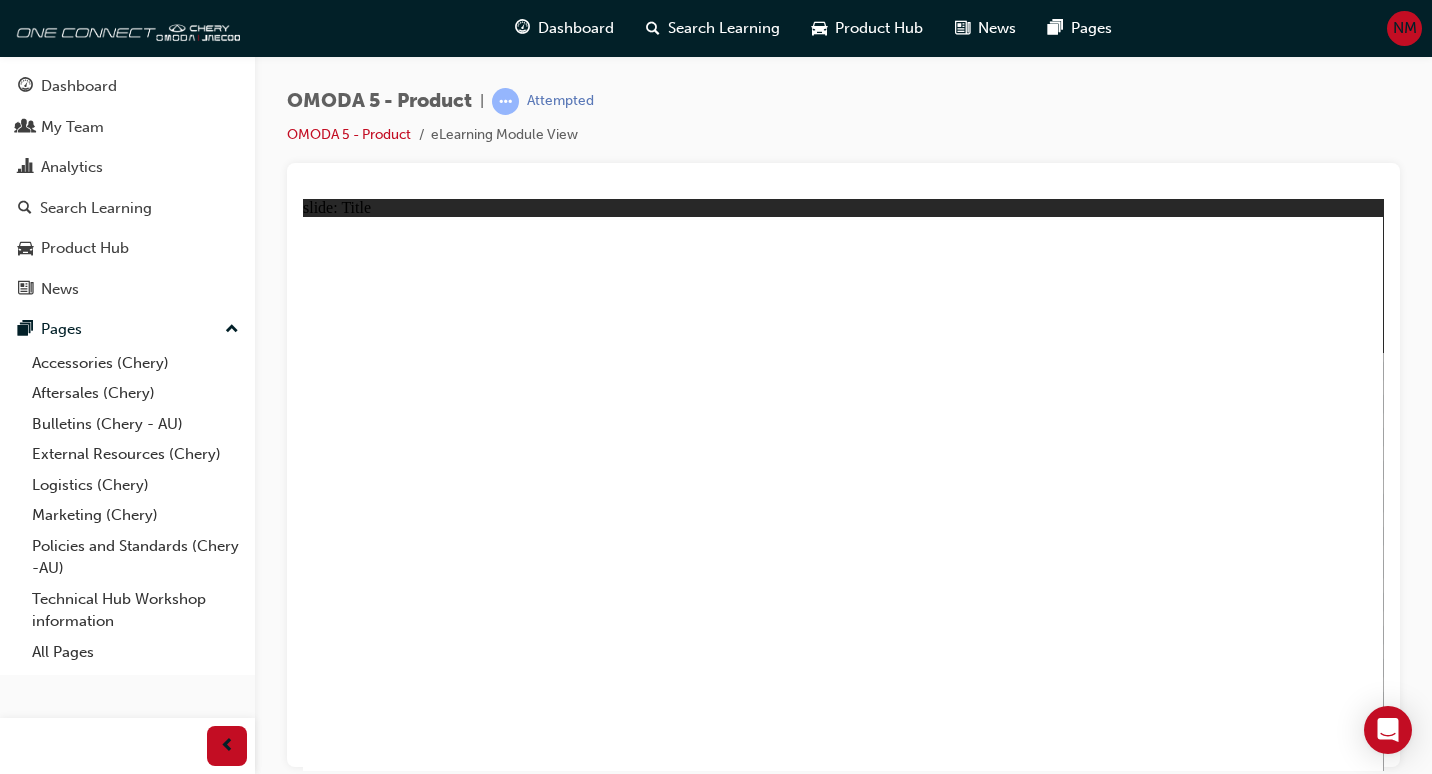 click 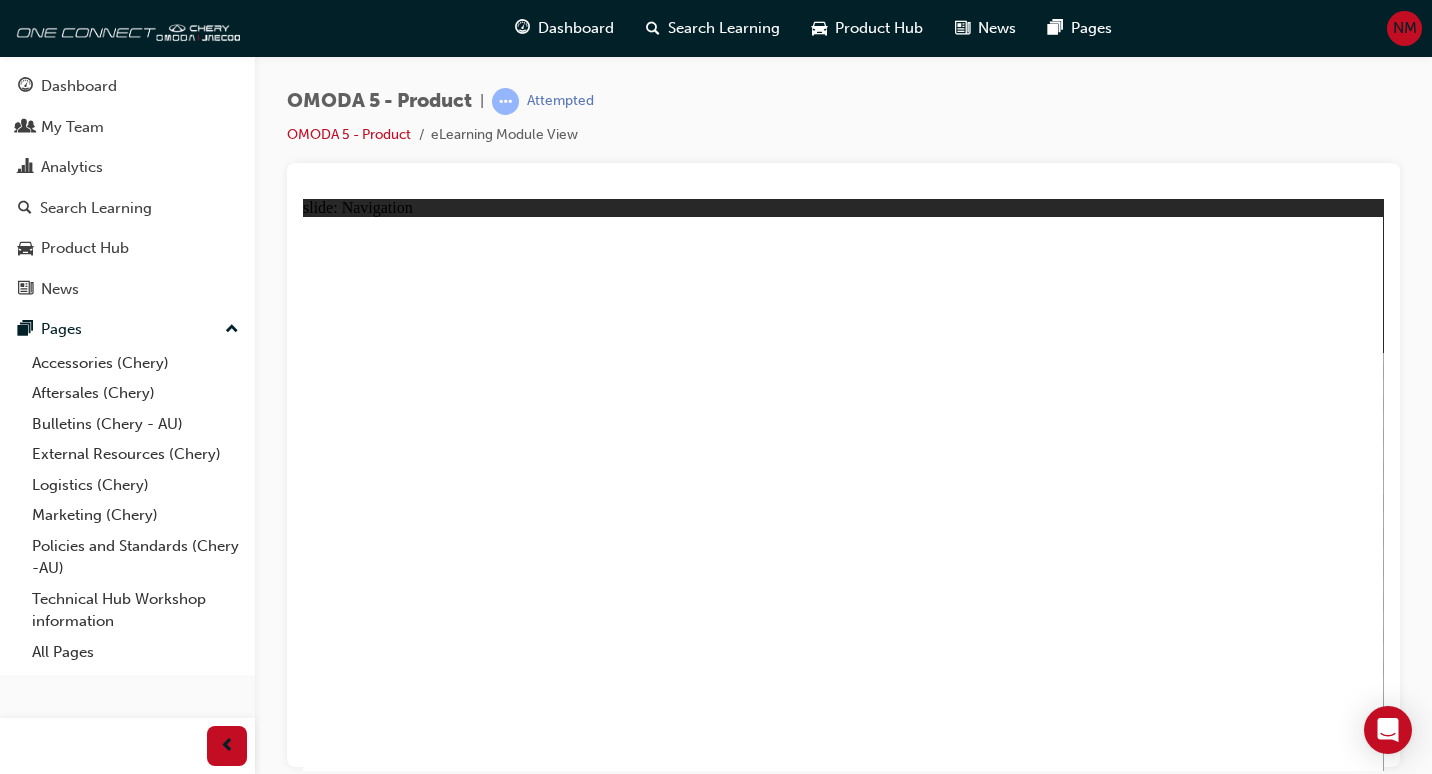 click 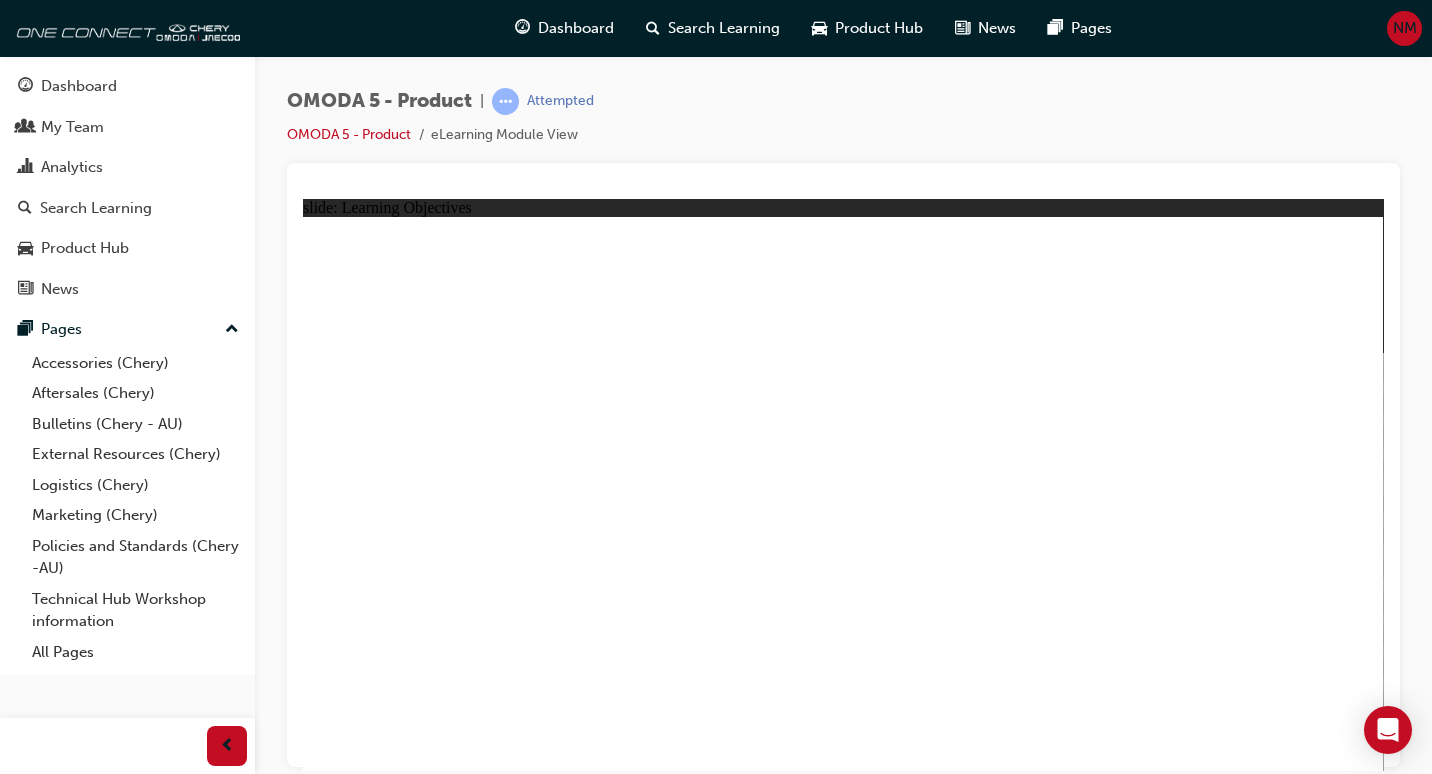 click 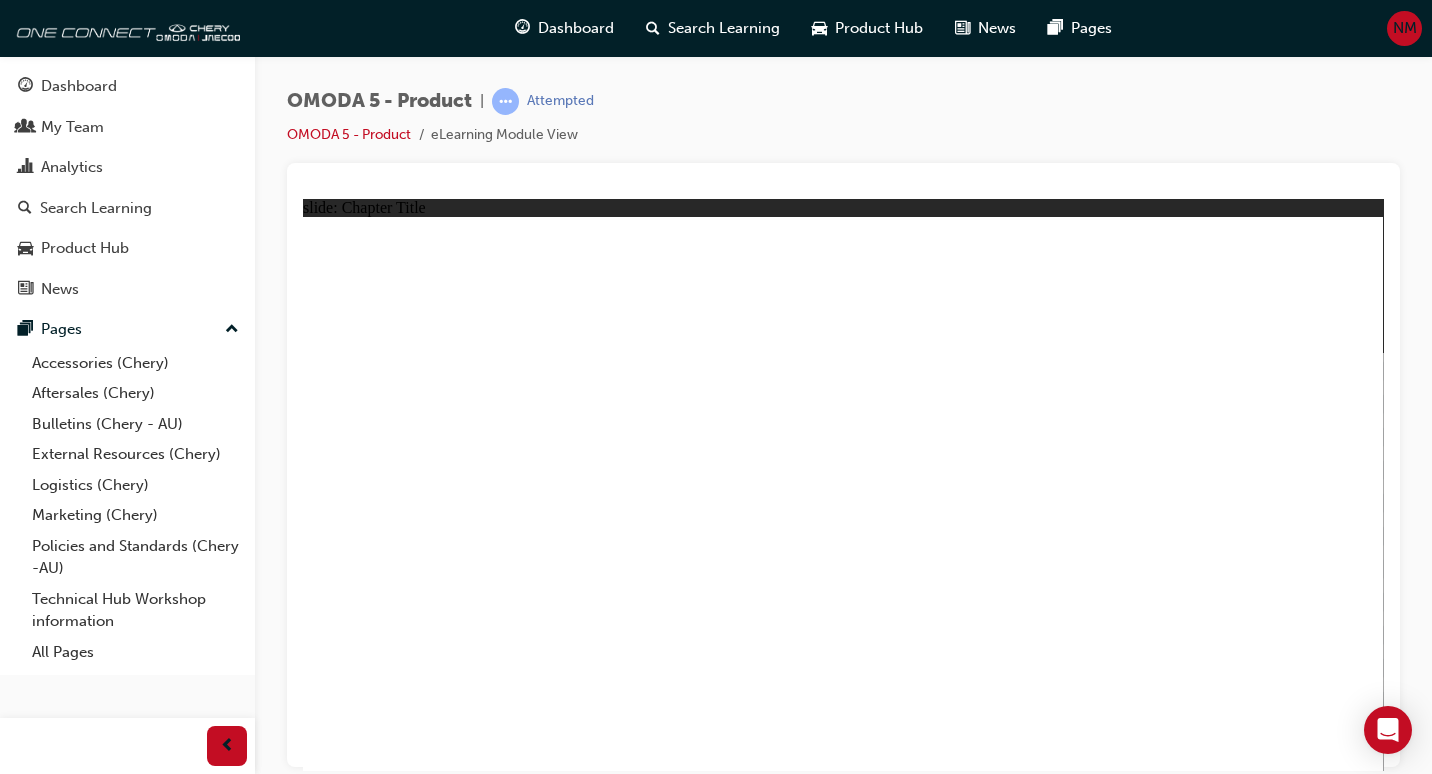 click 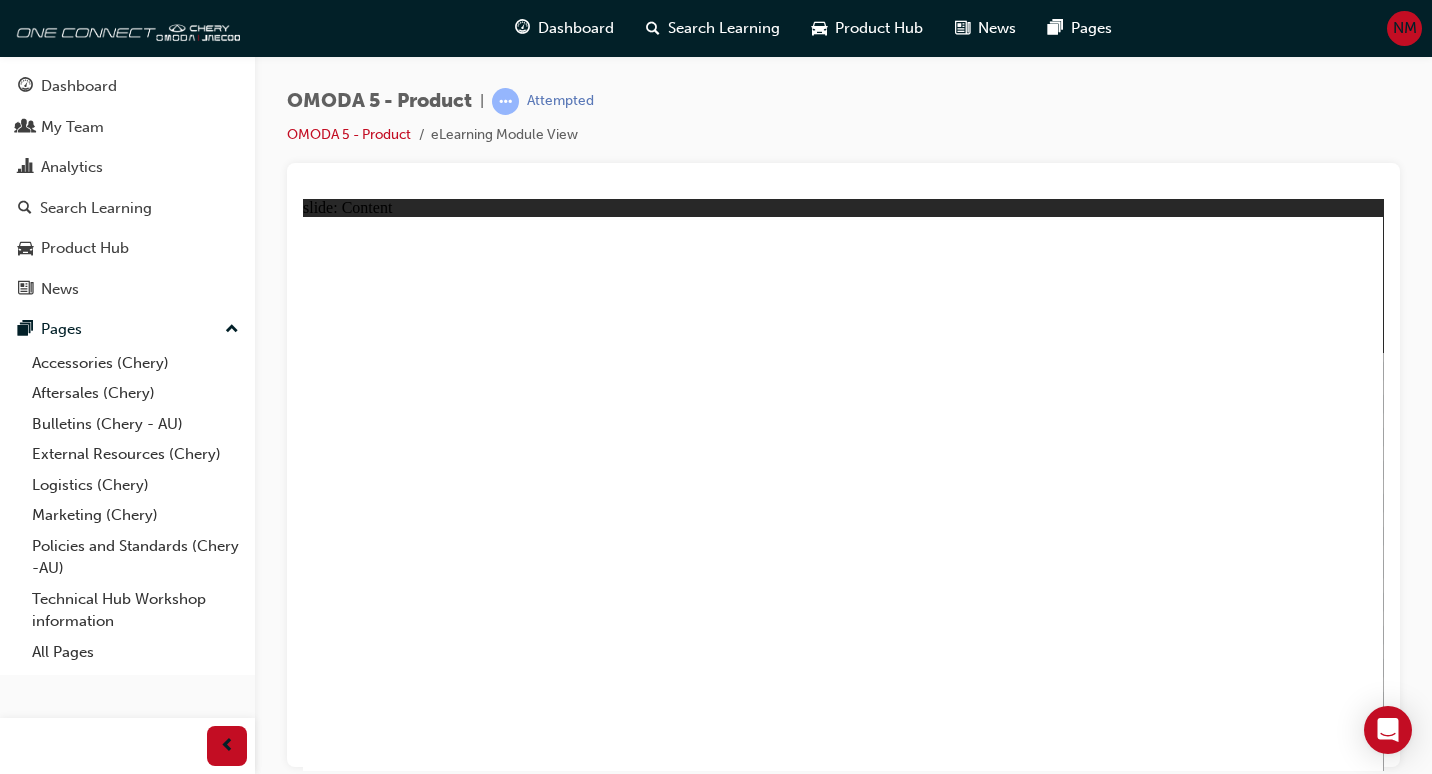 click 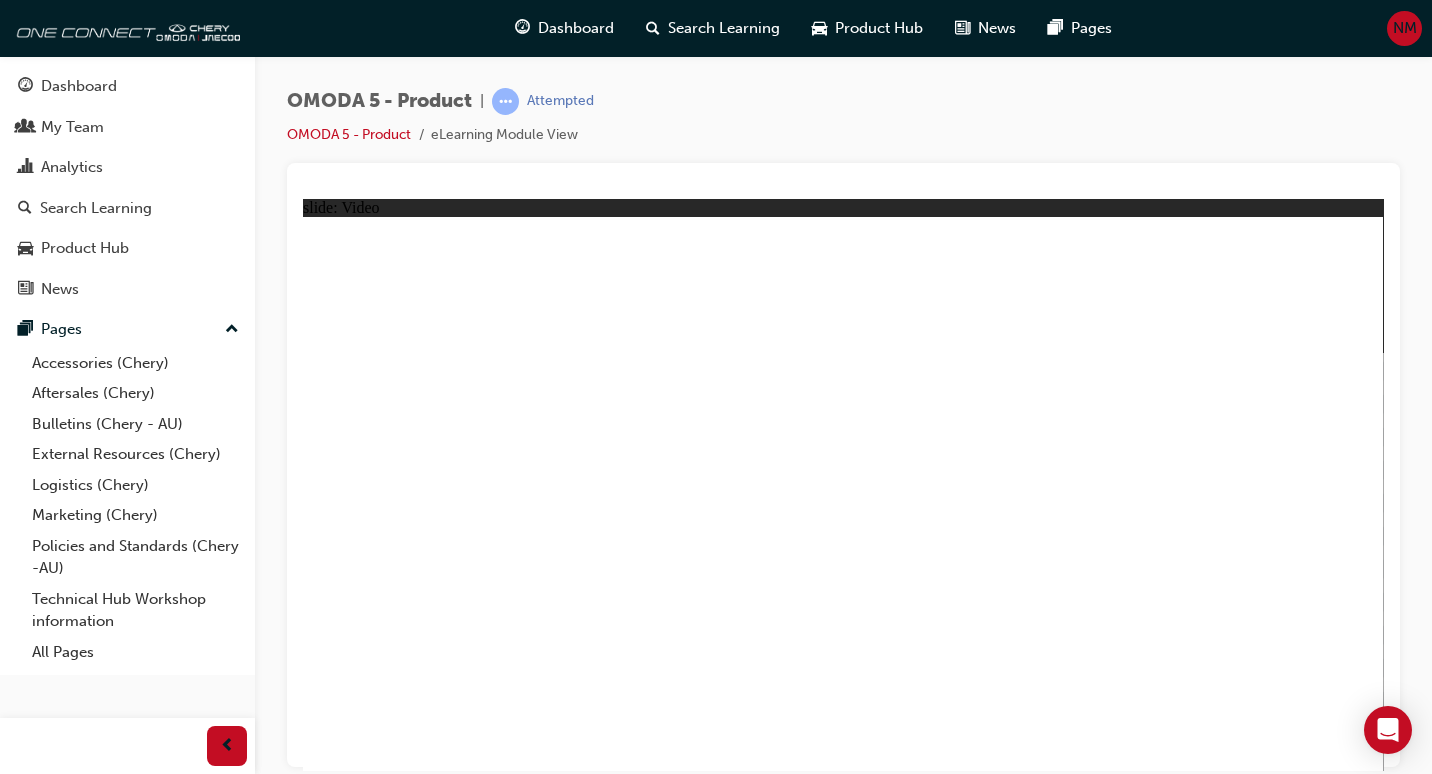 click 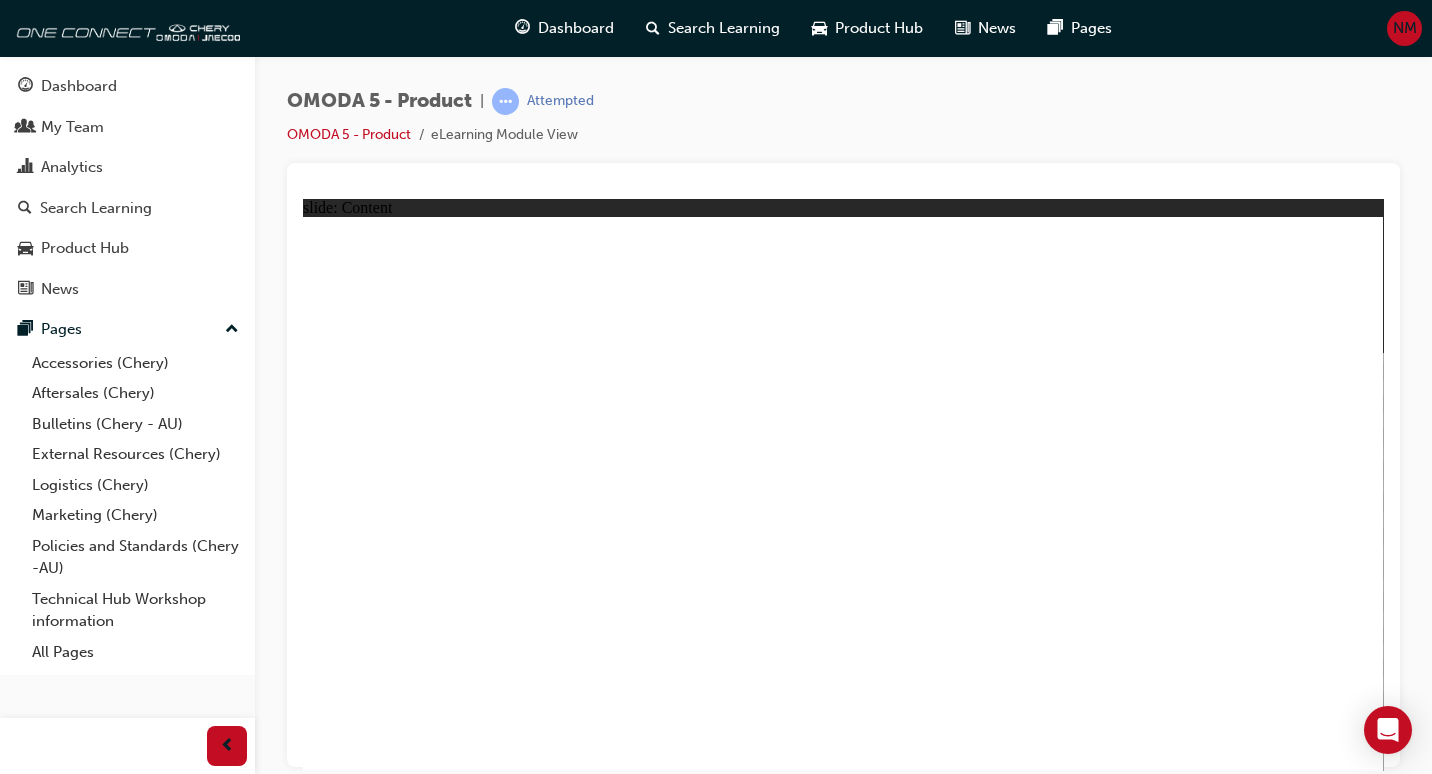click 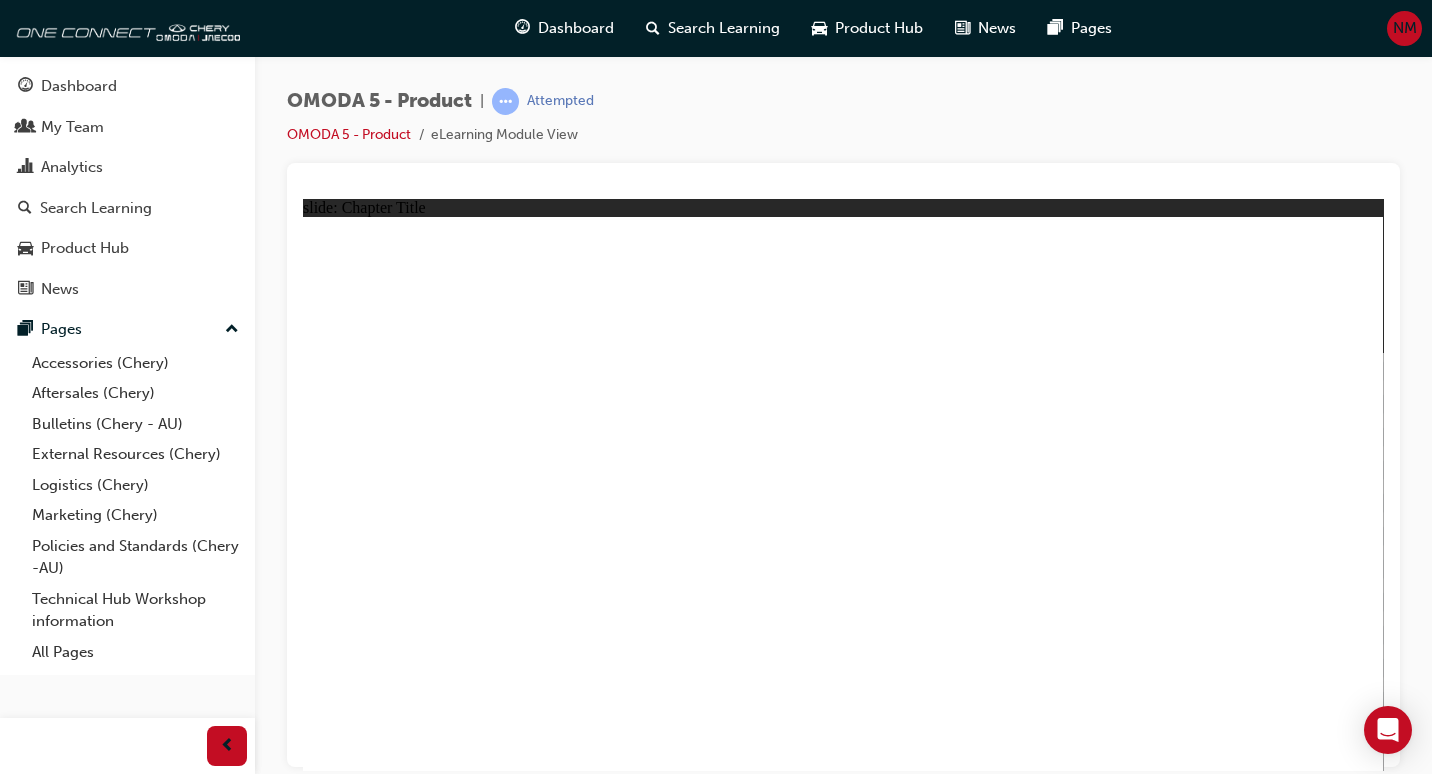 click 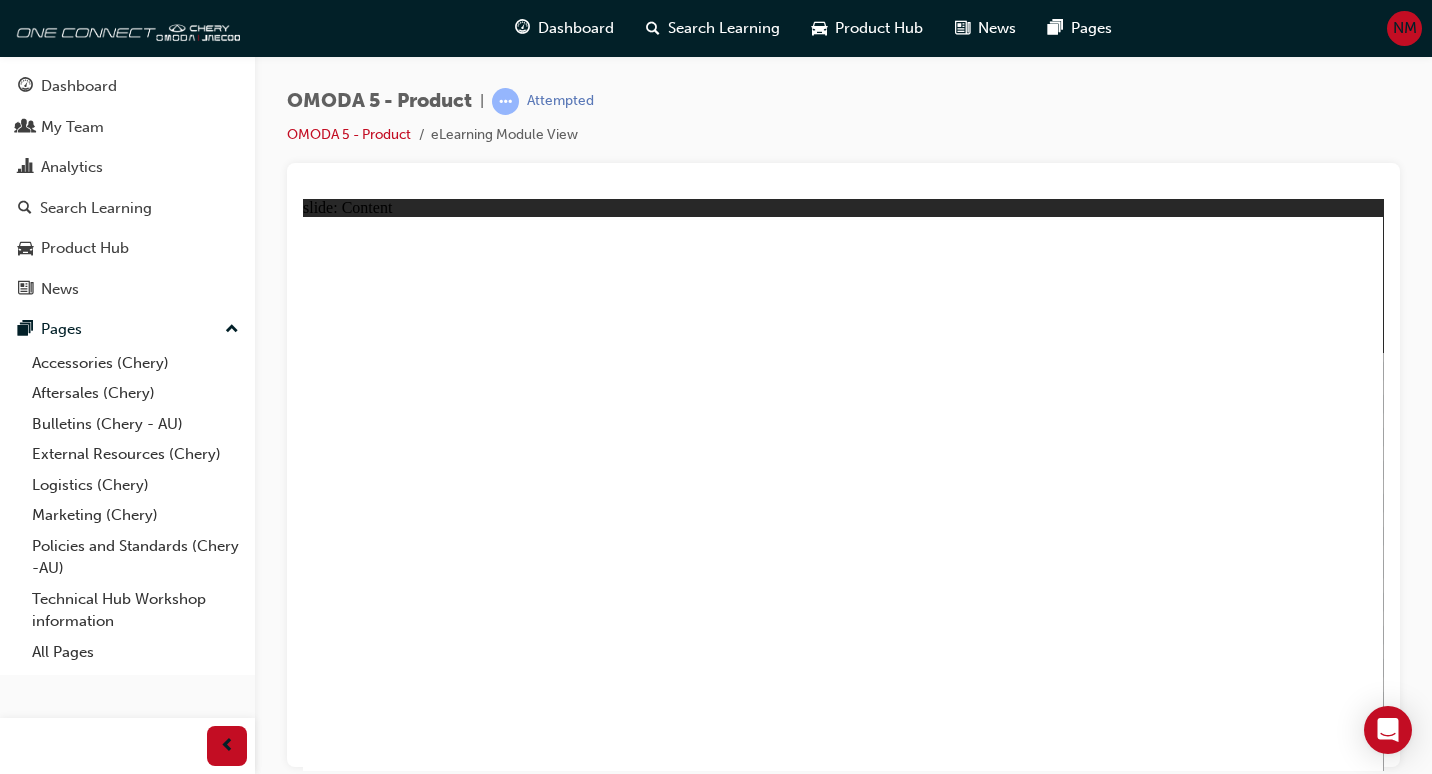click 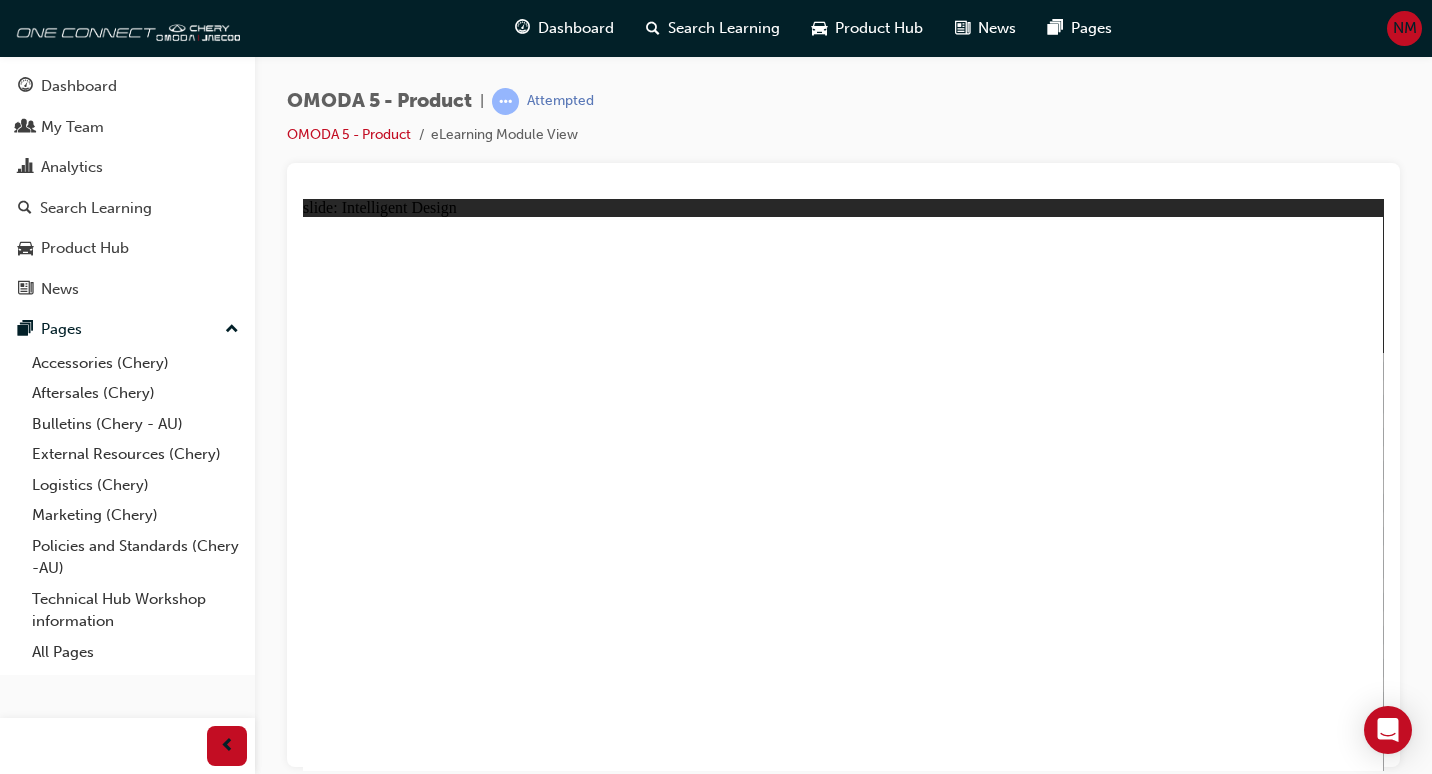 click 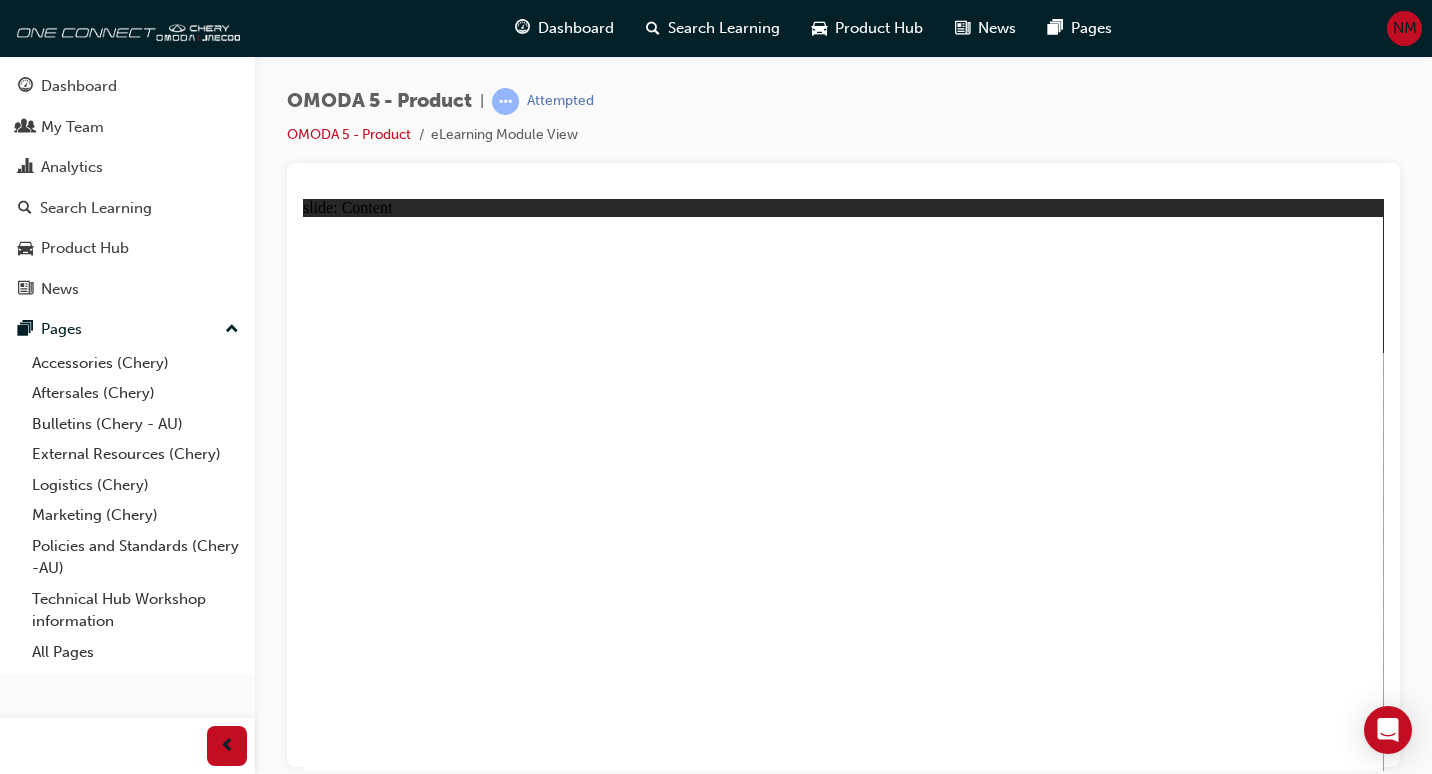 click 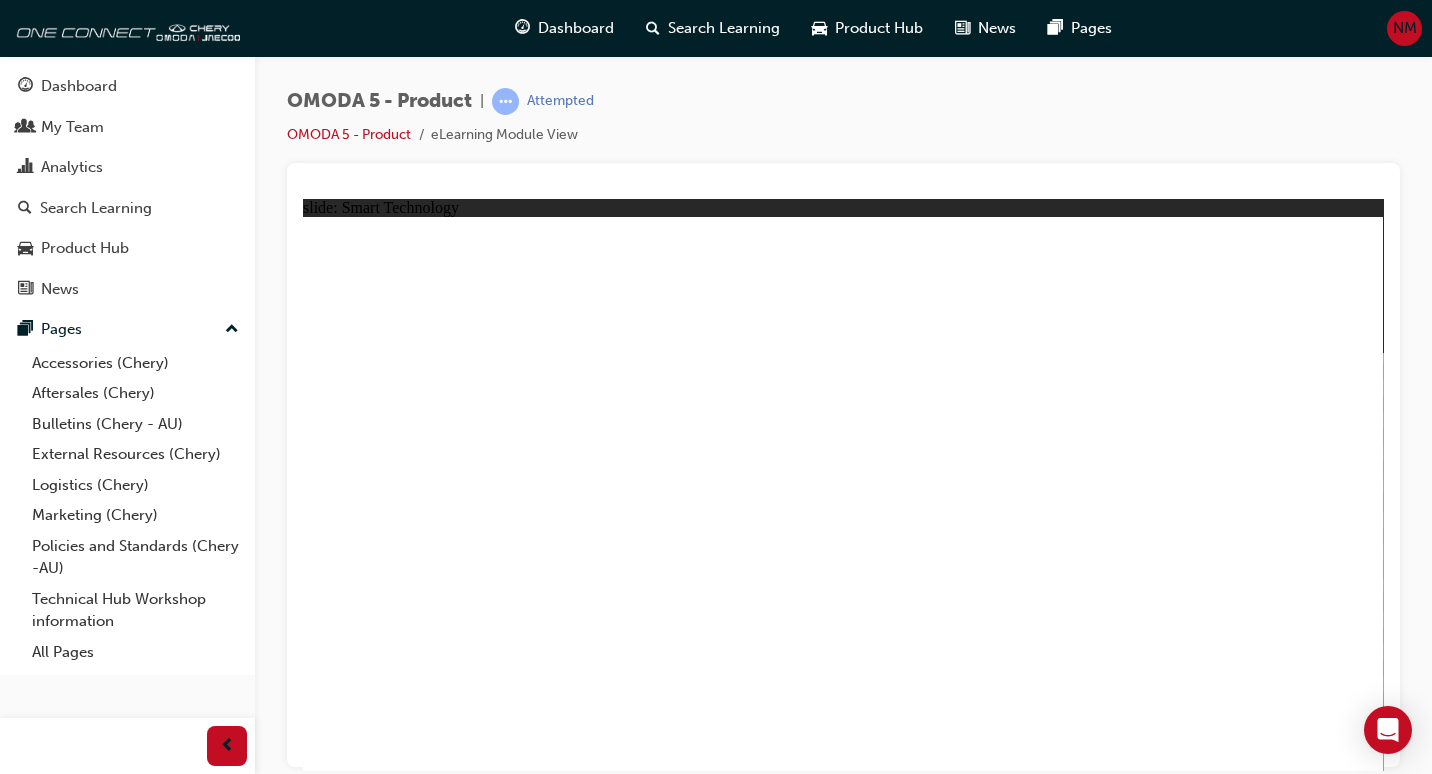 click 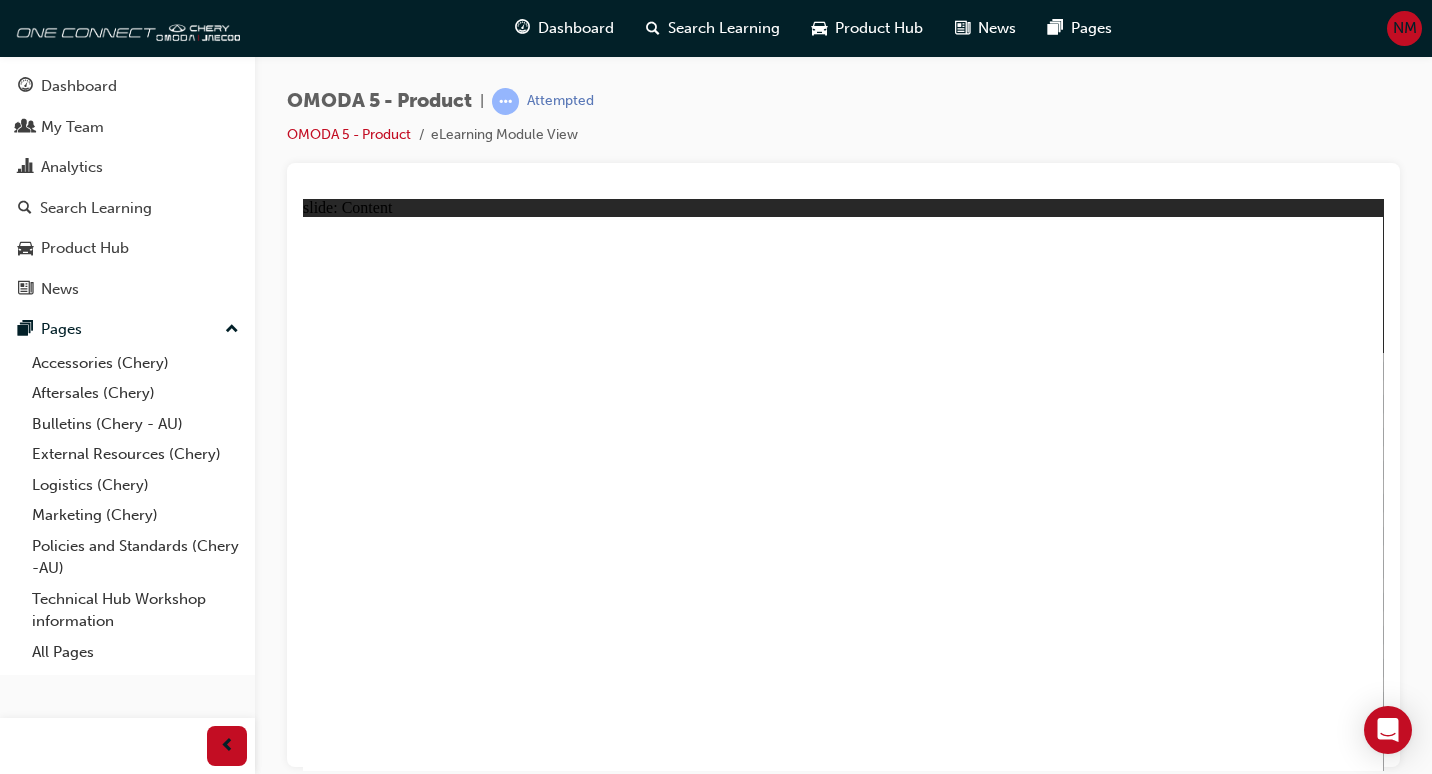 click 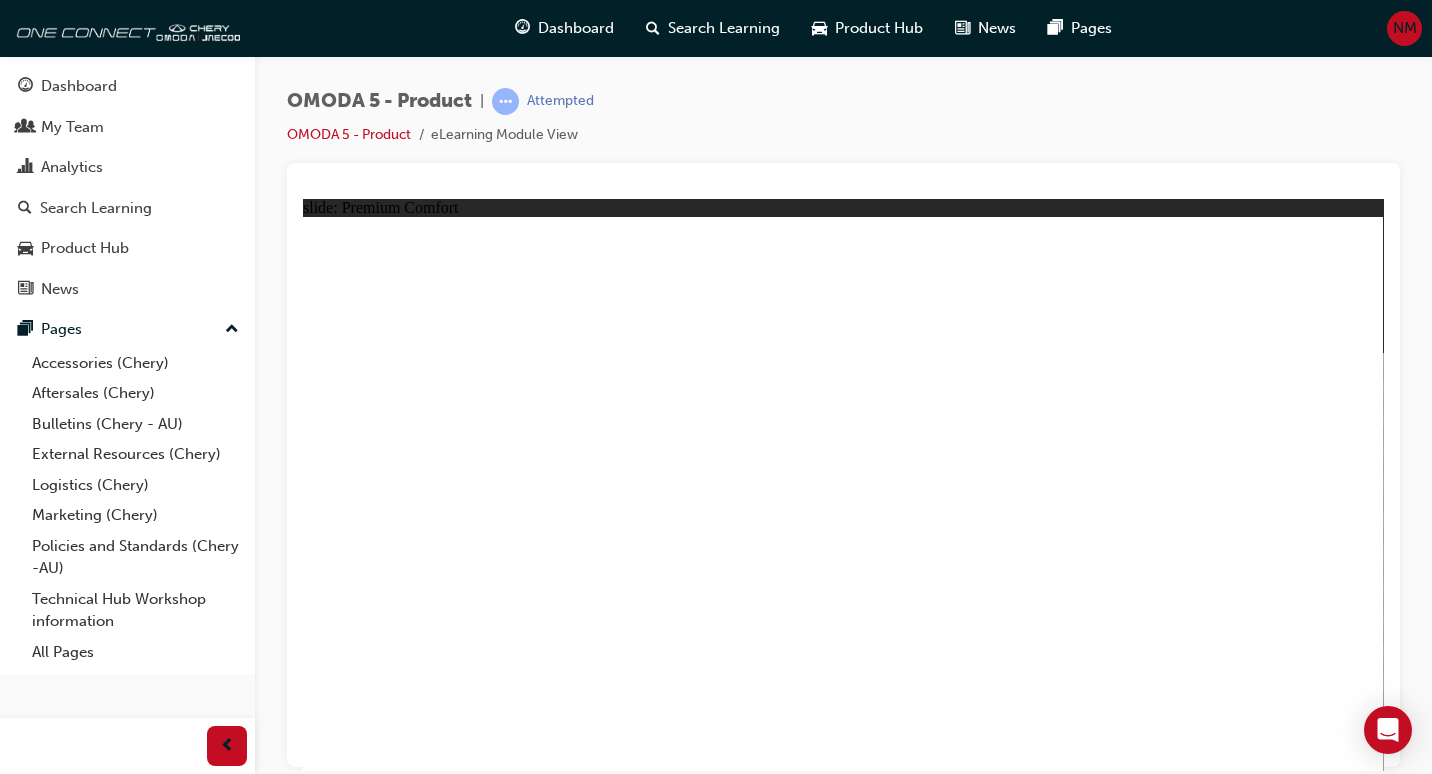 click 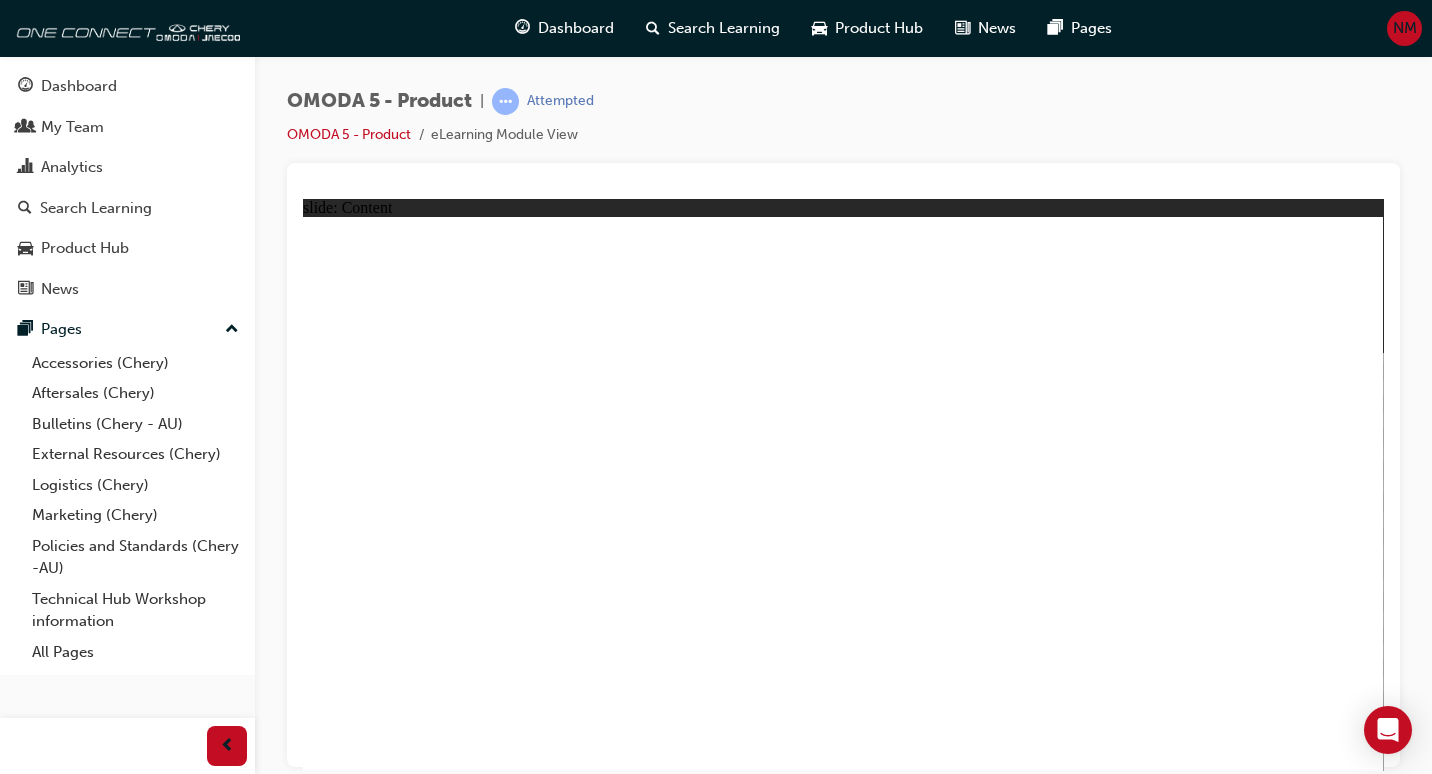 click 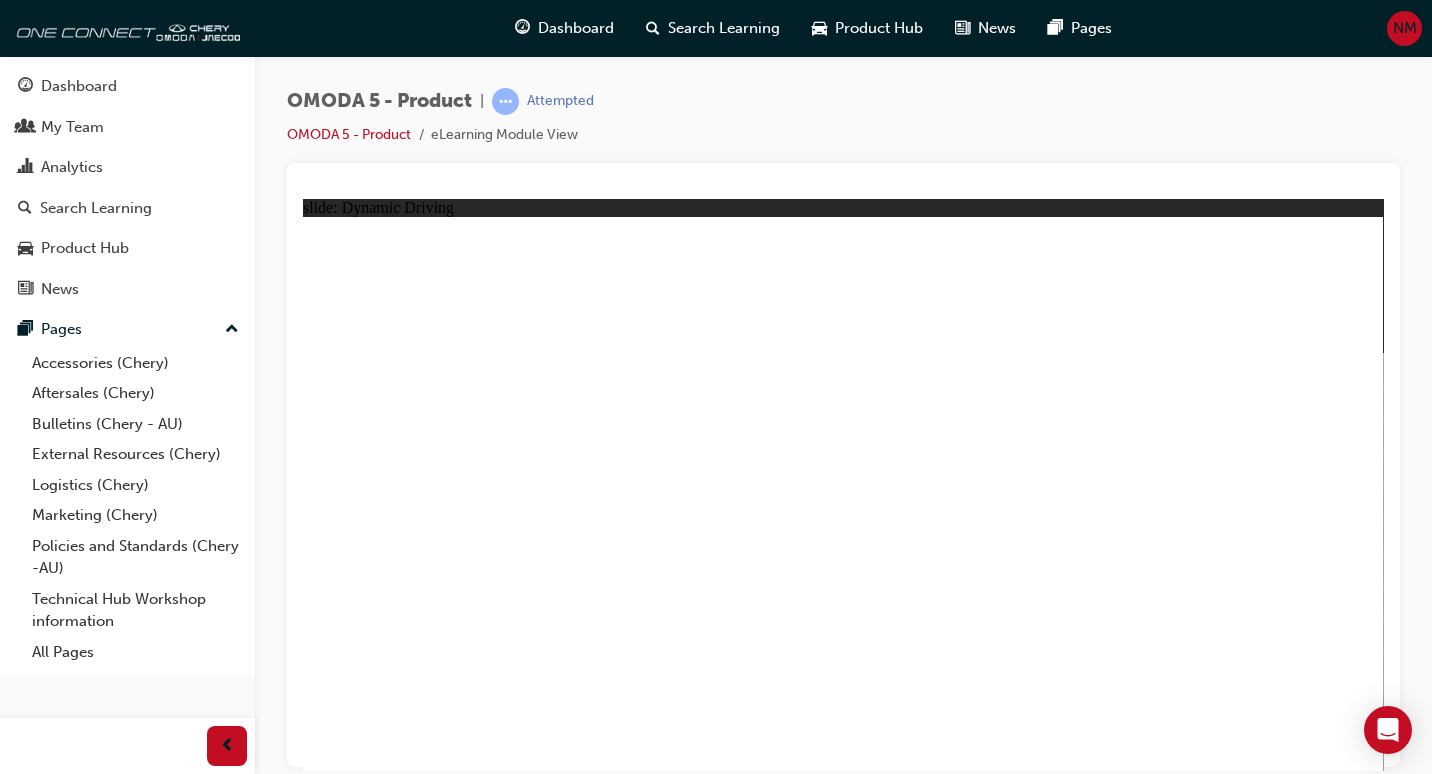 click 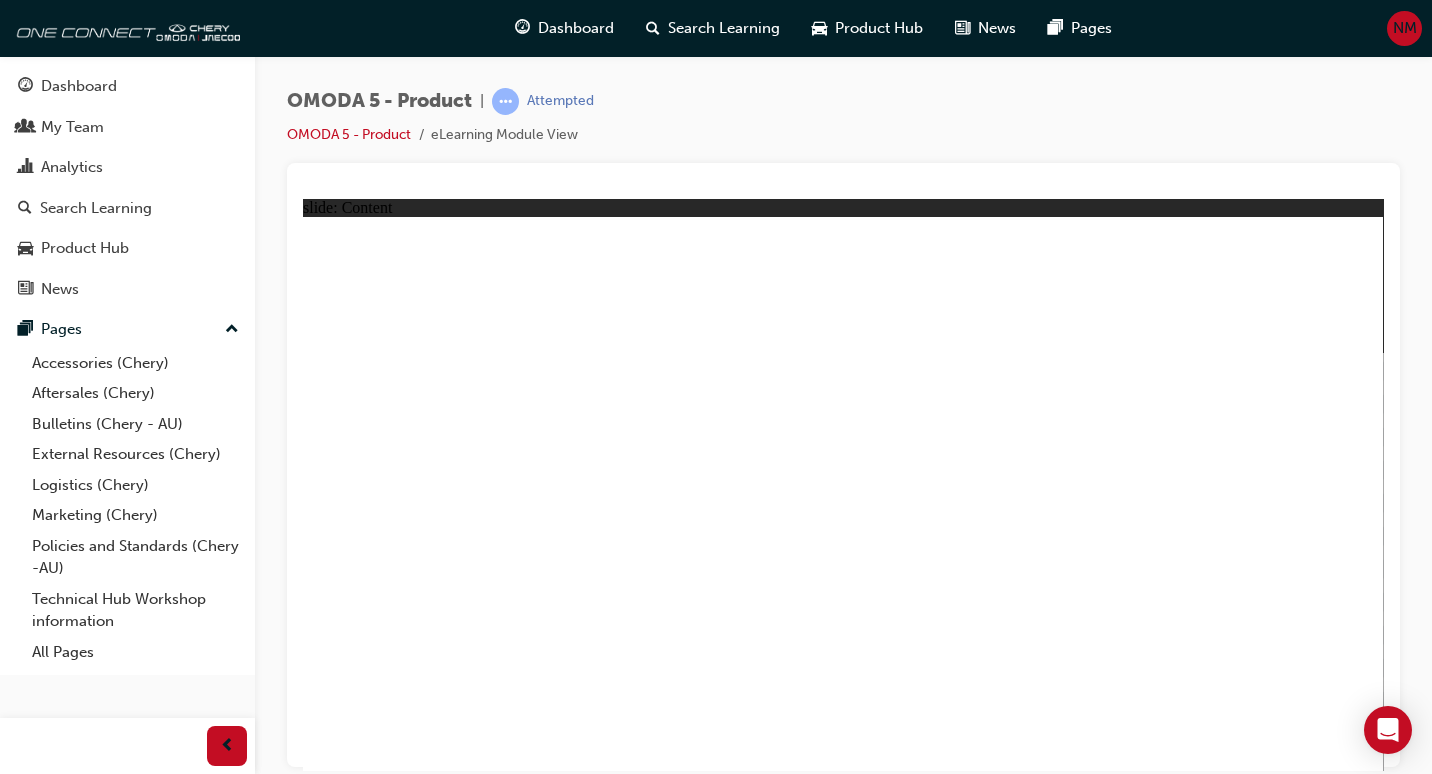 click 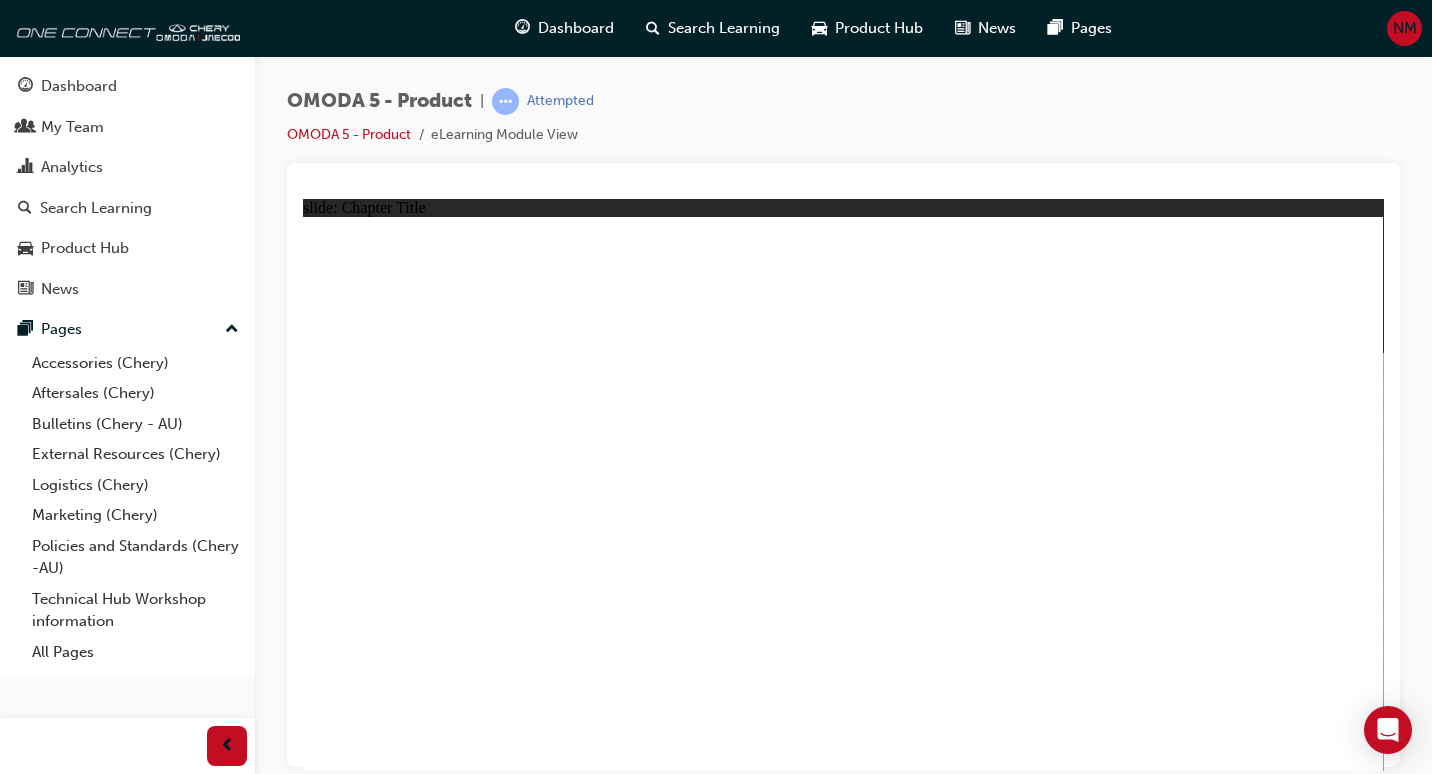 click 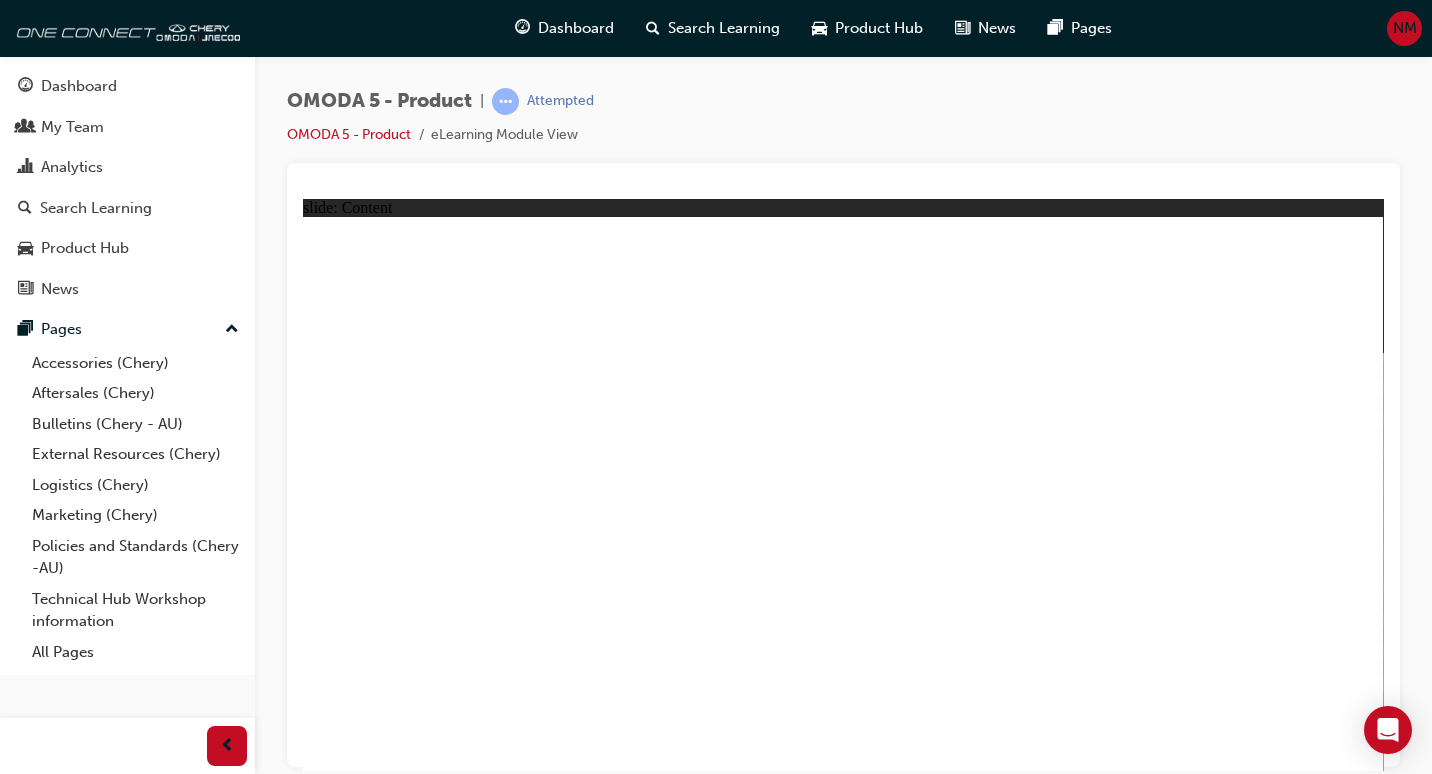 click 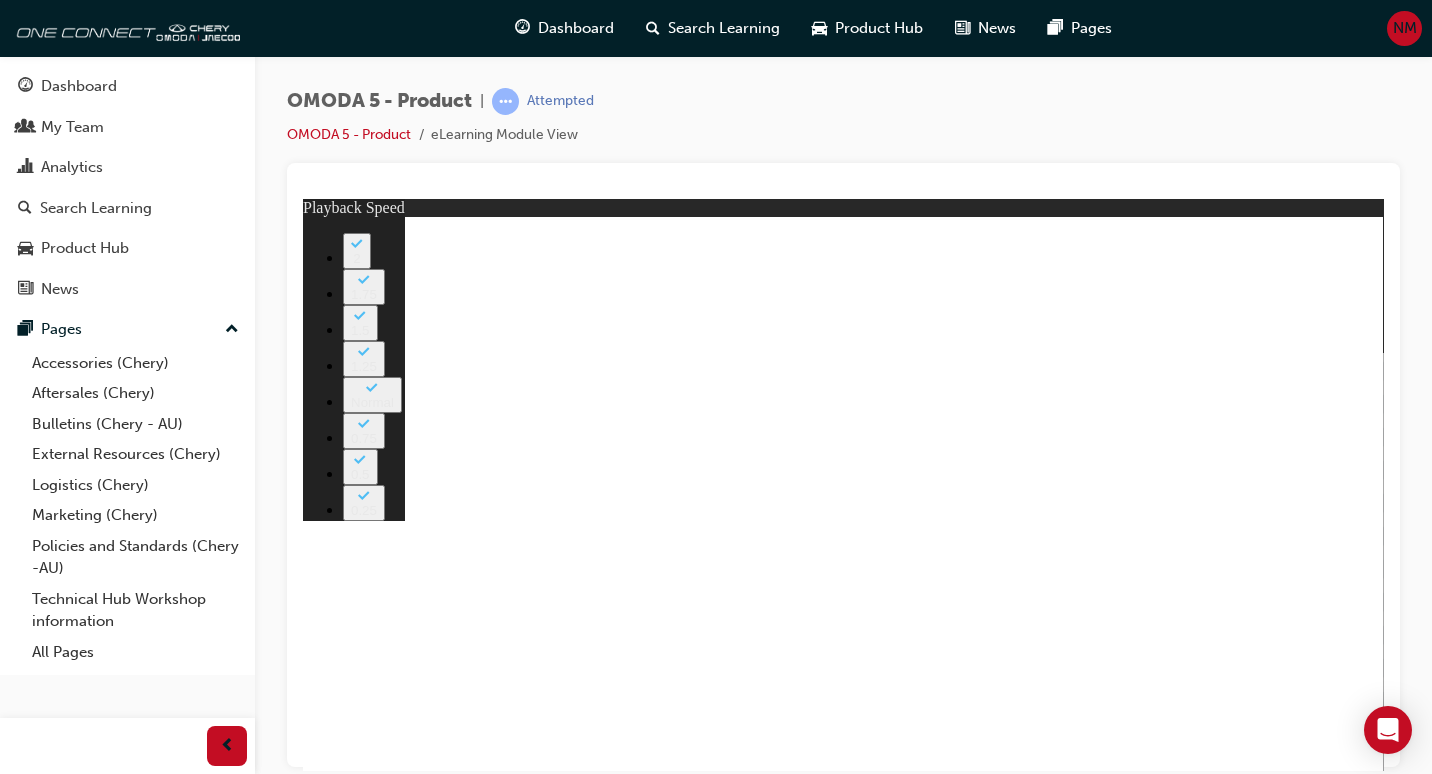 click 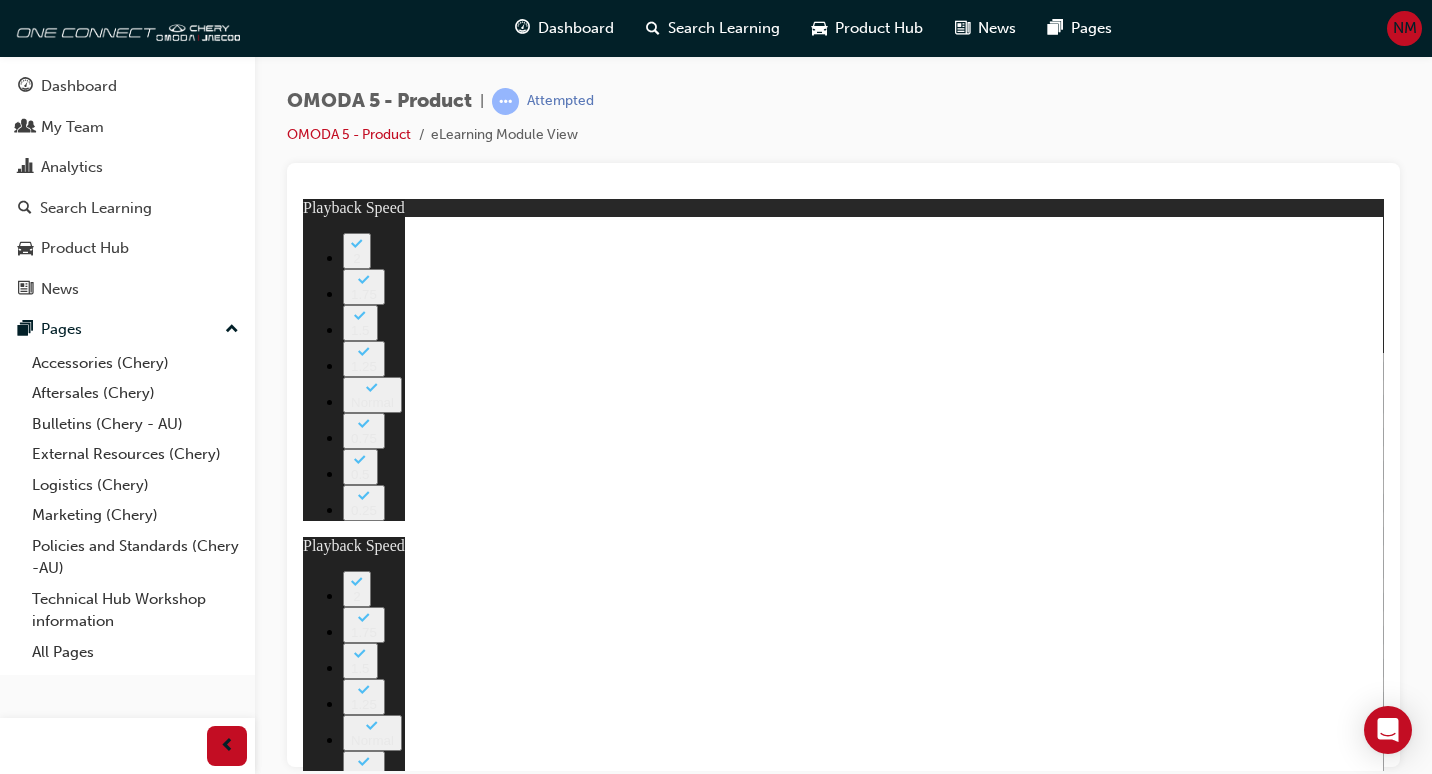 click 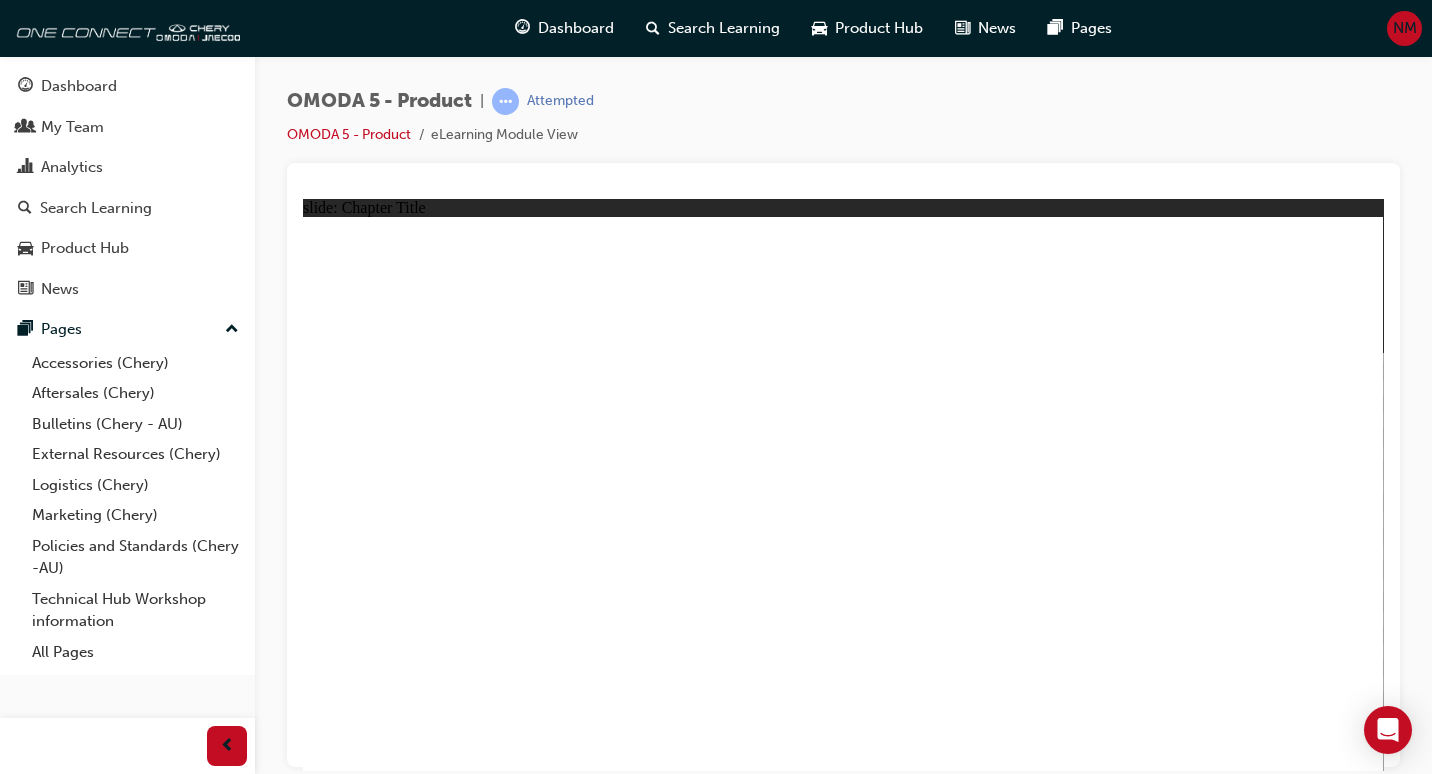 click 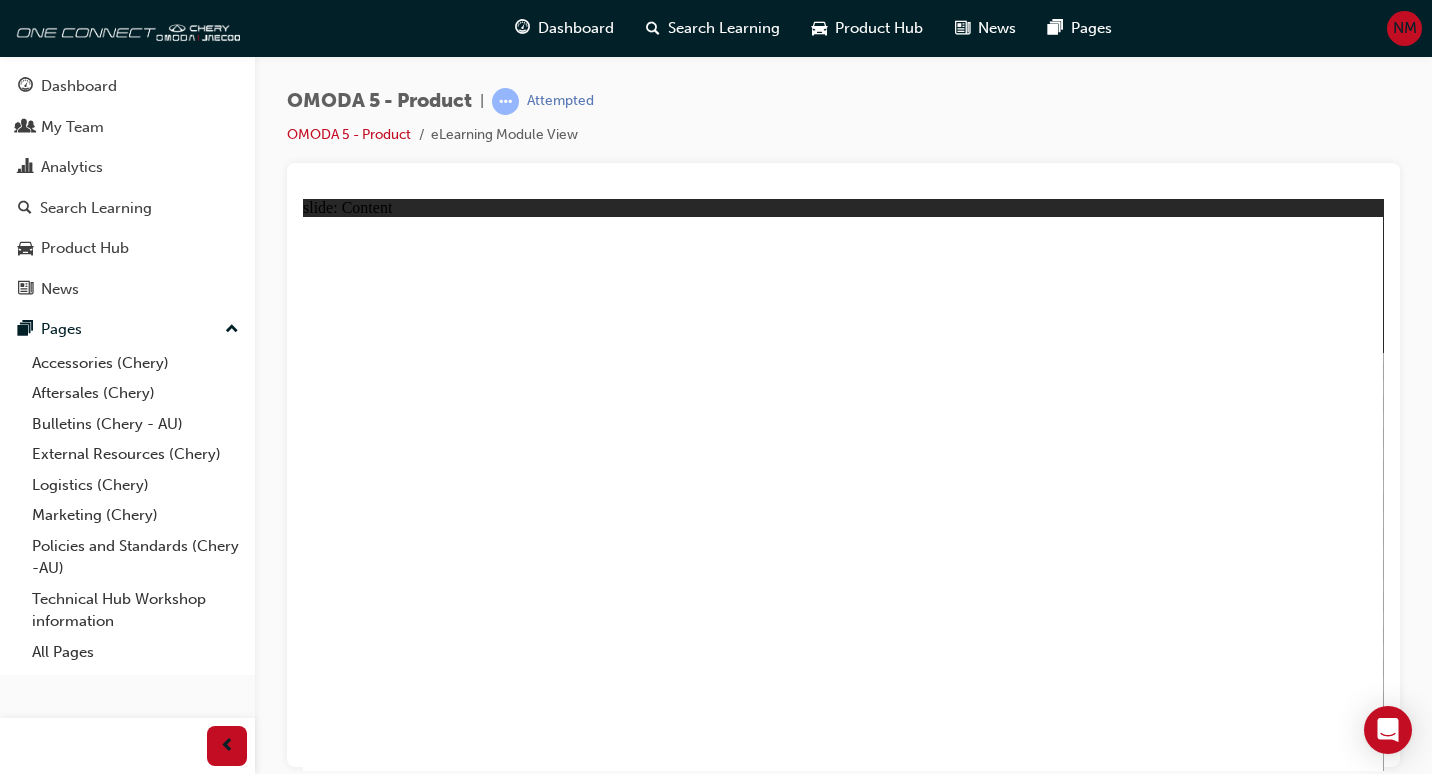 click 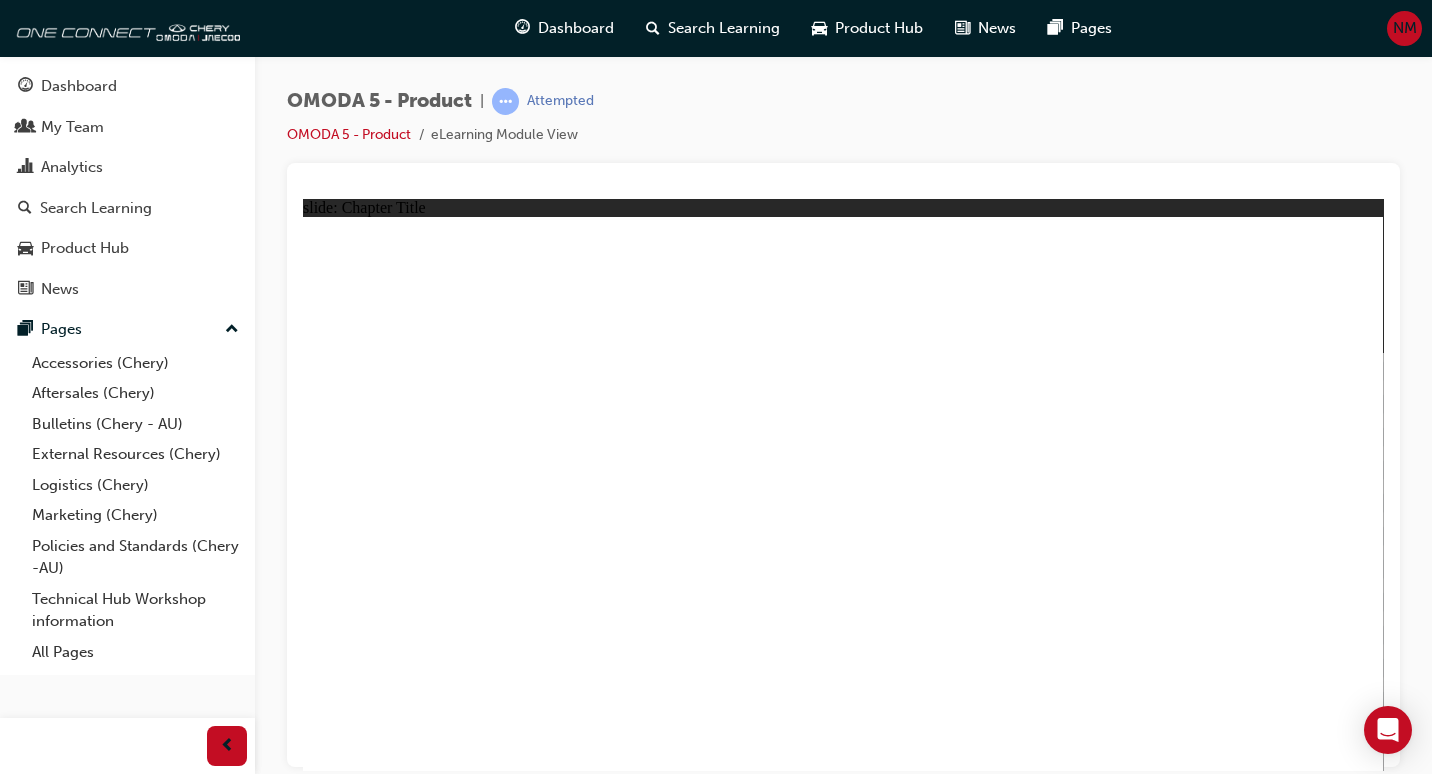click 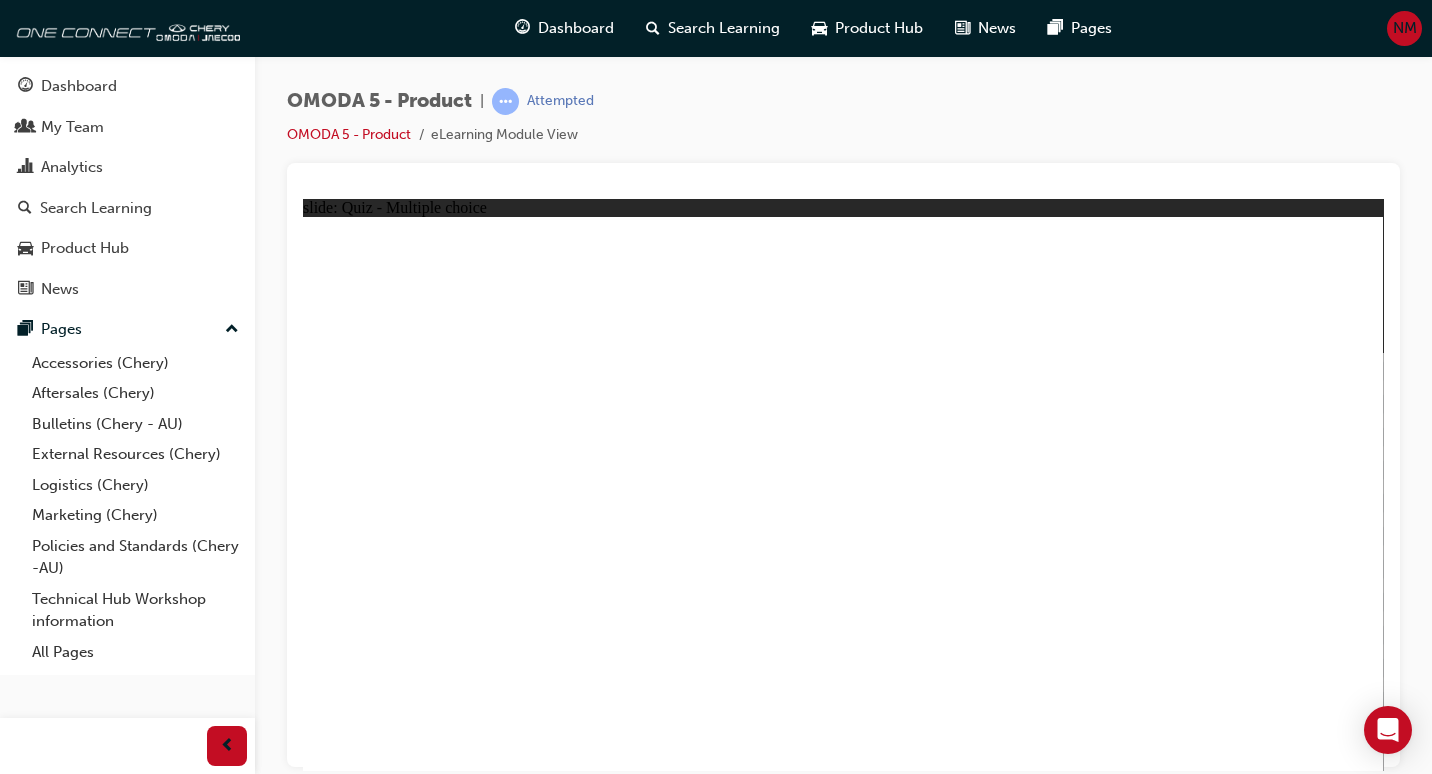 click 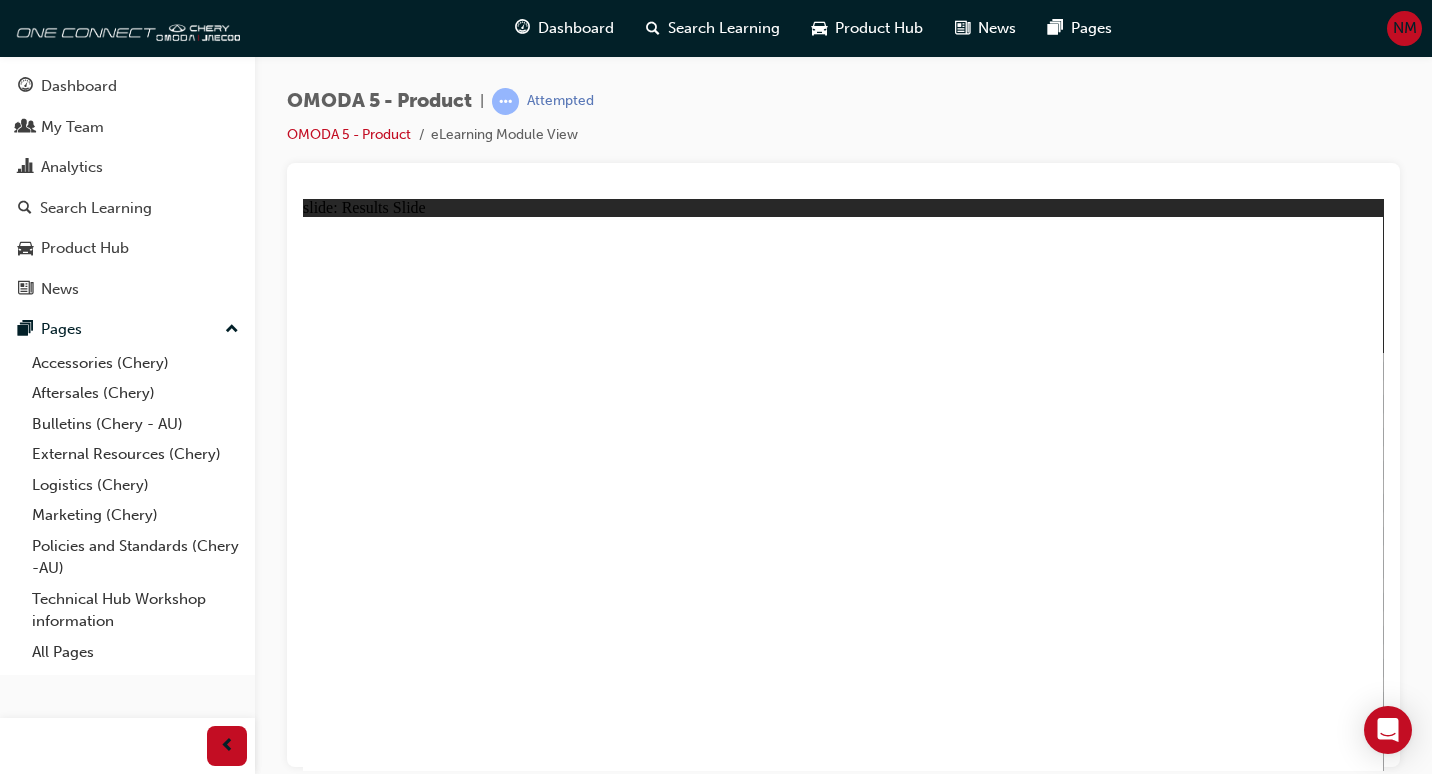 click 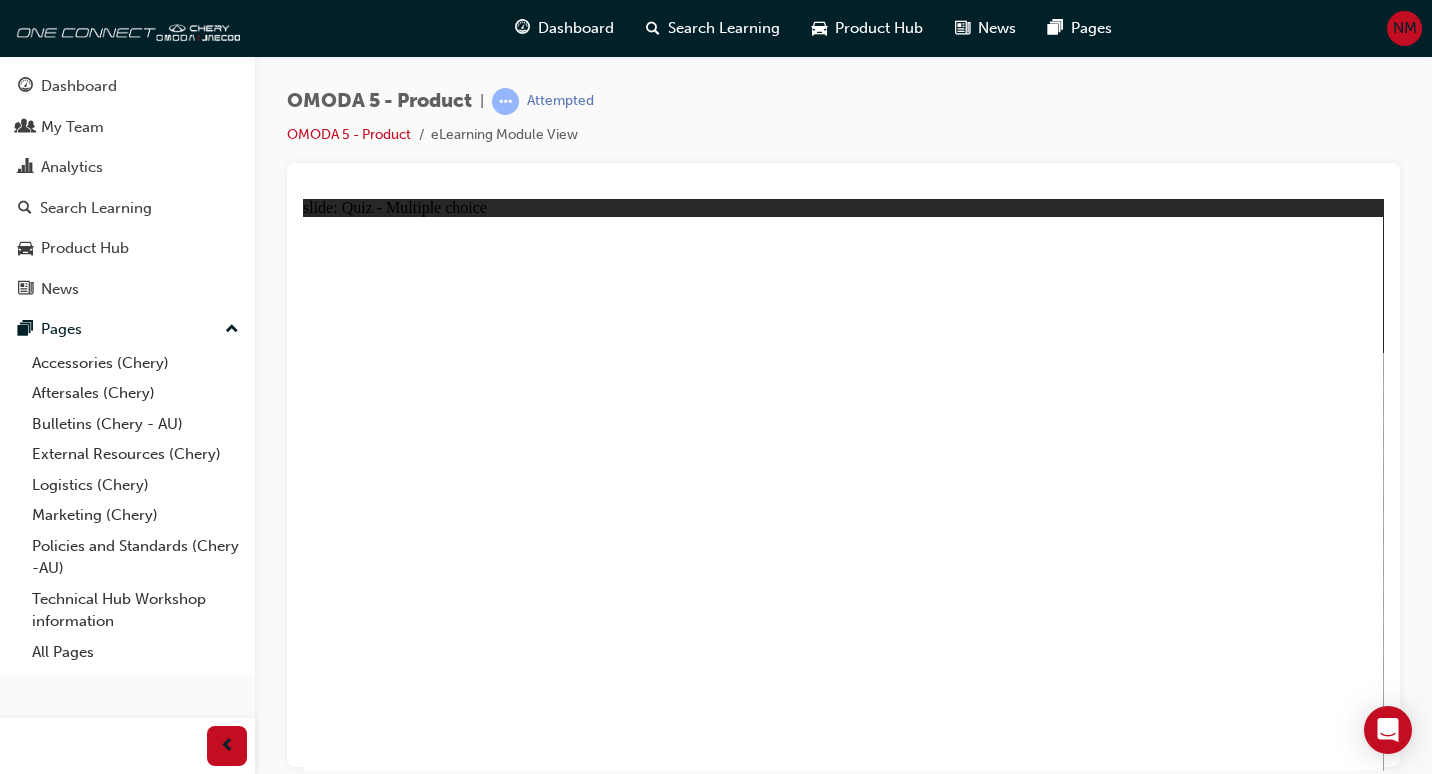 click 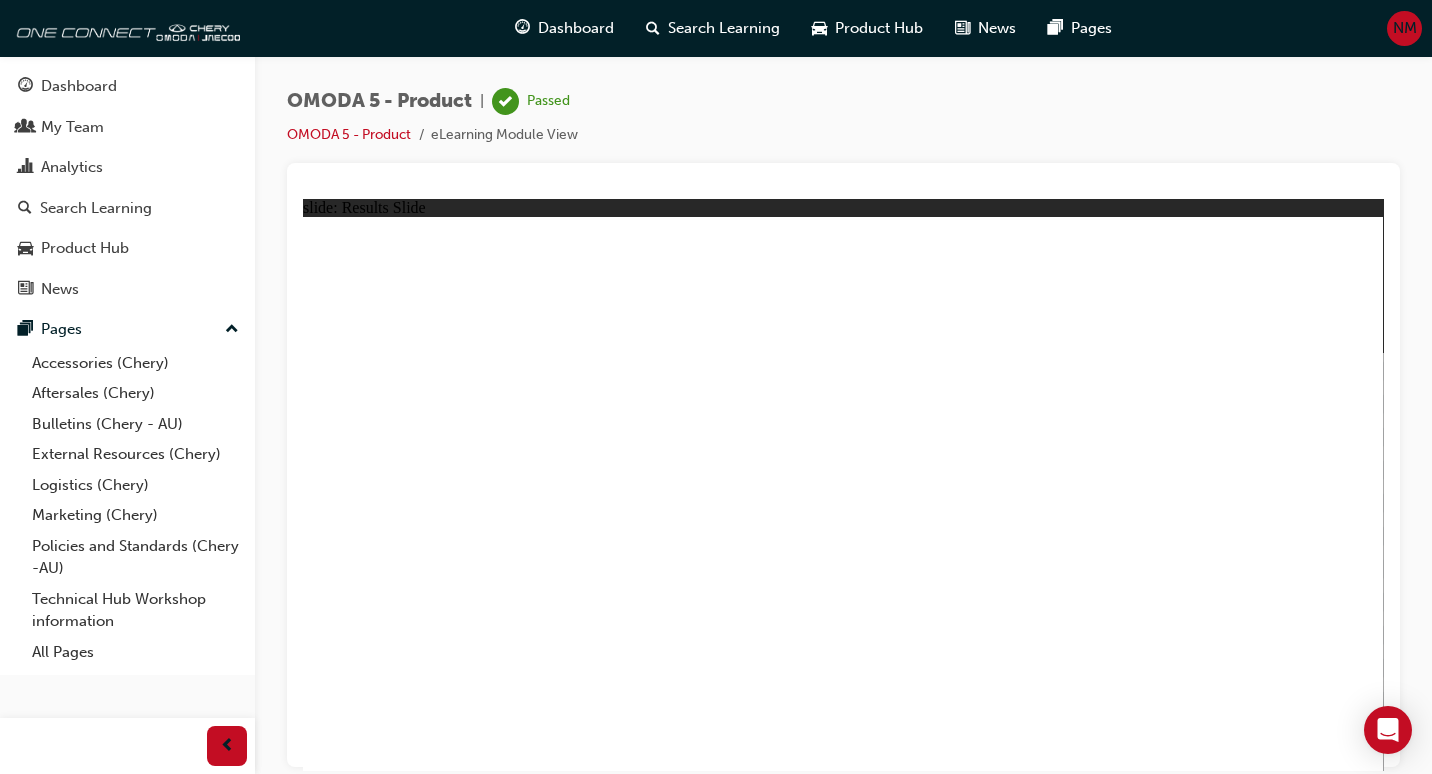 click 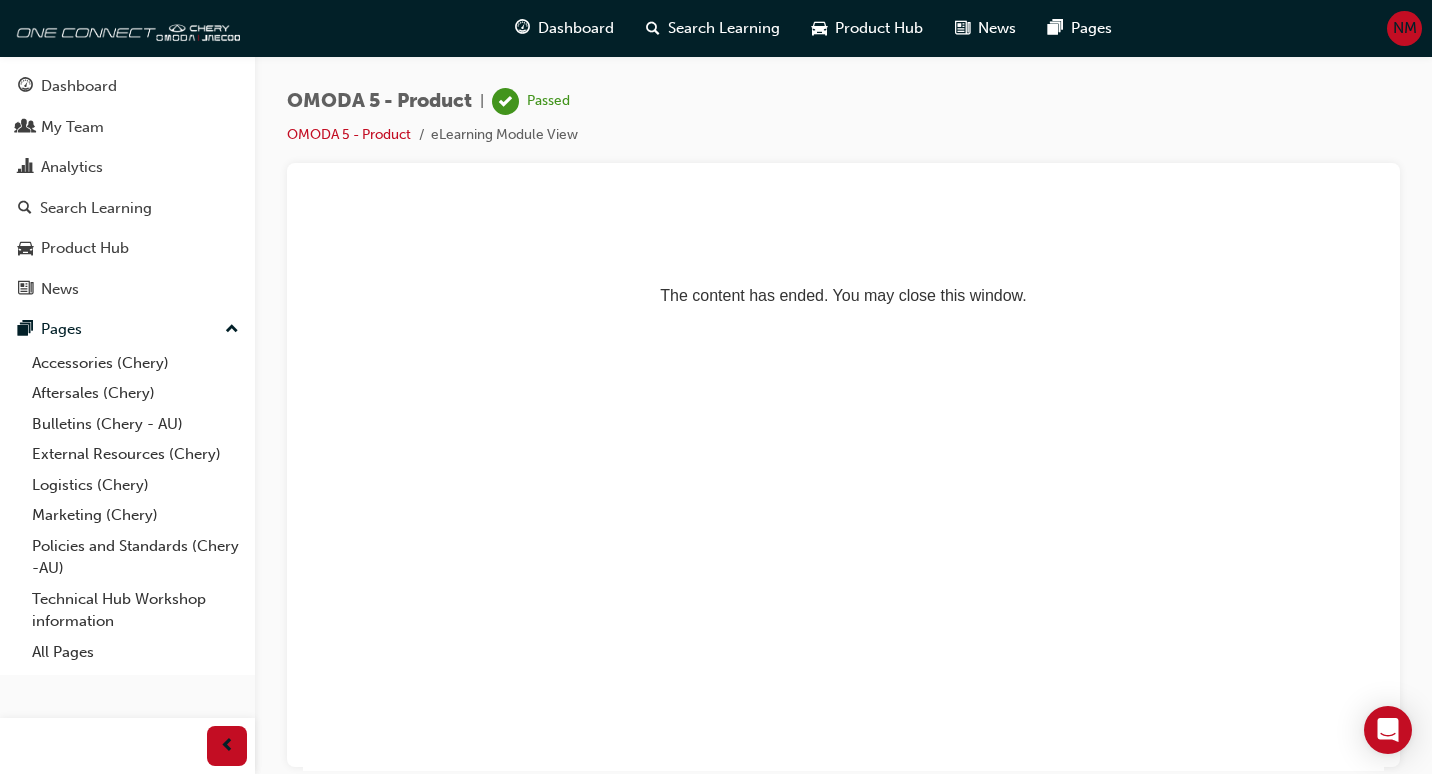 scroll, scrollTop: 0, scrollLeft: 0, axis: both 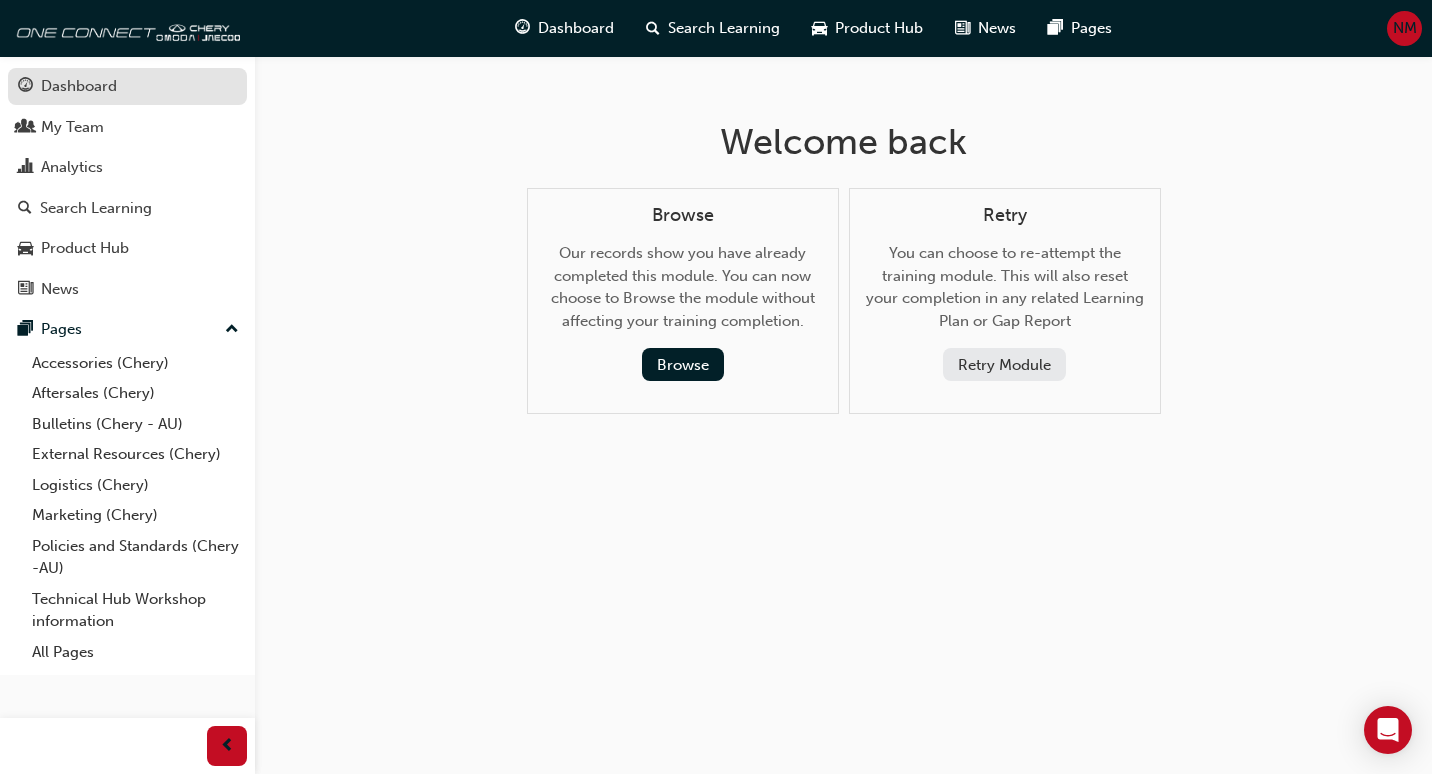 click on "Dashboard" at bounding box center [79, 86] 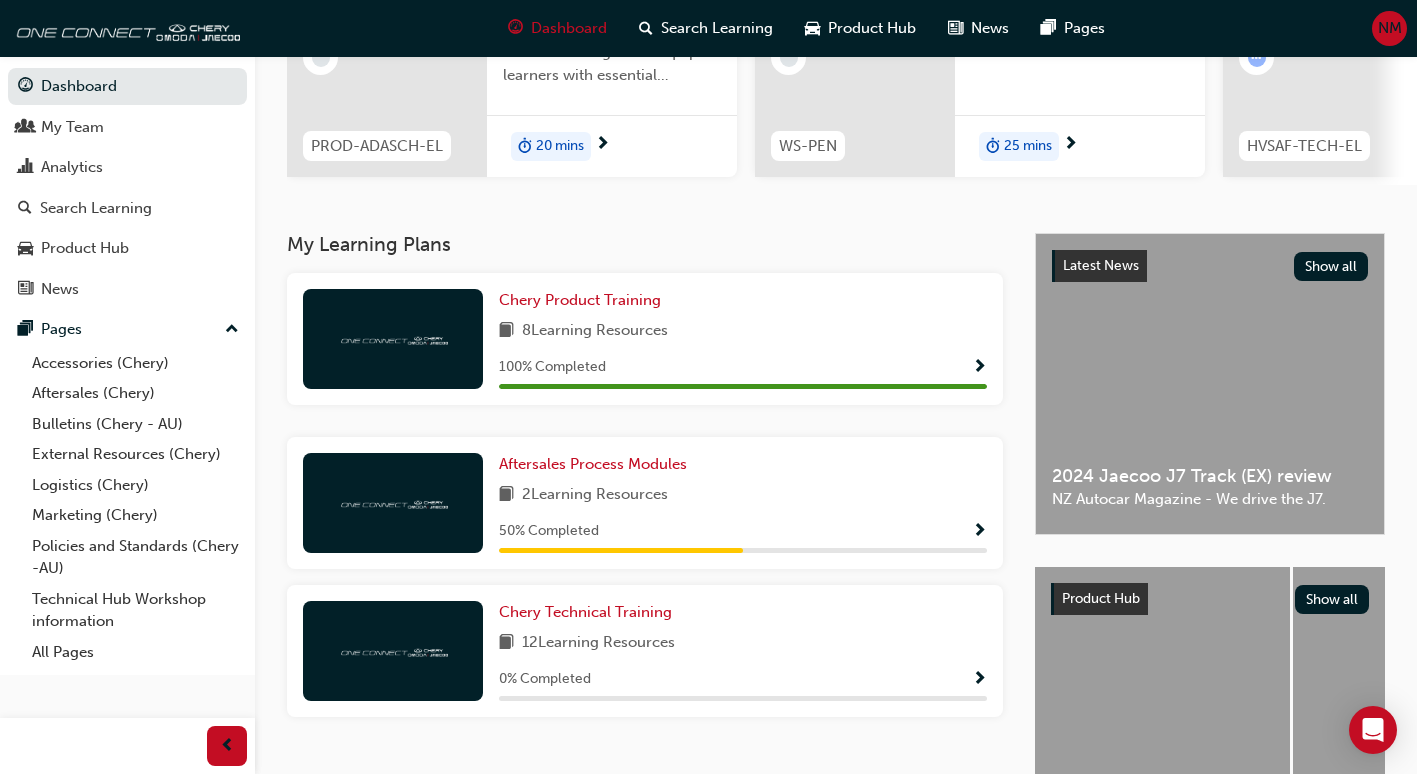 scroll, scrollTop: 280, scrollLeft: 0, axis: vertical 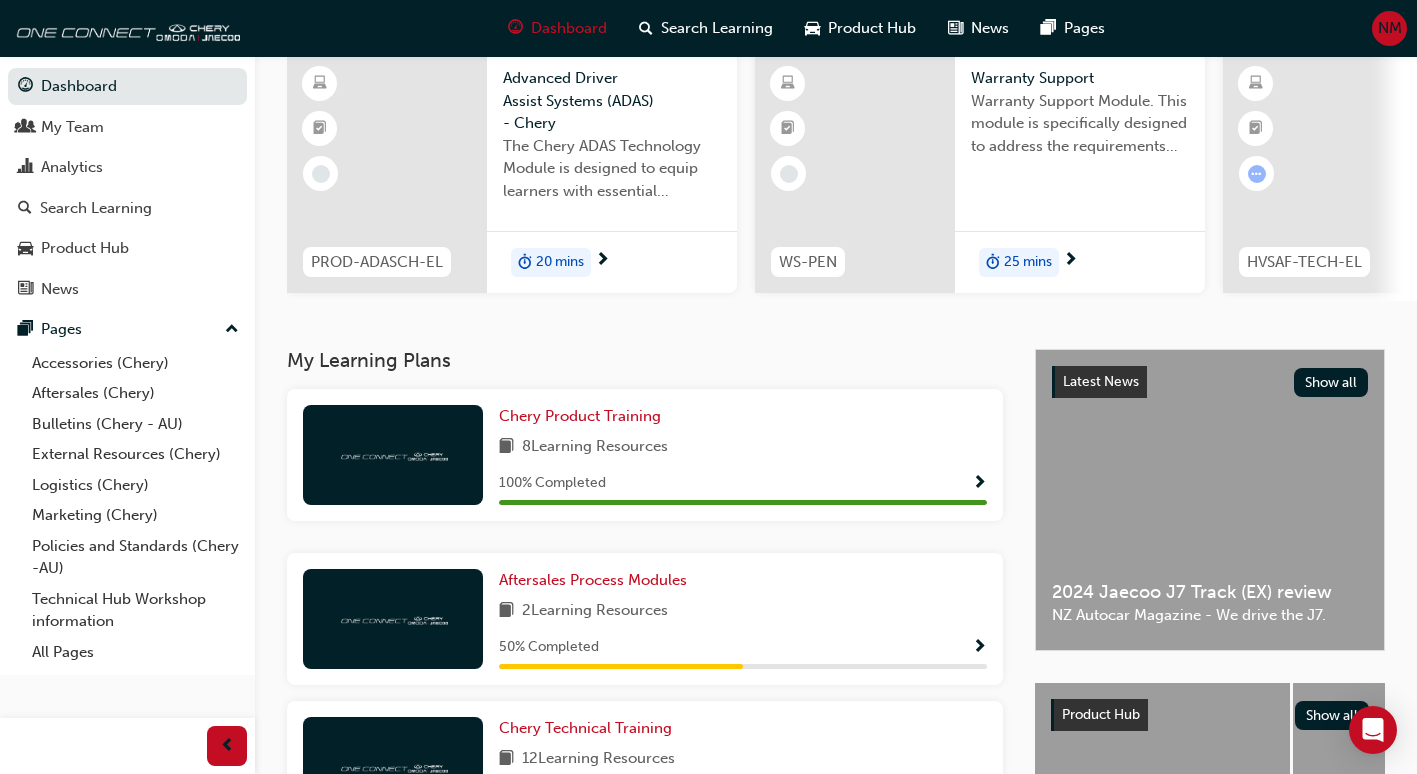 click on "2  Learning Resources" at bounding box center [743, 611] 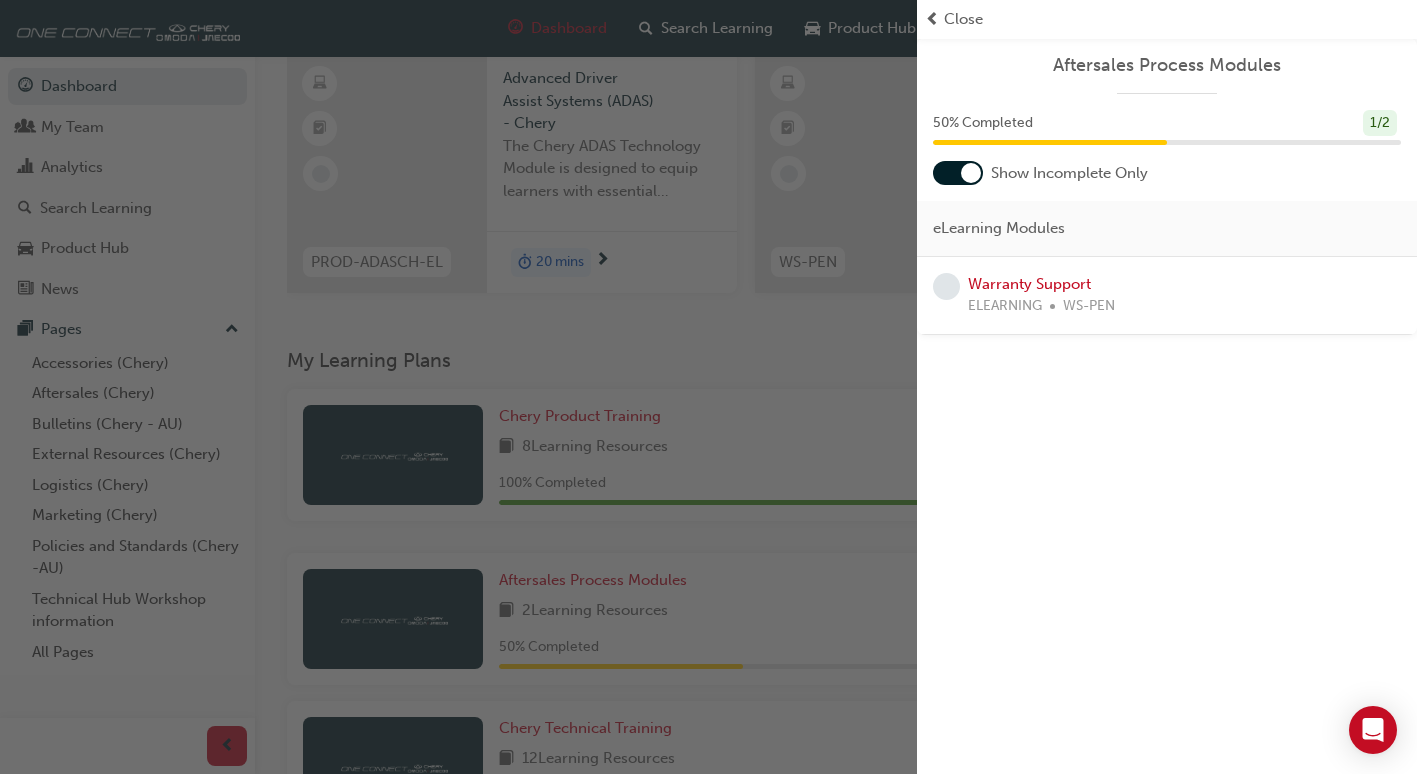 click at bounding box center [946, 286] 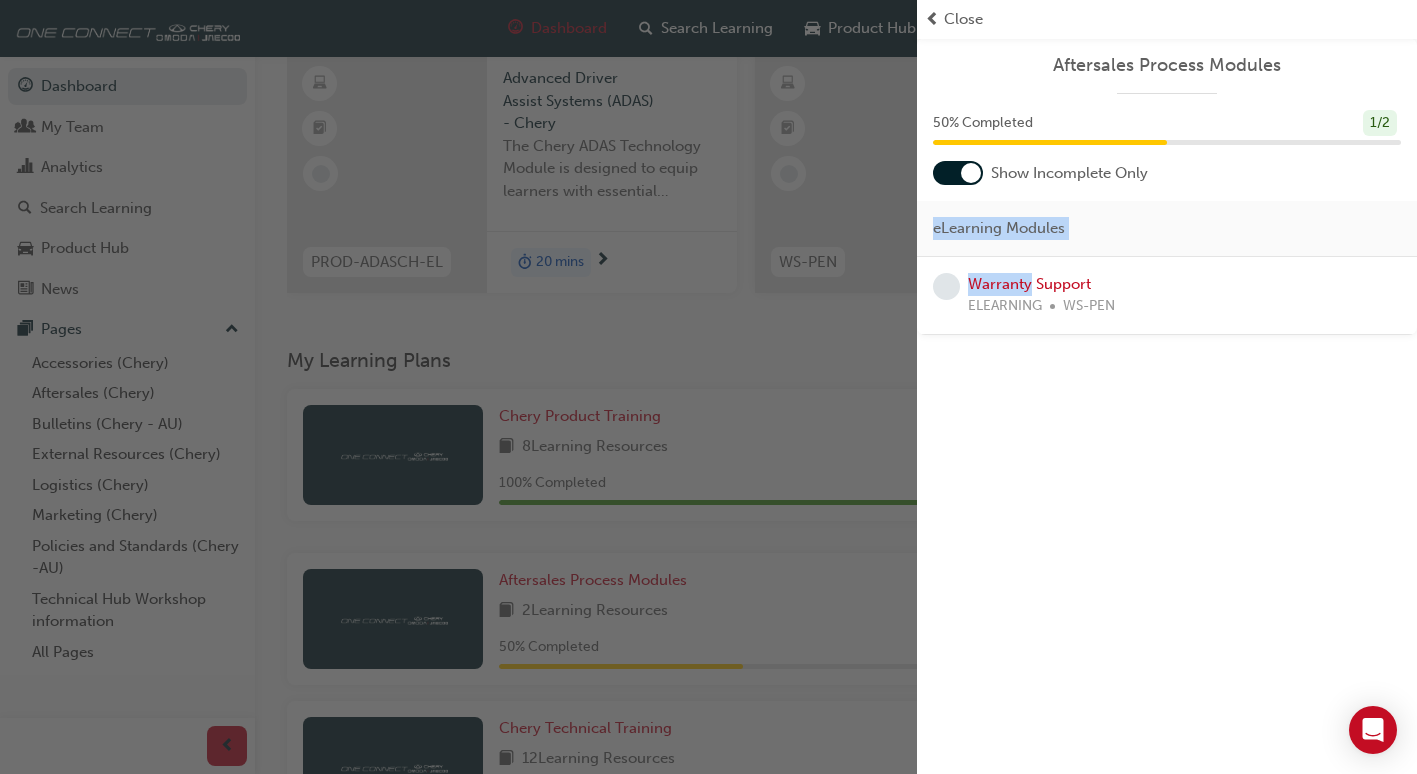 drag, startPoint x: 995, startPoint y: 225, endPoint x: 1016, endPoint y: 270, distance: 49.658836 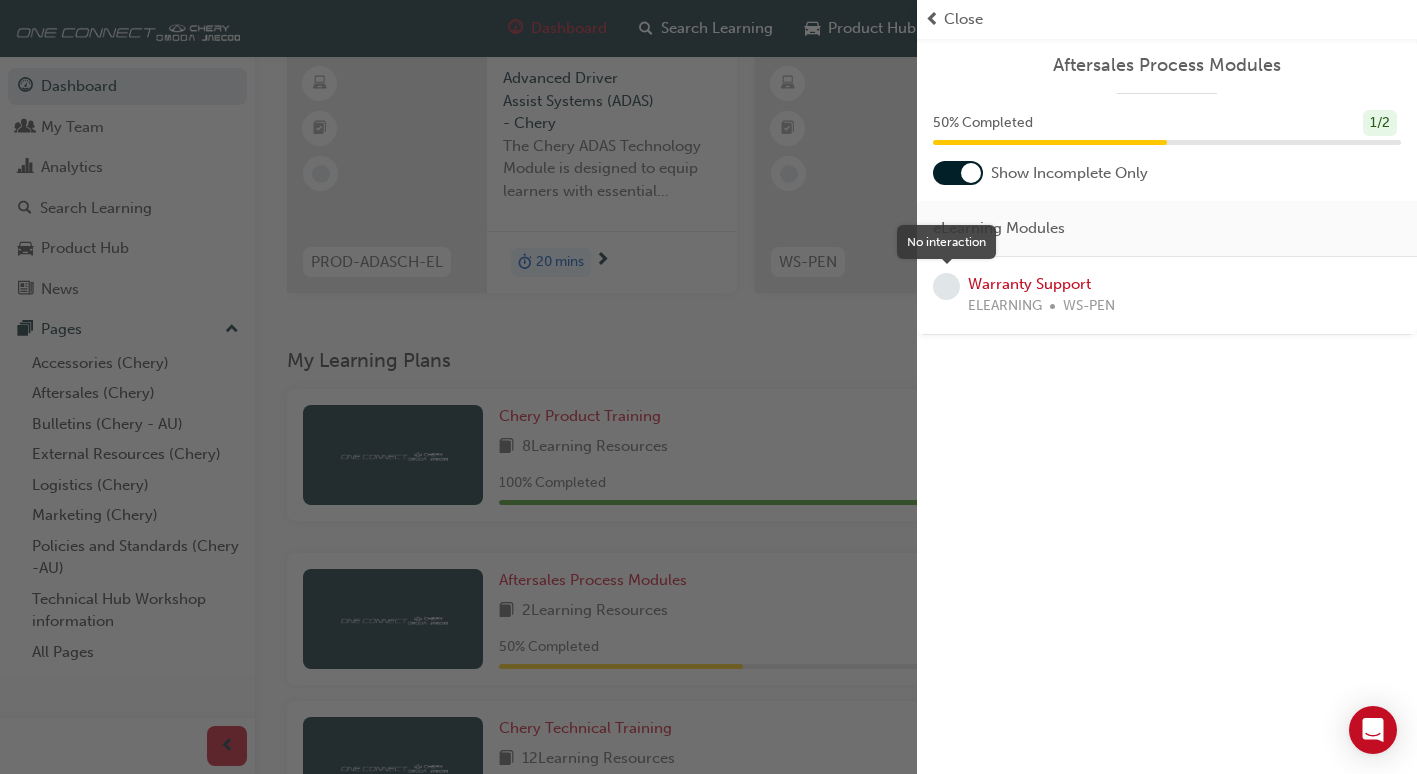 click at bounding box center (946, 286) 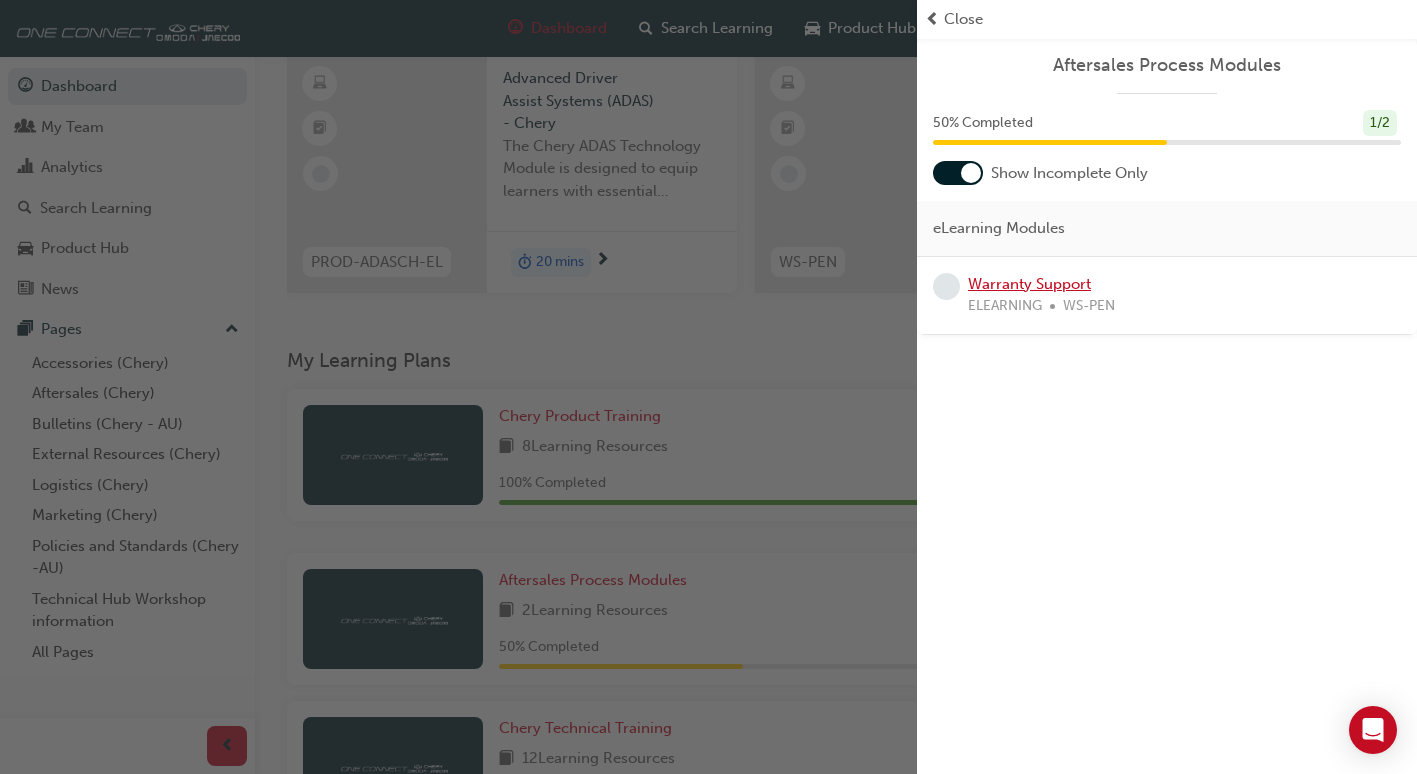 click on "Warranty Support" at bounding box center [1029, 284] 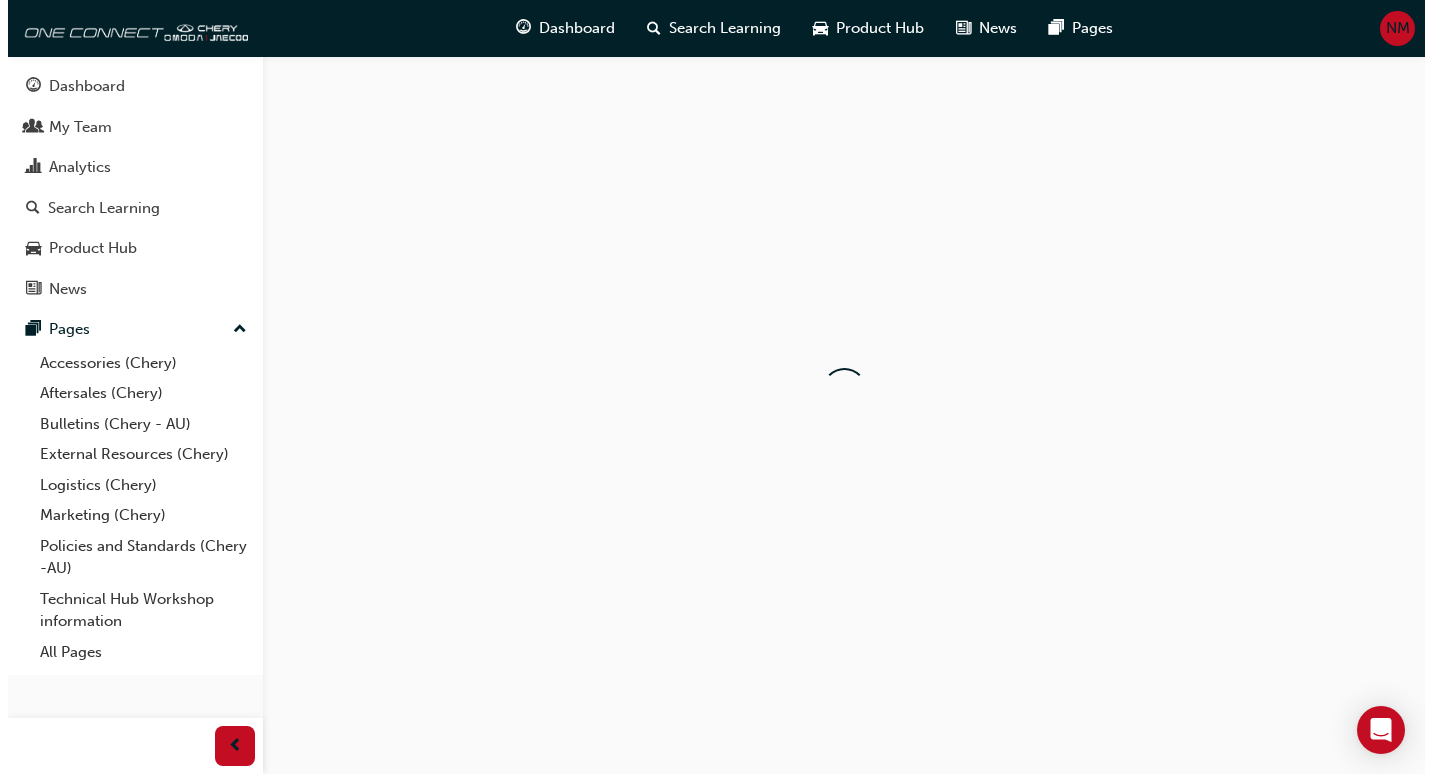 scroll, scrollTop: 0, scrollLeft: 0, axis: both 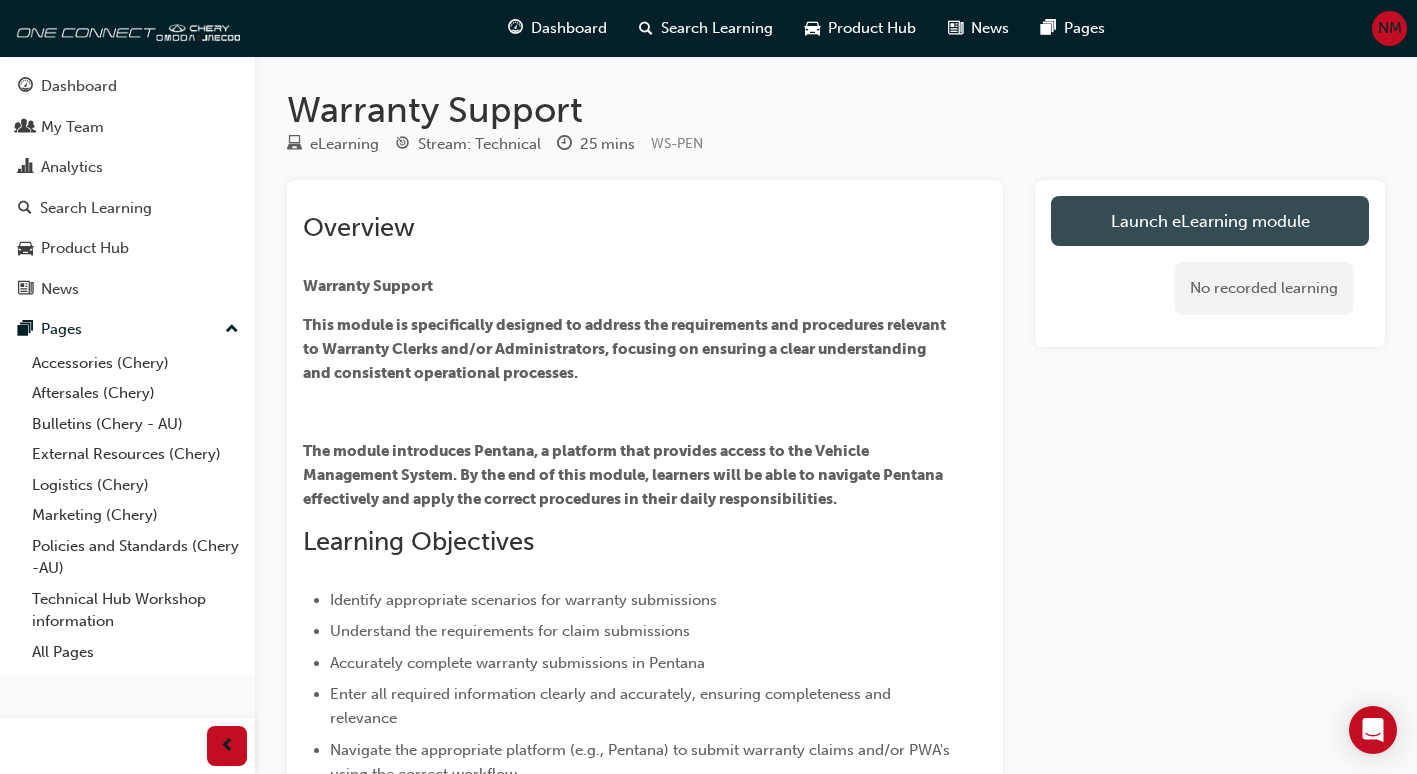 click on "Launch eLearning module" at bounding box center (1210, 221) 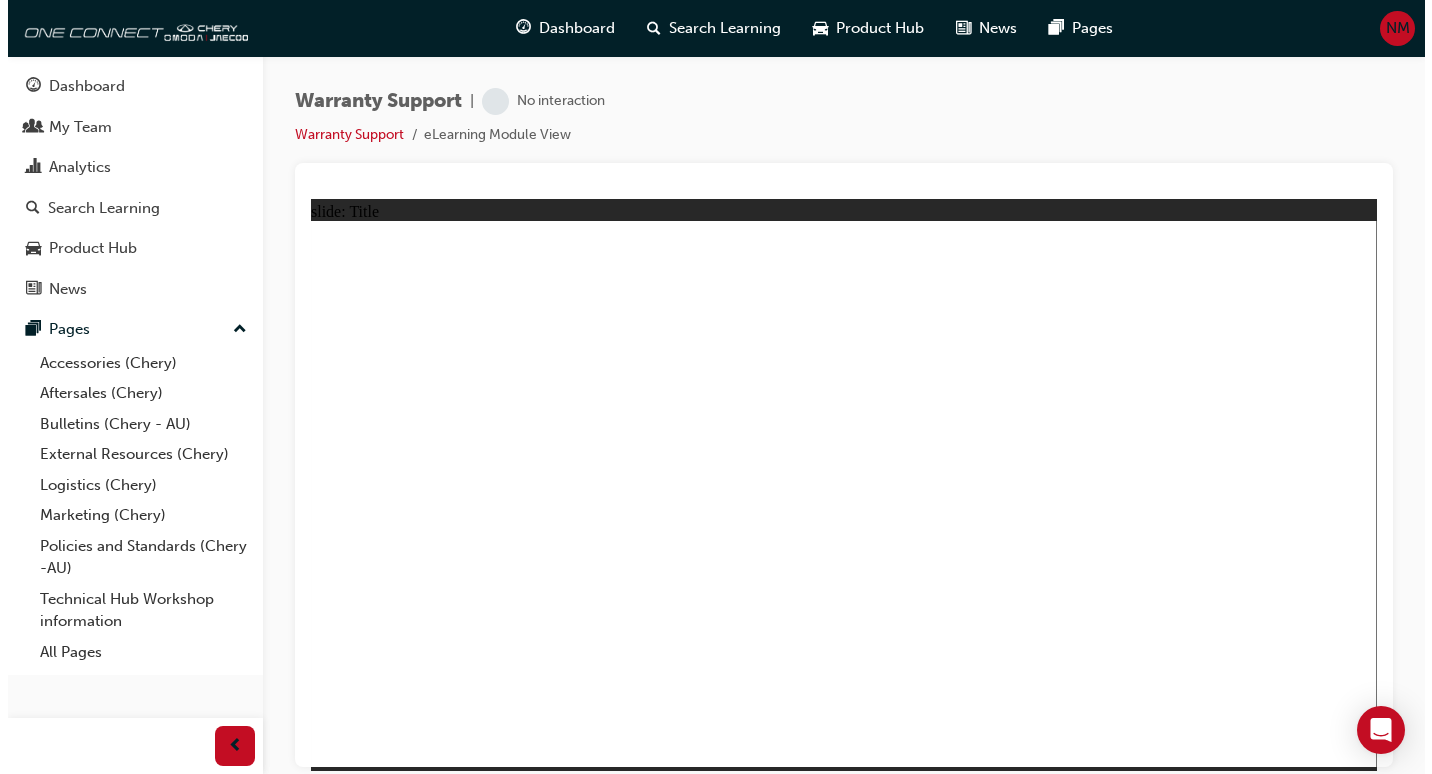scroll, scrollTop: 0, scrollLeft: 0, axis: both 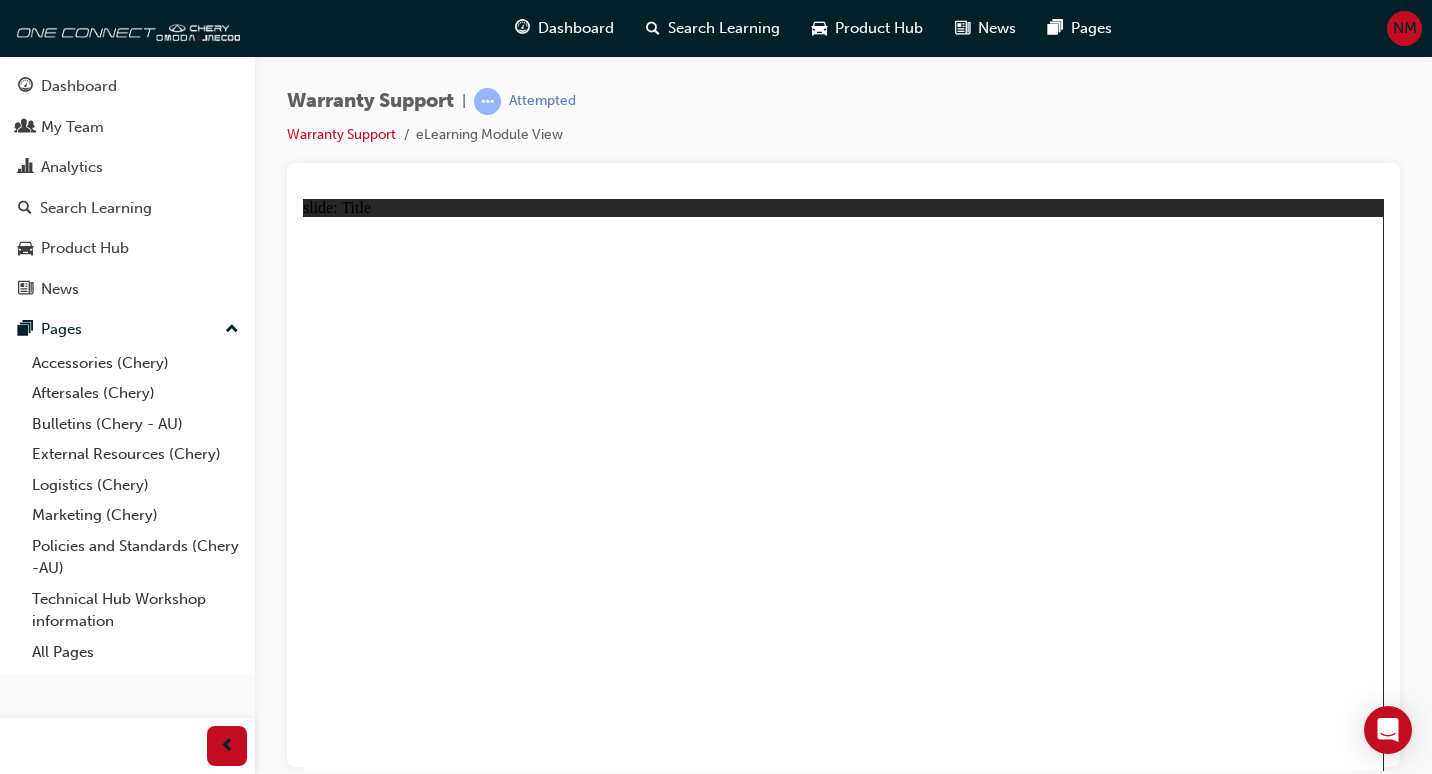 click 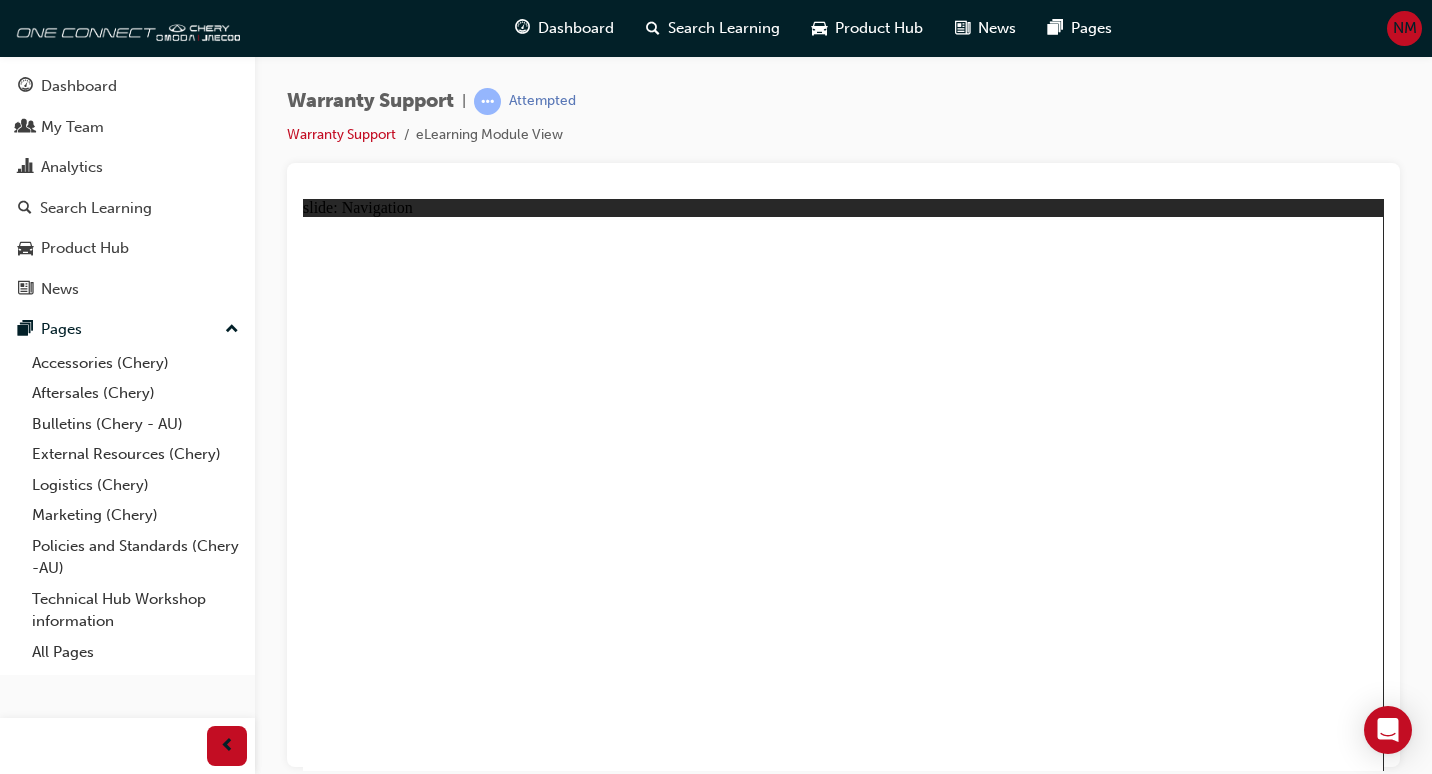 click 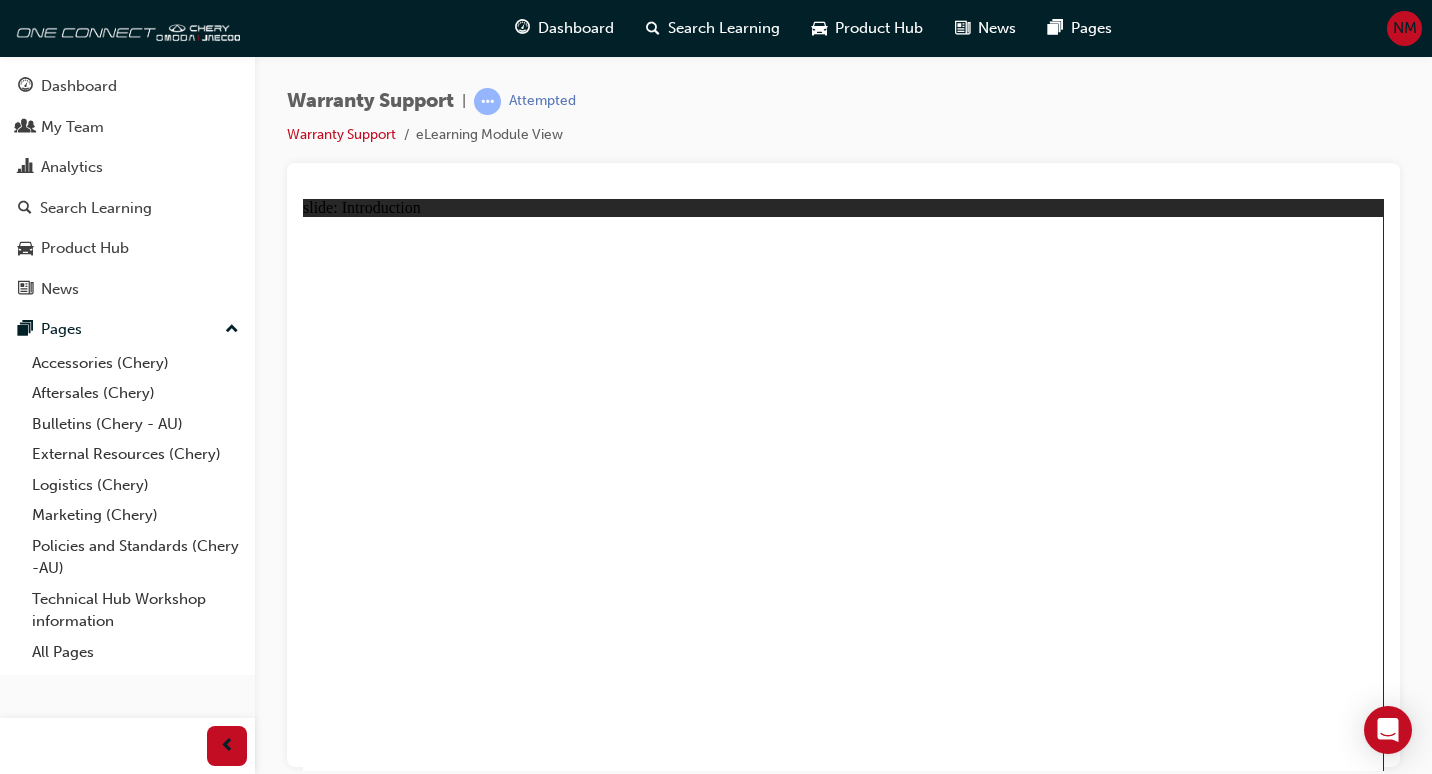 drag, startPoint x: 780, startPoint y: 456, endPoint x: 1189, endPoint y: 449, distance: 409.0599 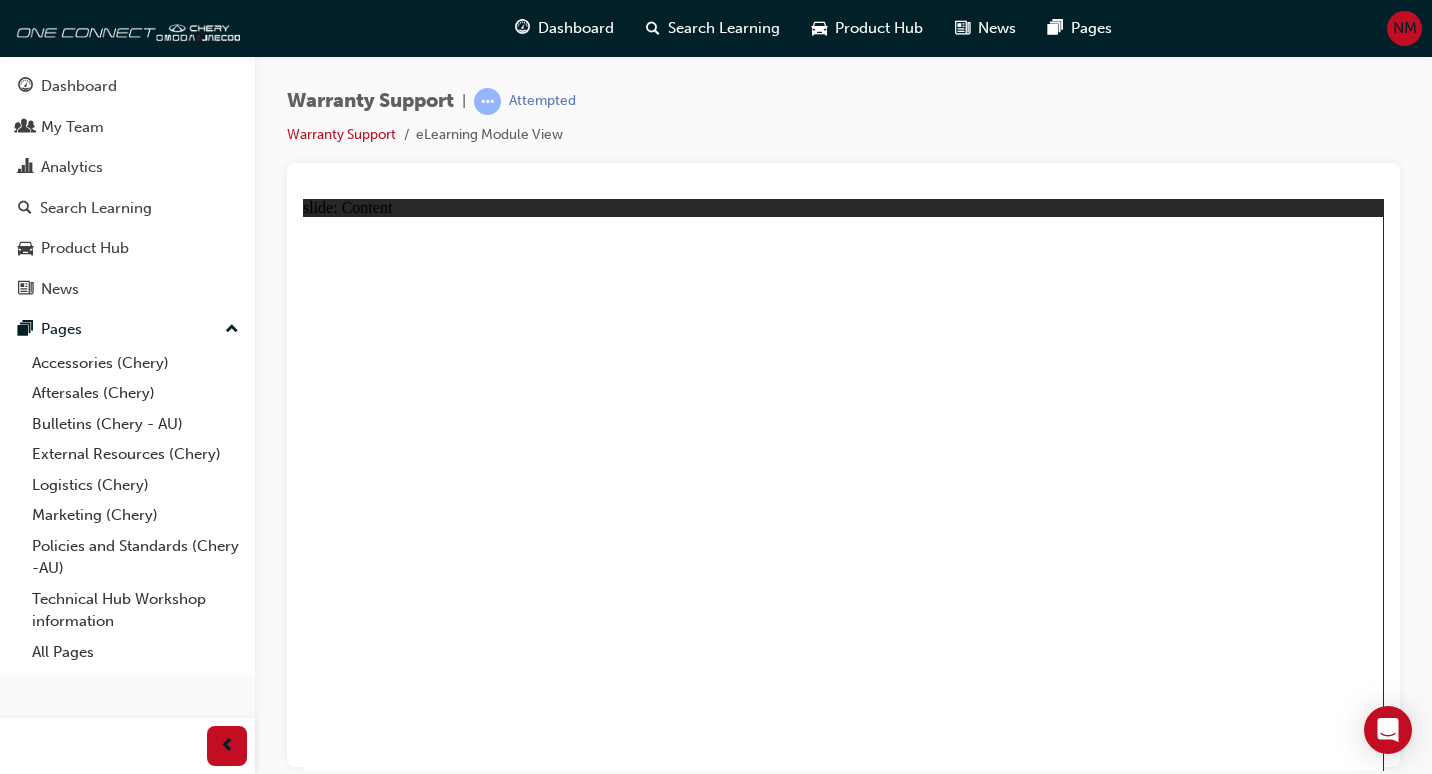 click 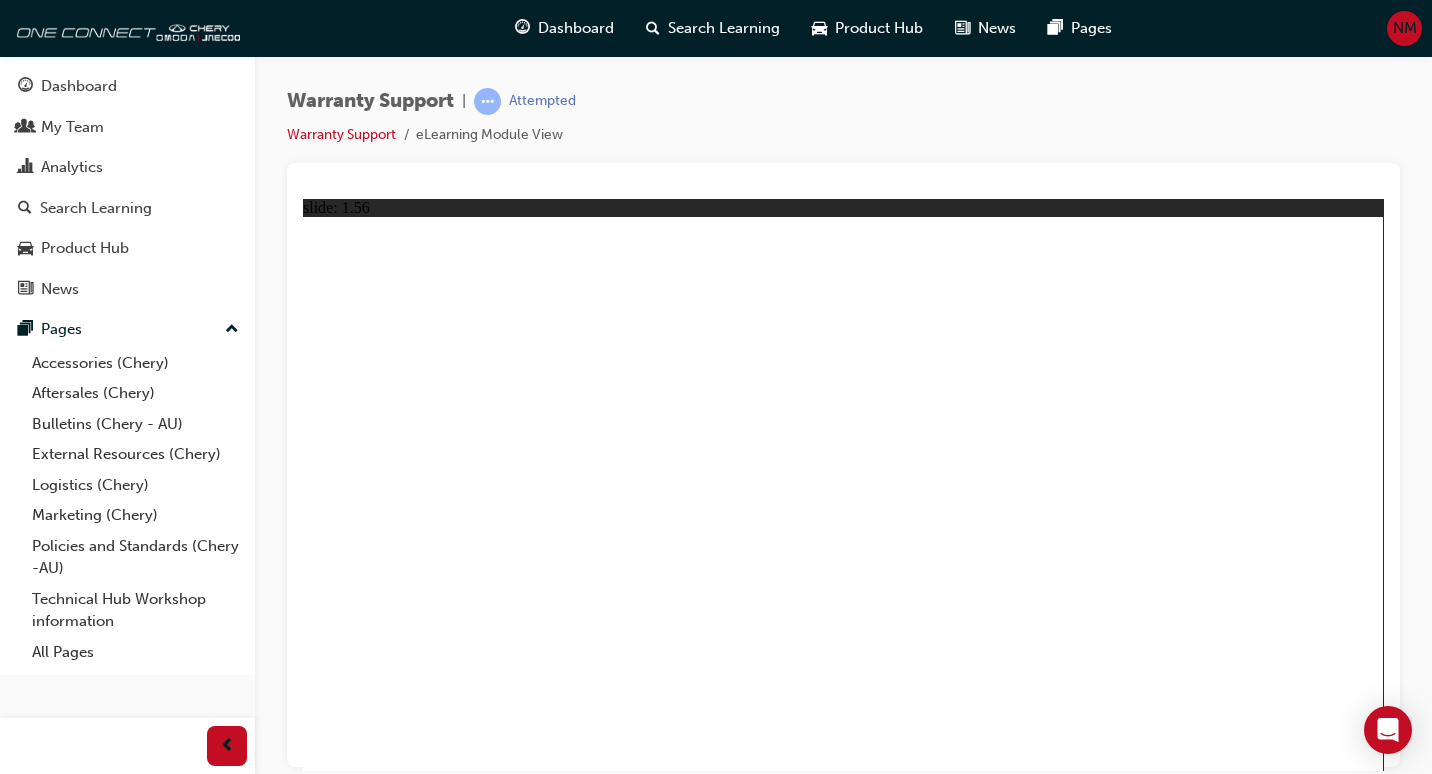 click 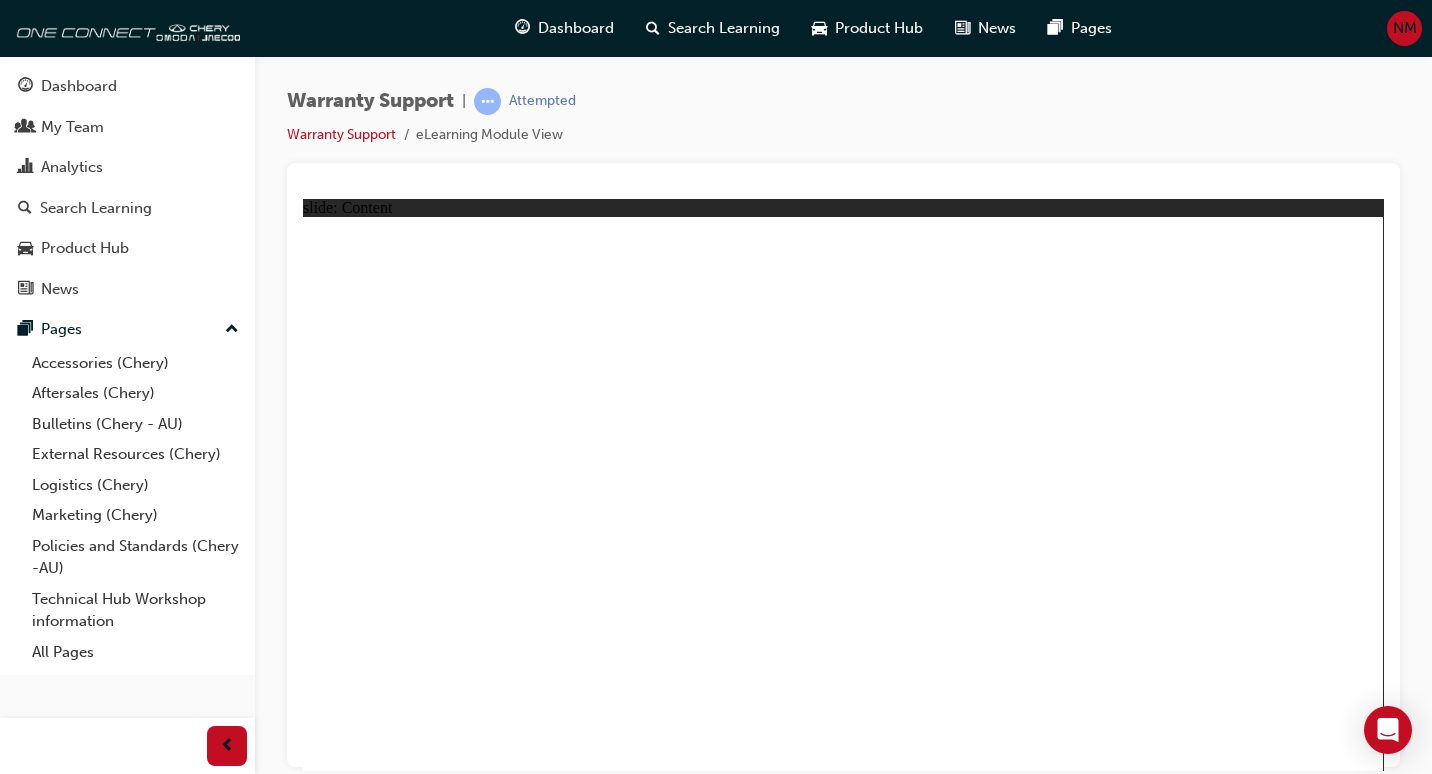 click 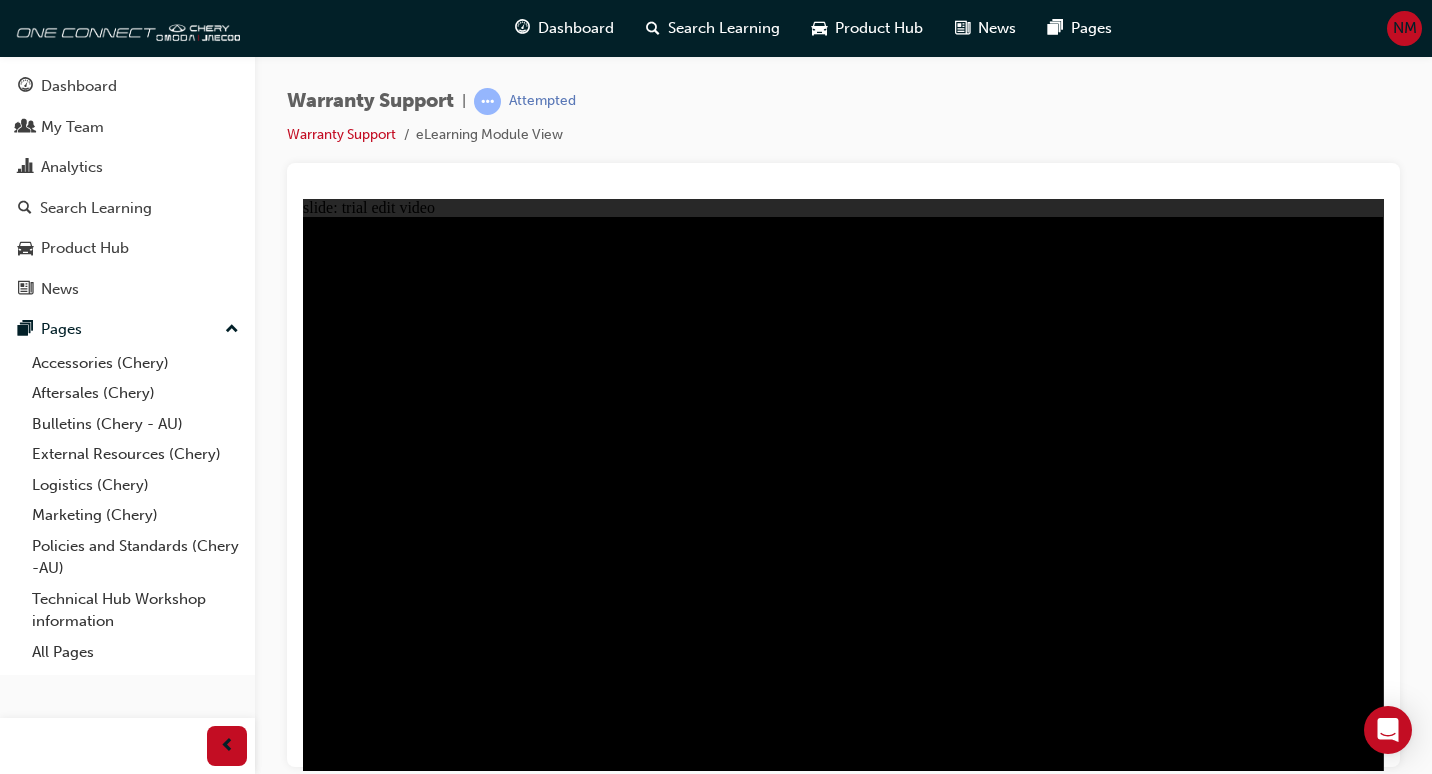 click 